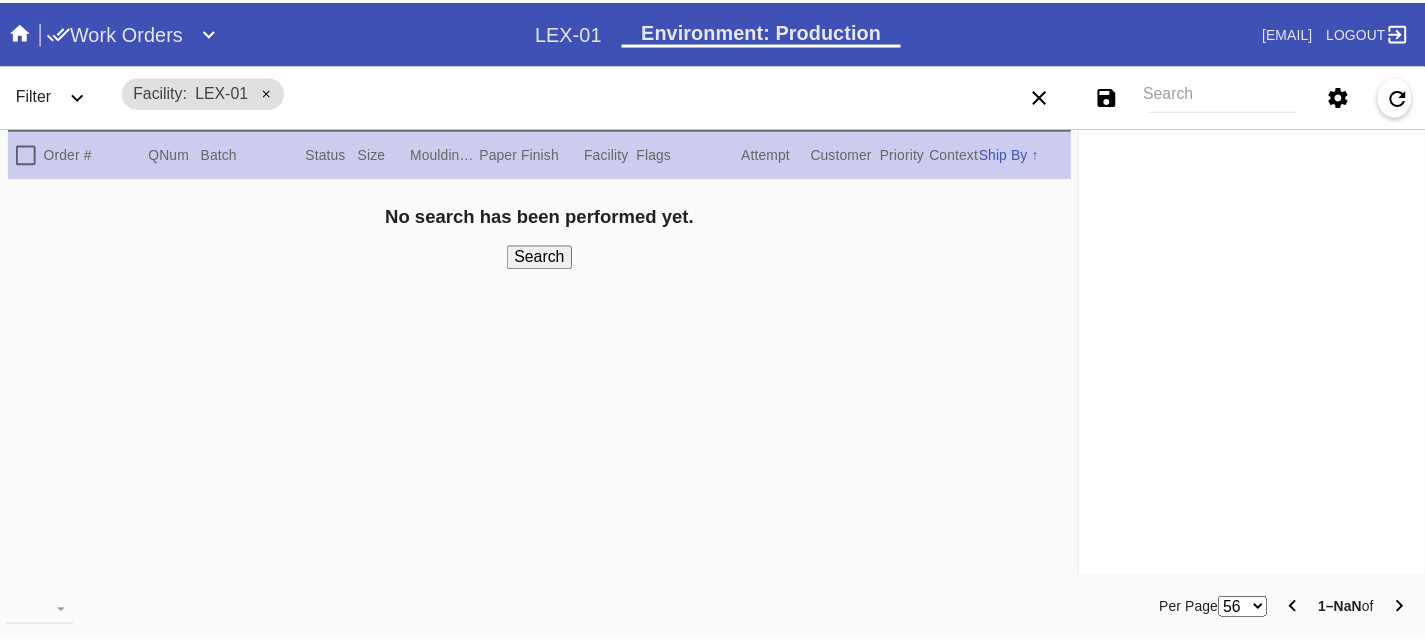 scroll, scrollTop: 0, scrollLeft: 0, axis: both 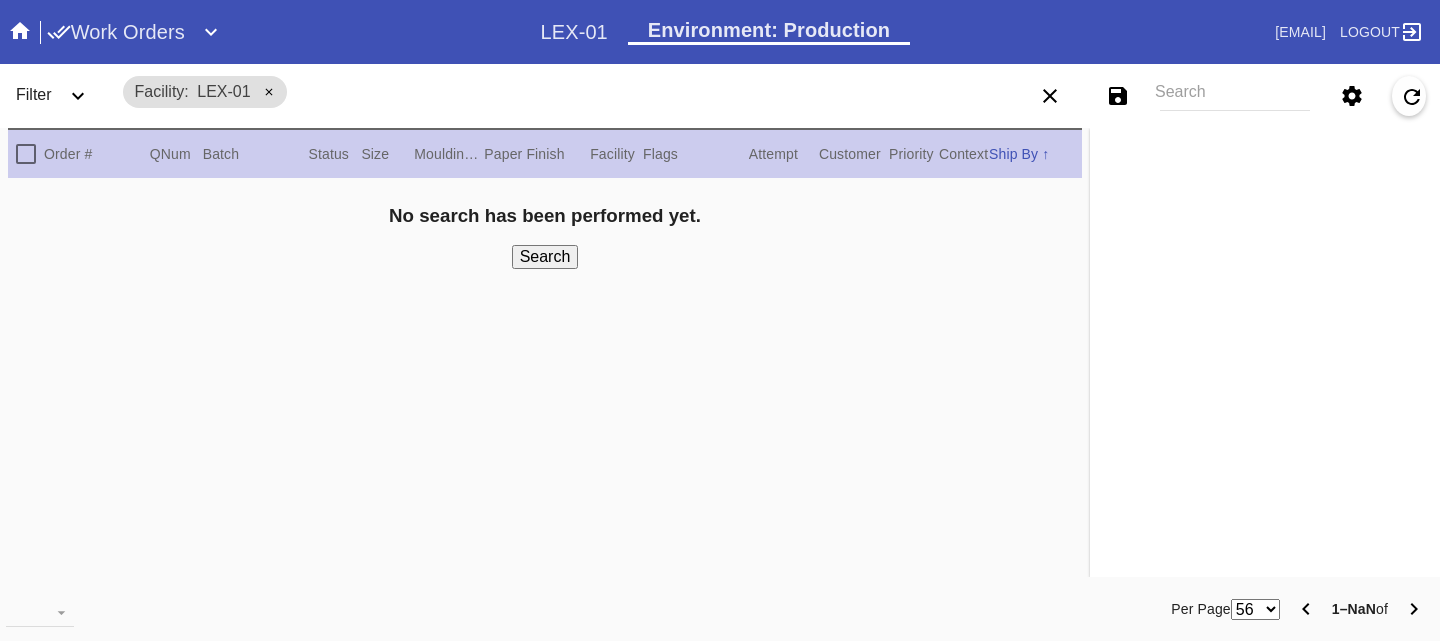 click on "Work Orders" at bounding box center (116, 32) 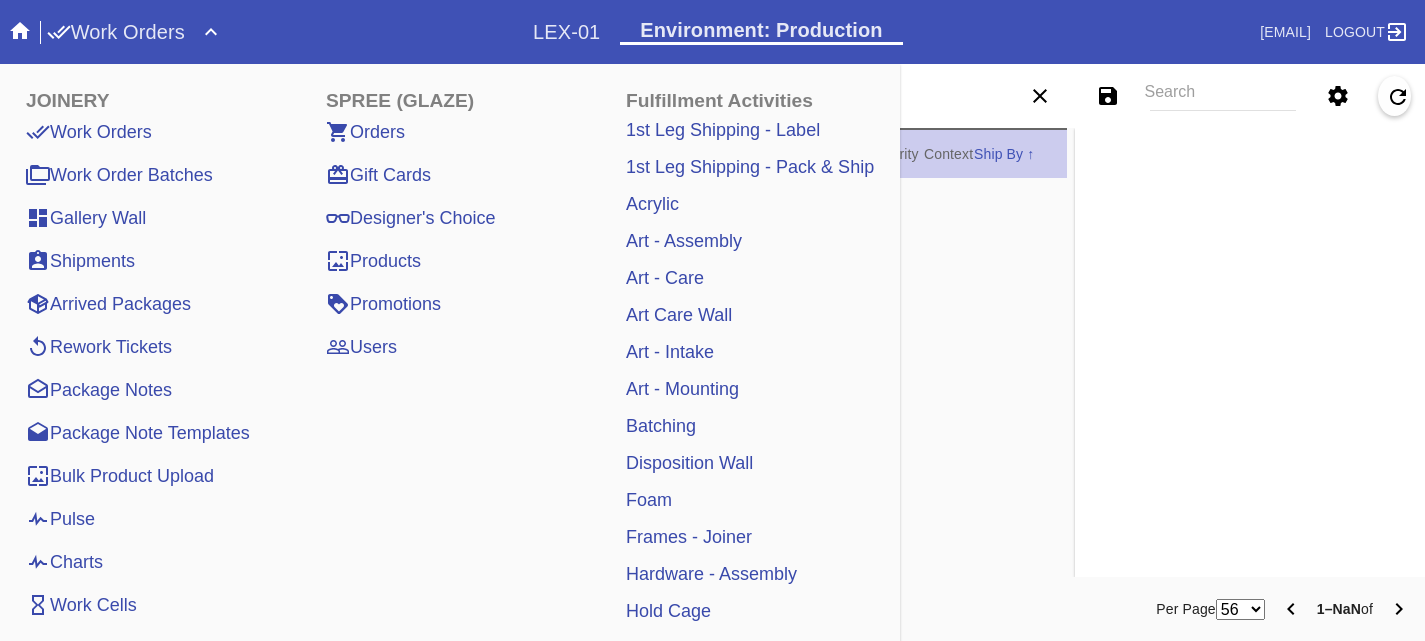 click on "Pulse" at bounding box center [60, 519] 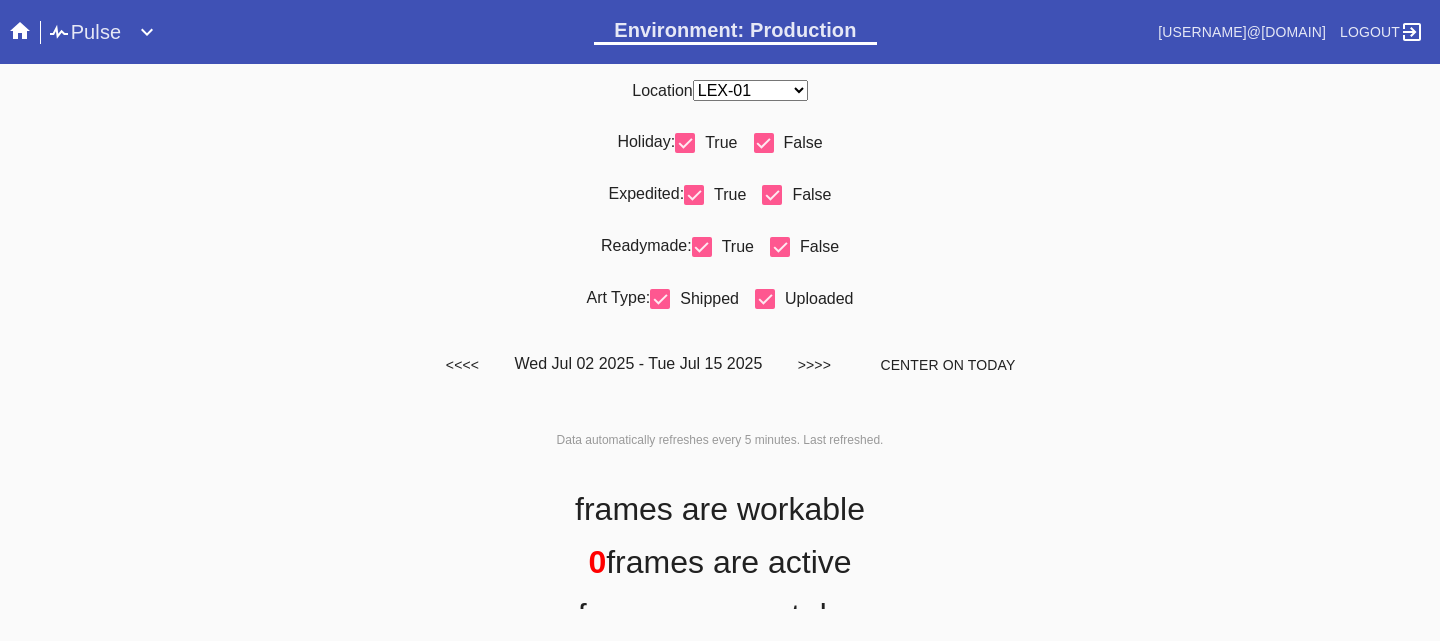 scroll, scrollTop: 0, scrollLeft: 0, axis: both 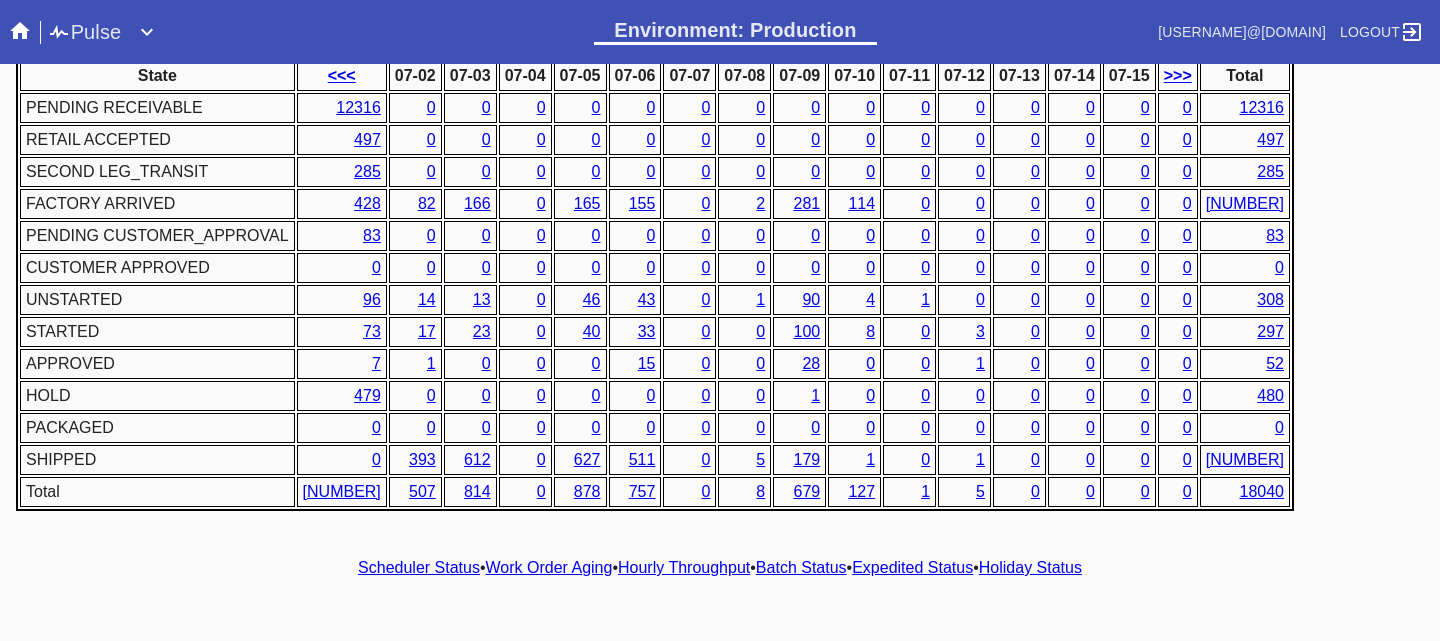 click on "Work Order Aging" at bounding box center [549, 567] 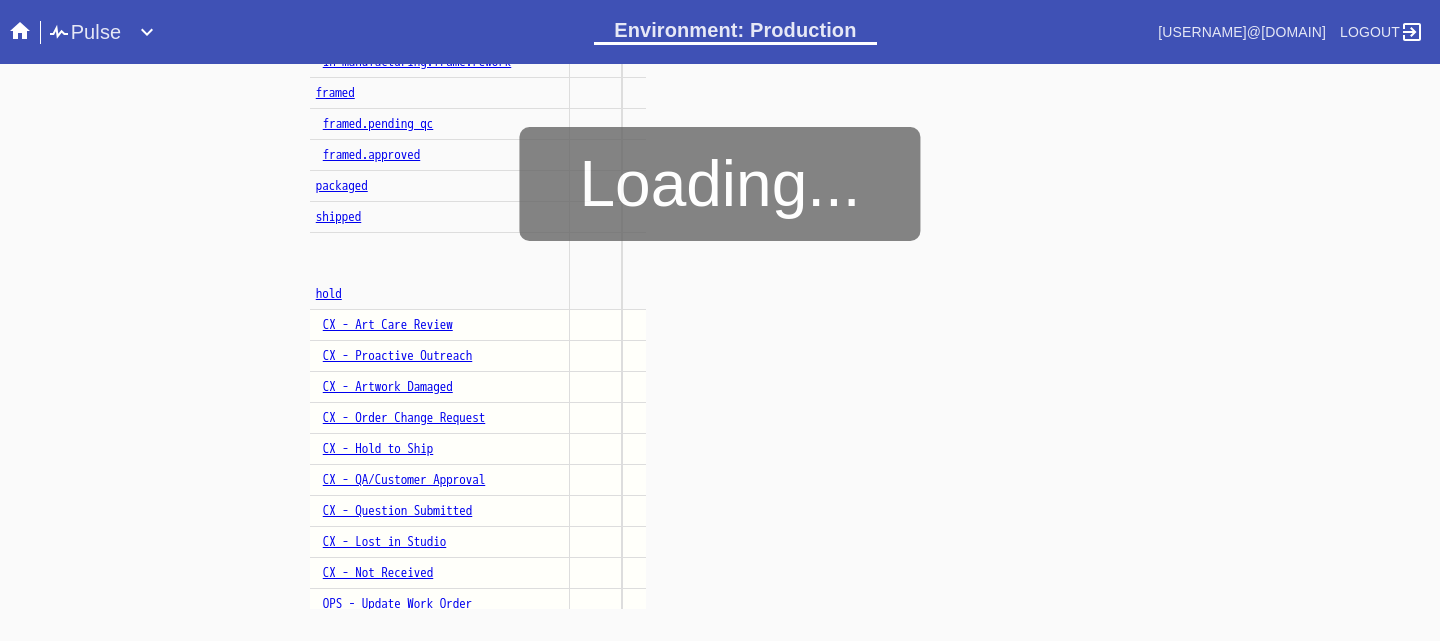 scroll, scrollTop: 1414, scrollLeft: 0, axis: vertical 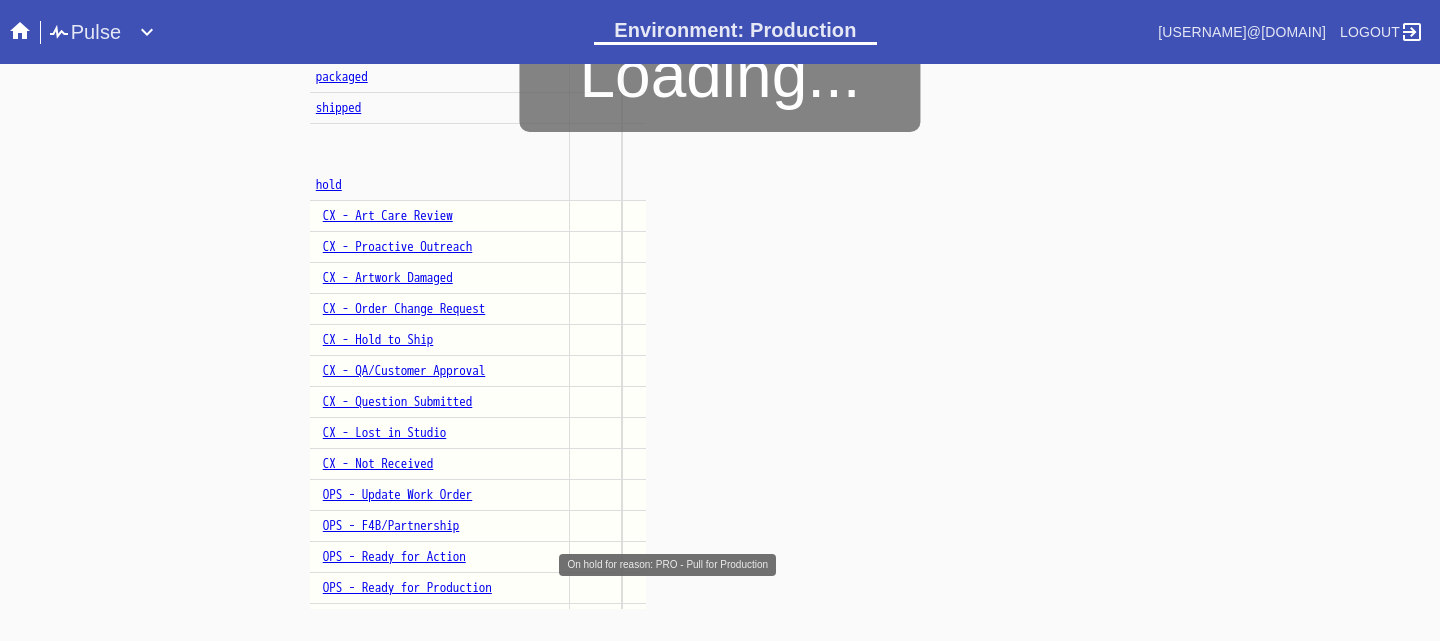 click on "PRO - Pull for Production" at bounding box center (404, 711) 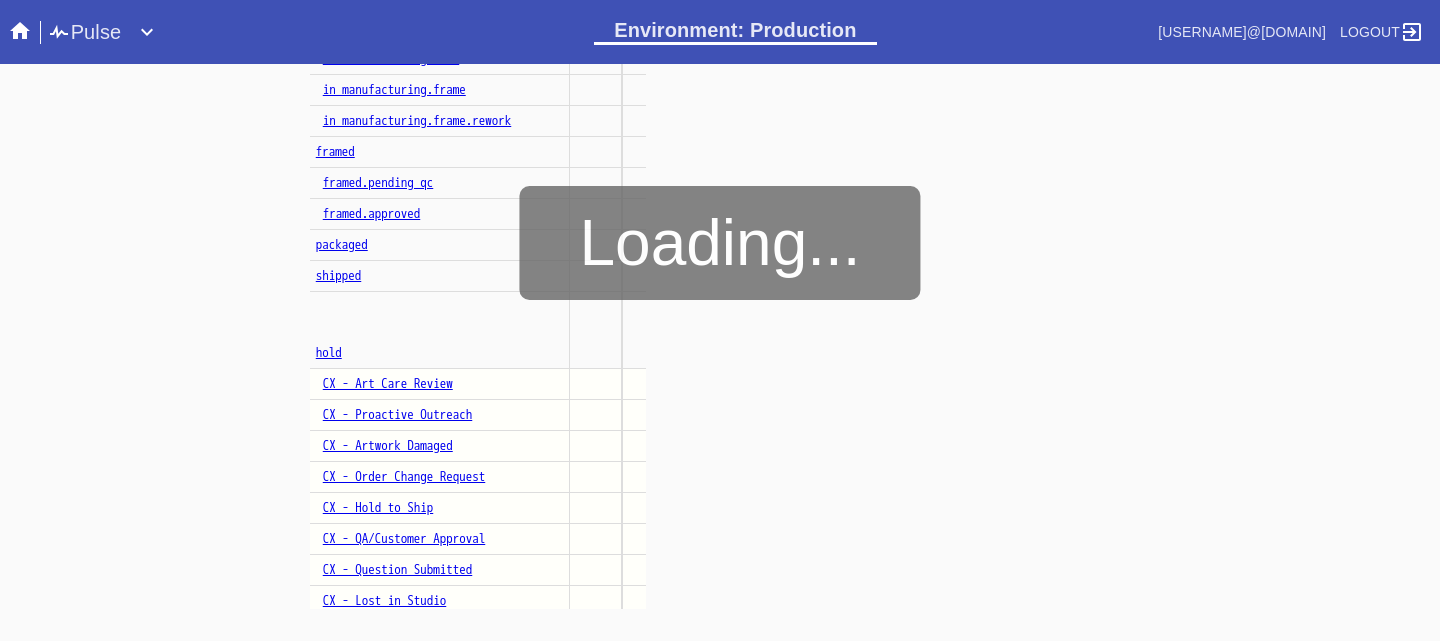 scroll, scrollTop: 582, scrollLeft: 0, axis: vertical 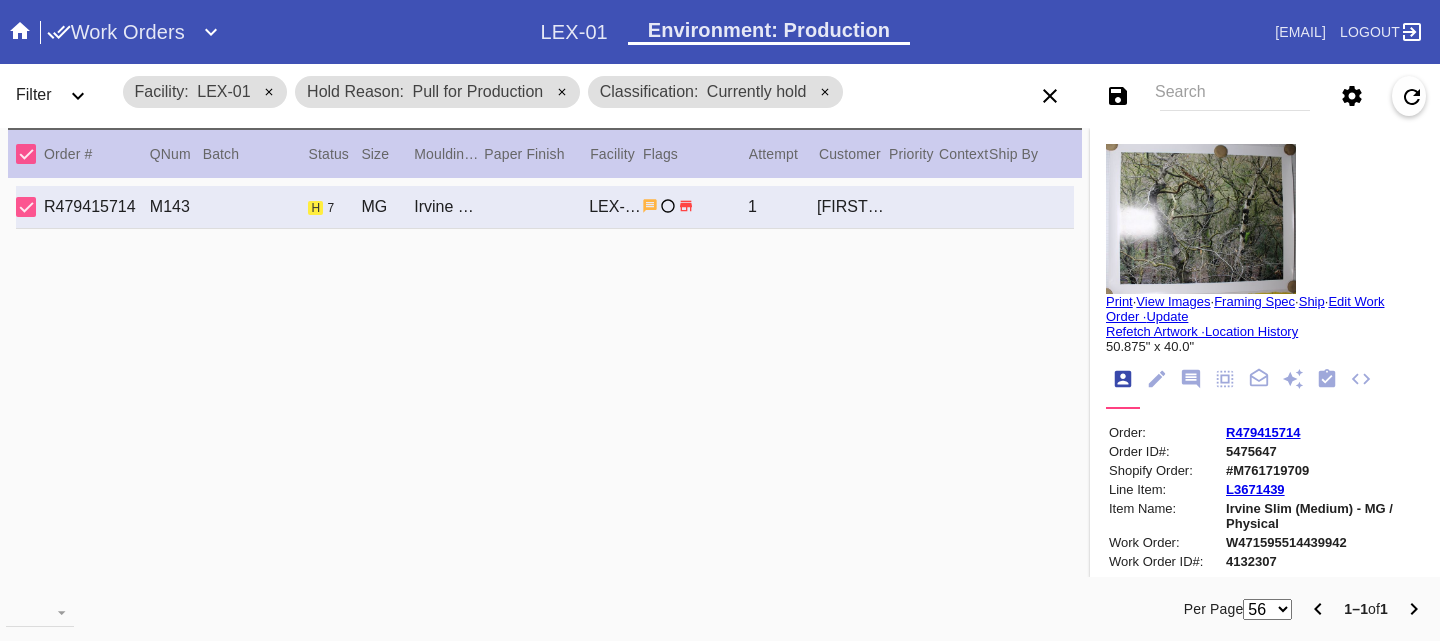 click at bounding box center [269, 92] 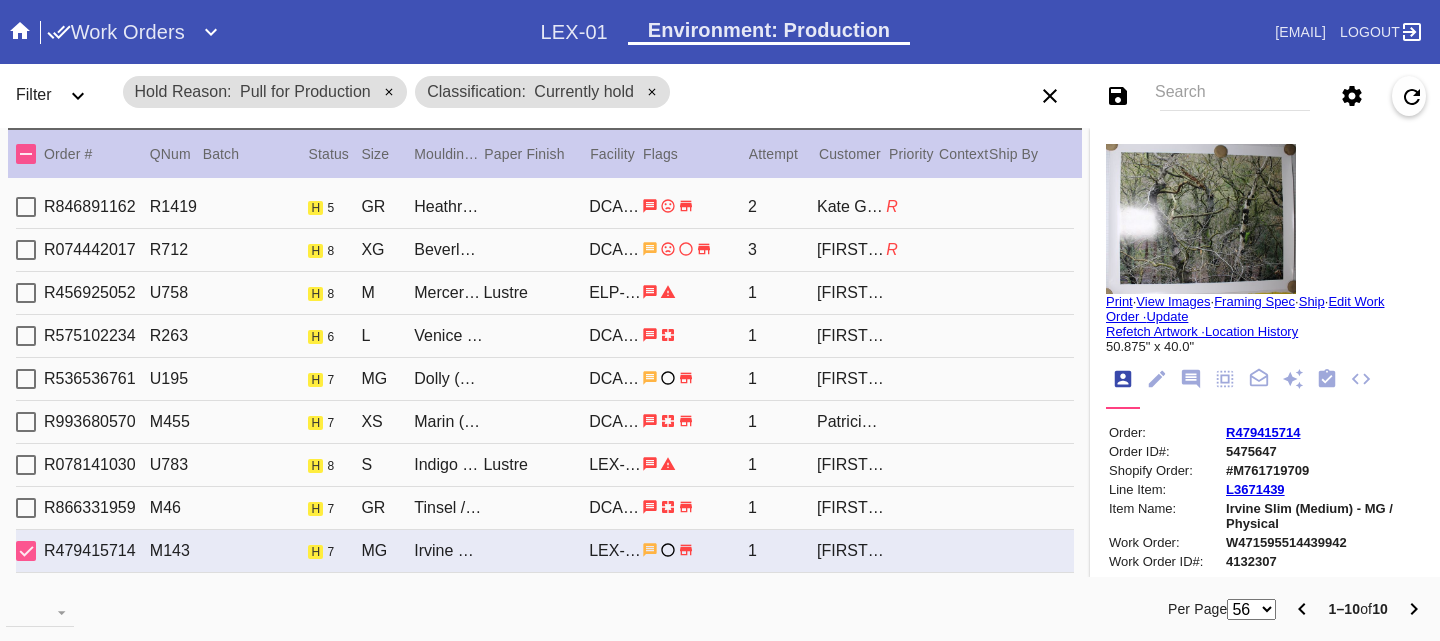 click at bounding box center (78, 96) 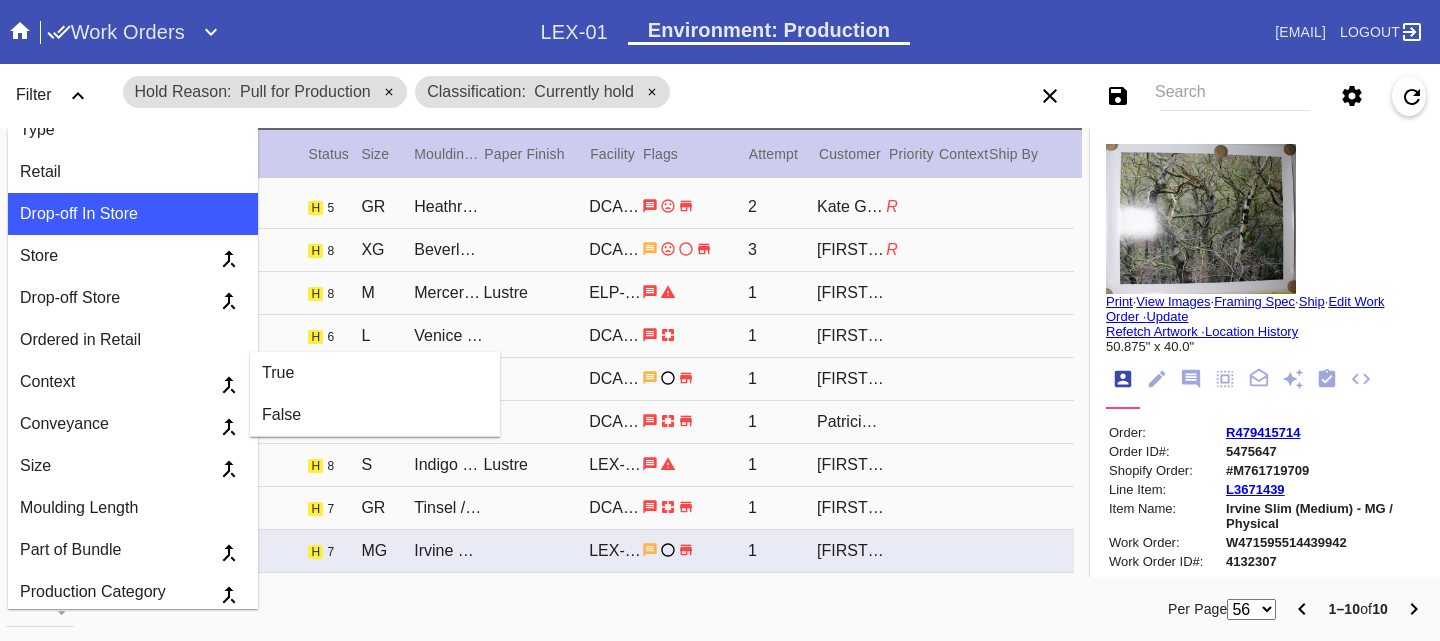 scroll, scrollTop: 691, scrollLeft: 0, axis: vertical 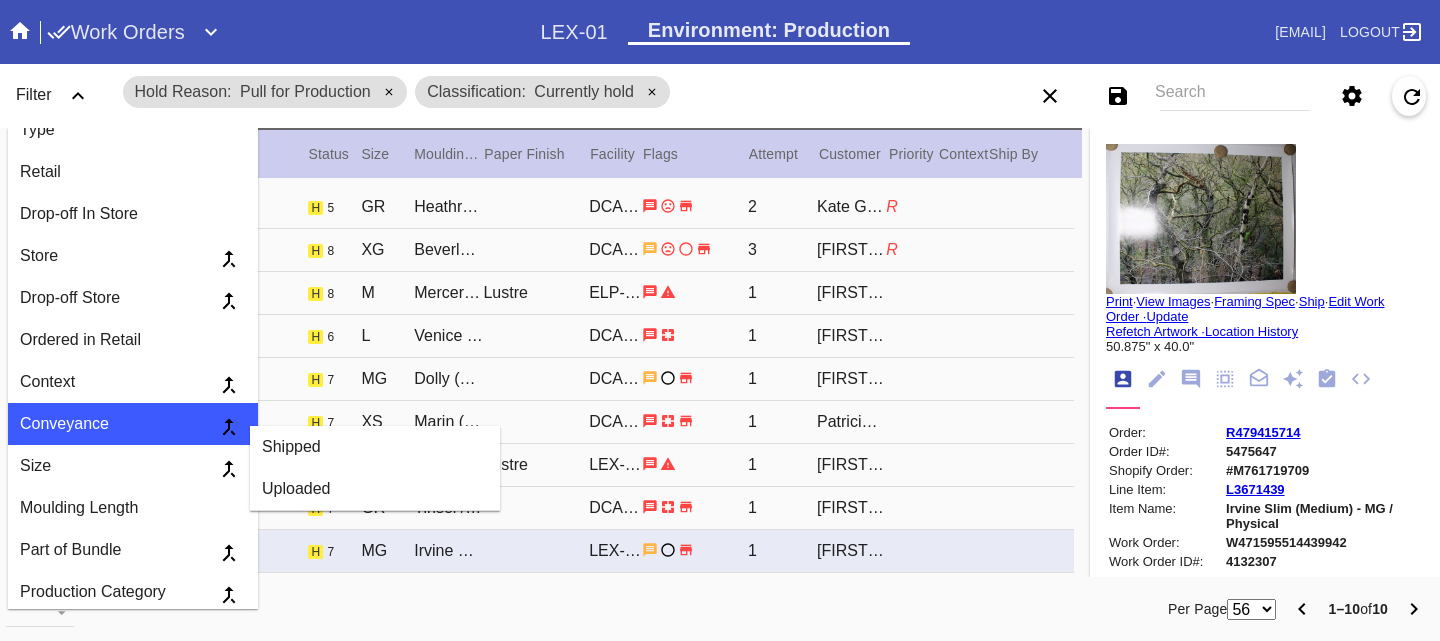 click on "Uploaded" at bounding box center [375, 447] 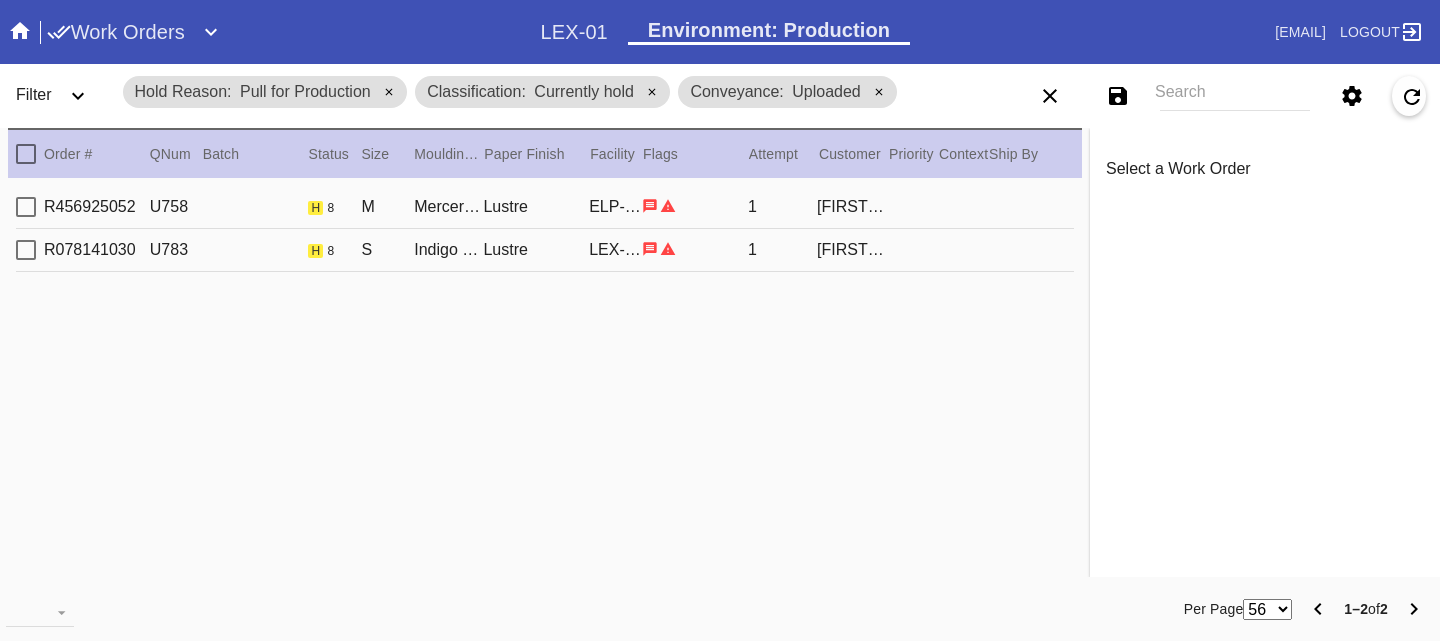 click on "R456925052 U758 h   8 M Mercer / Dove White Lustre [FACILITY] 1 [FIRST] [LAST]" at bounding box center [545, 207] 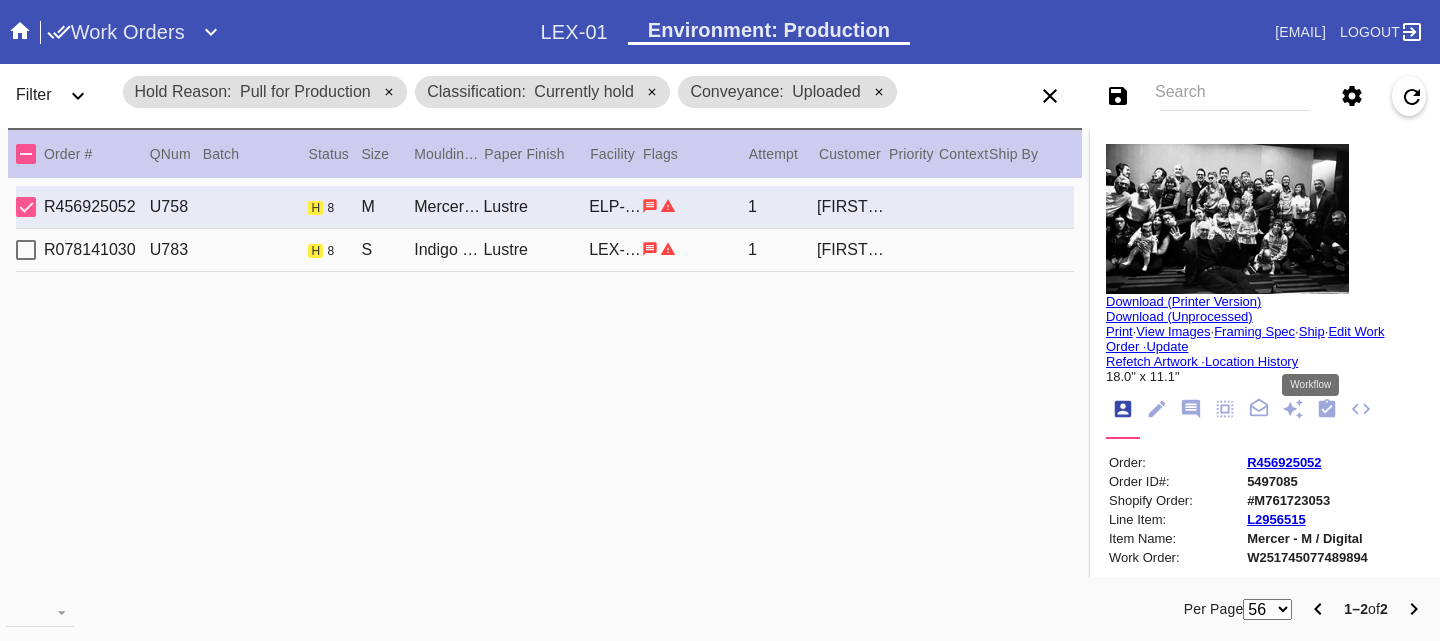 click at bounding box center [1327, 408] 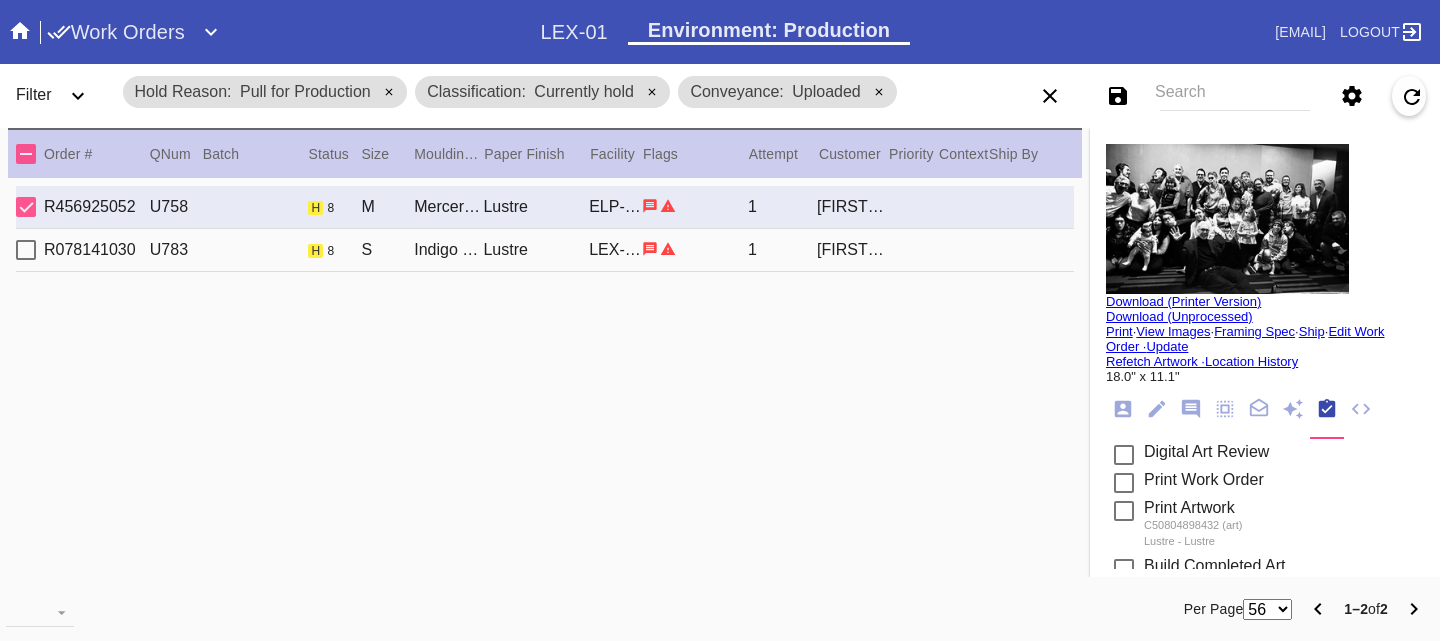 scroll, scrollTop: 436, scrollLeft: 0, axis: vertical 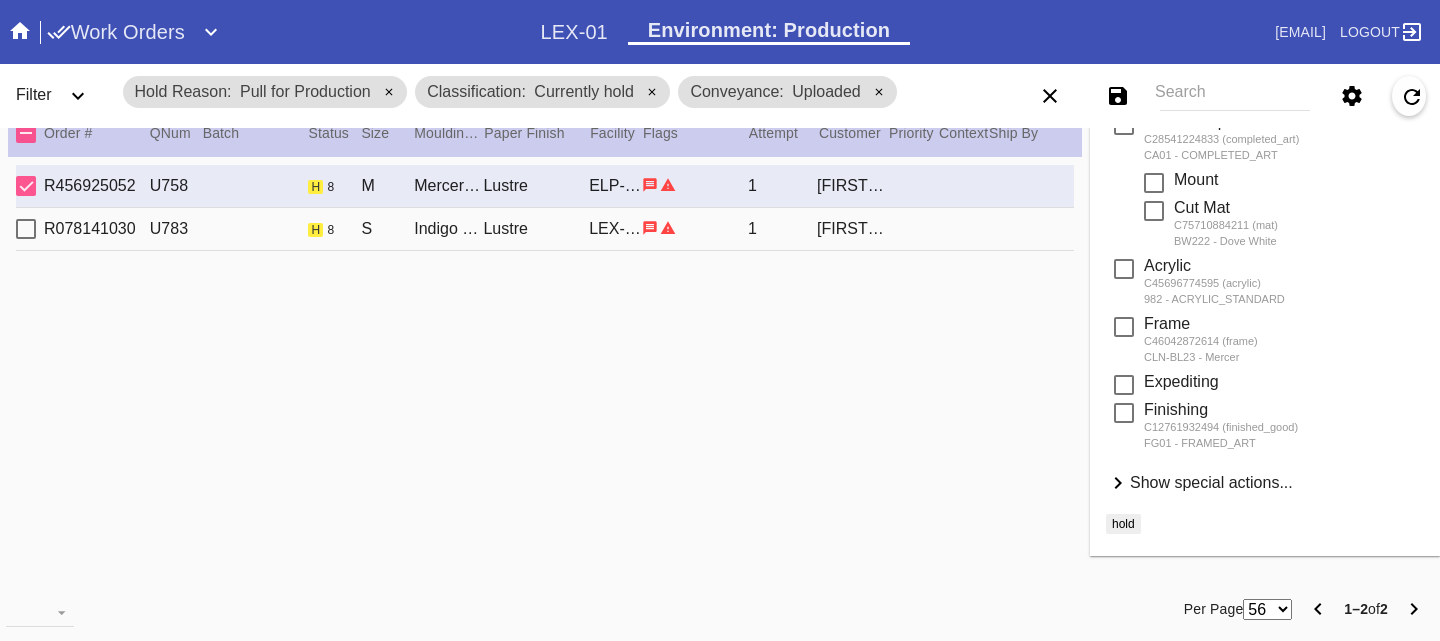 click on "Show special actions..." at bounding box center [1211, 482] 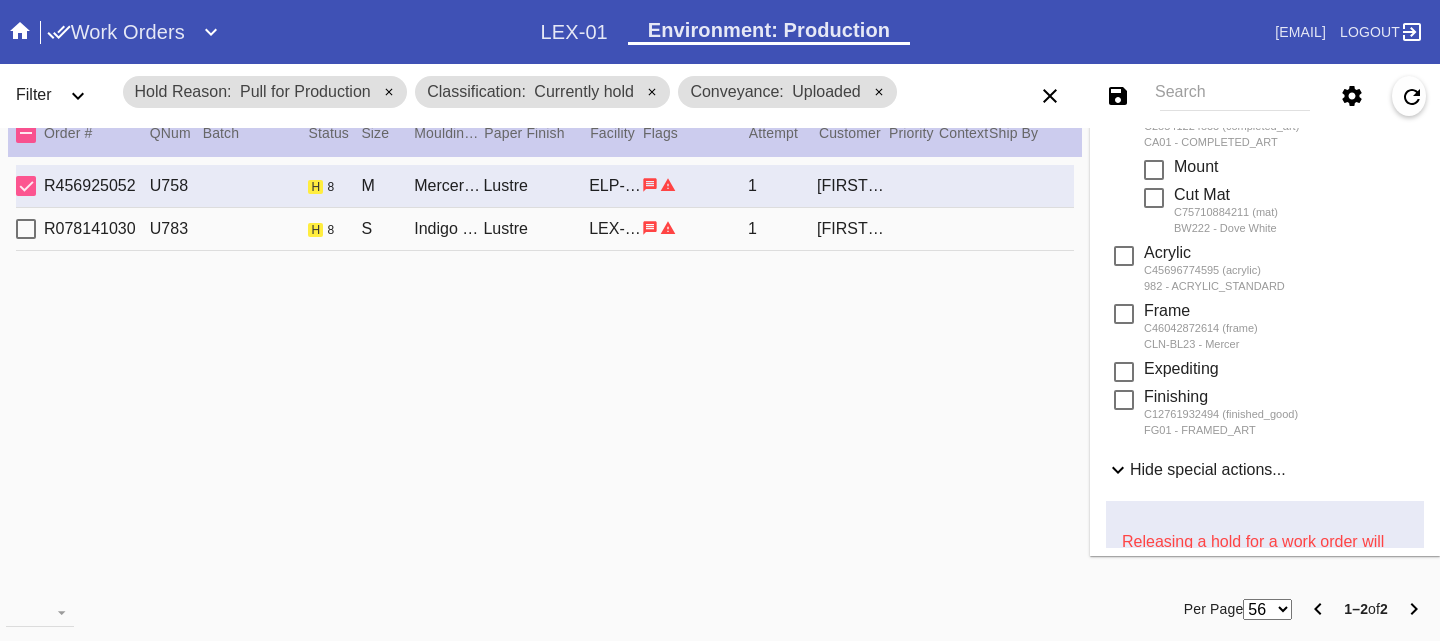 scroll, scrollTop: 894, scrollLeft: 0, axis: vertical 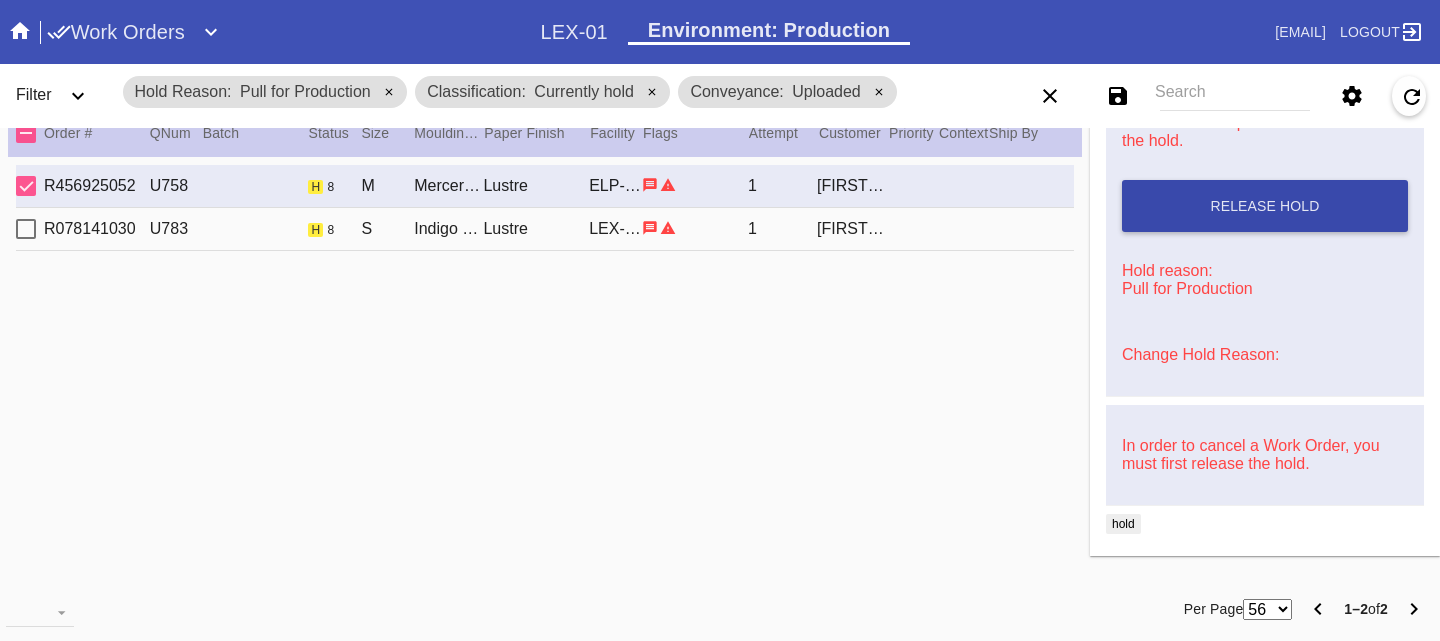 click on "Release Hold" at bounding box center (1265, 206) 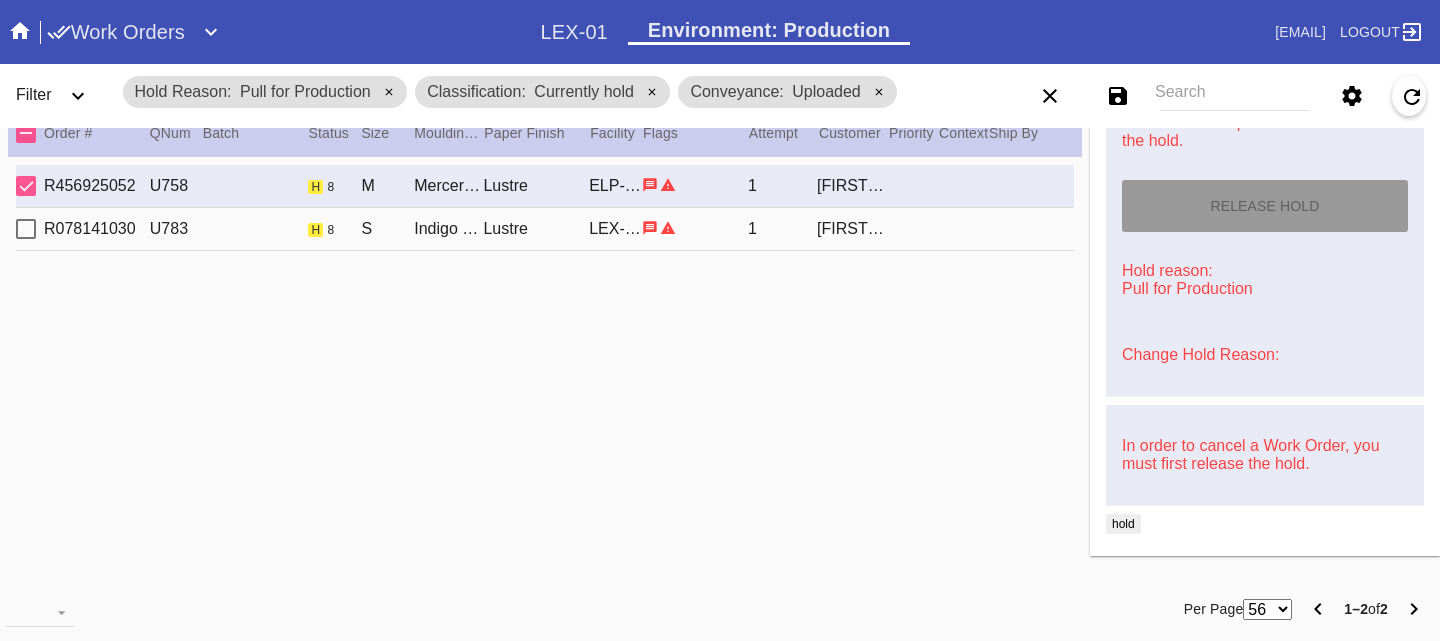 click on "R078141030 U783 h   8 S Indigo Walnut Gallery / Dove White Lustre LEX-03 1 [LAST], [FIRST]" at bounding box center [545, 229] 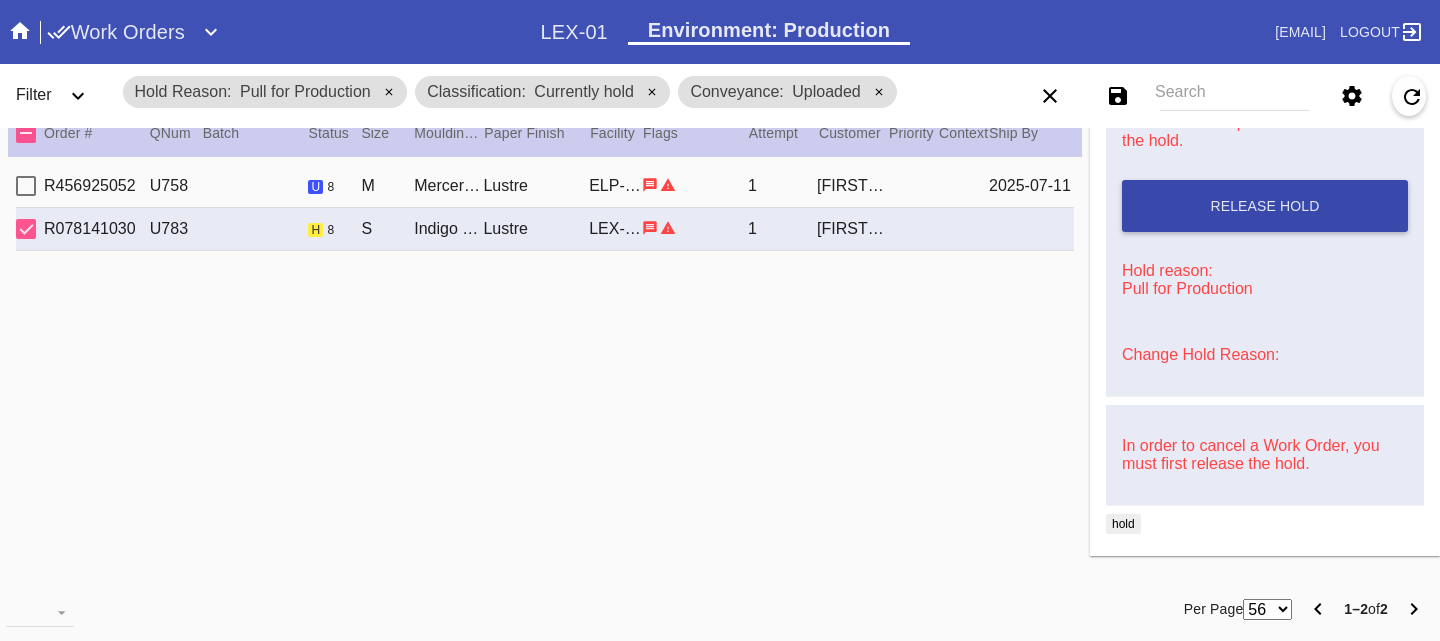 click on "Release Hold" at bounding box center [1265, 206] 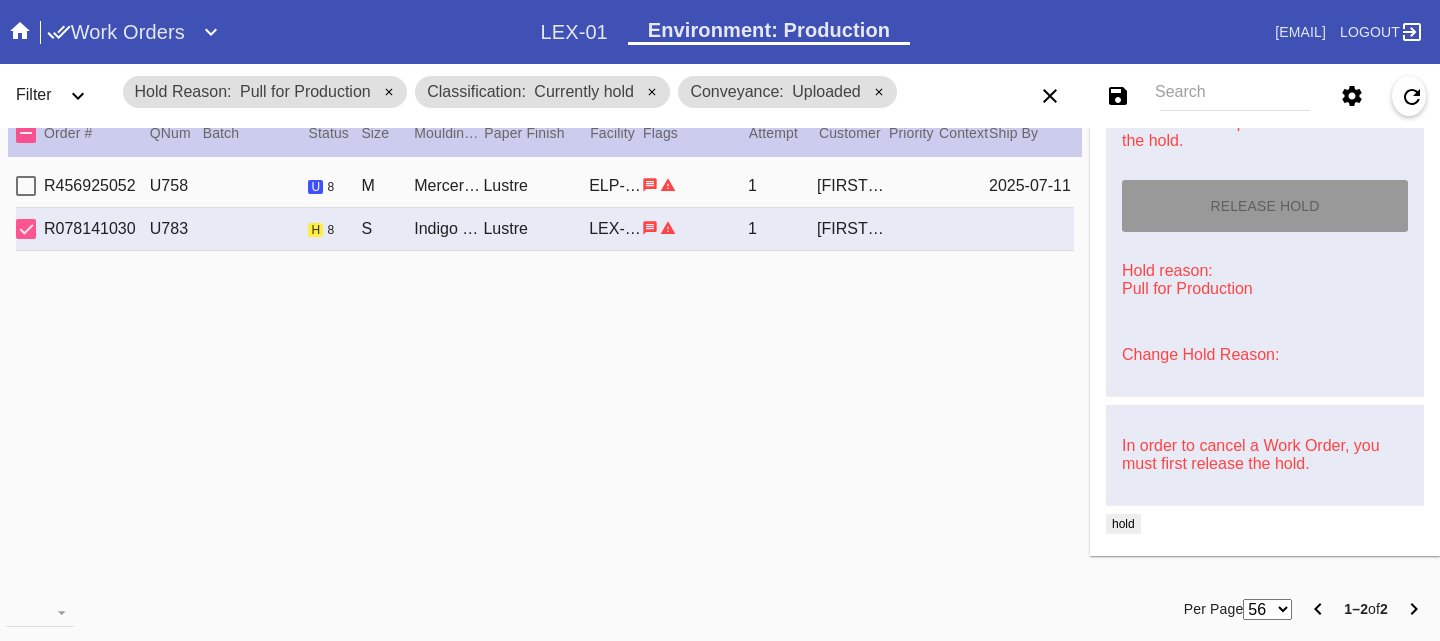 click on "Releasing a hold for a work order will set it back to its previous state before the hold. Release Hold Hold reason: Pull for Production Change Hold Reason:" at bounding box center (1265, 230) 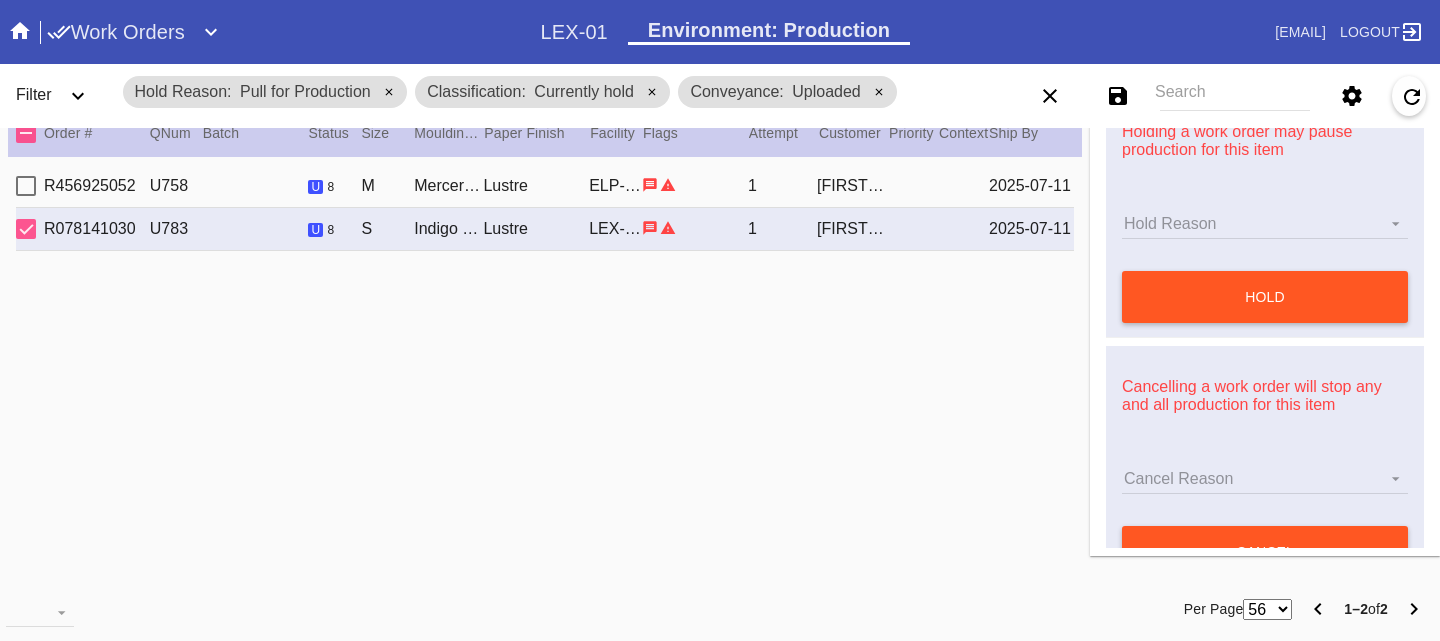 scroll, scrollTop: 0, scrollLeft: 0, axis: both 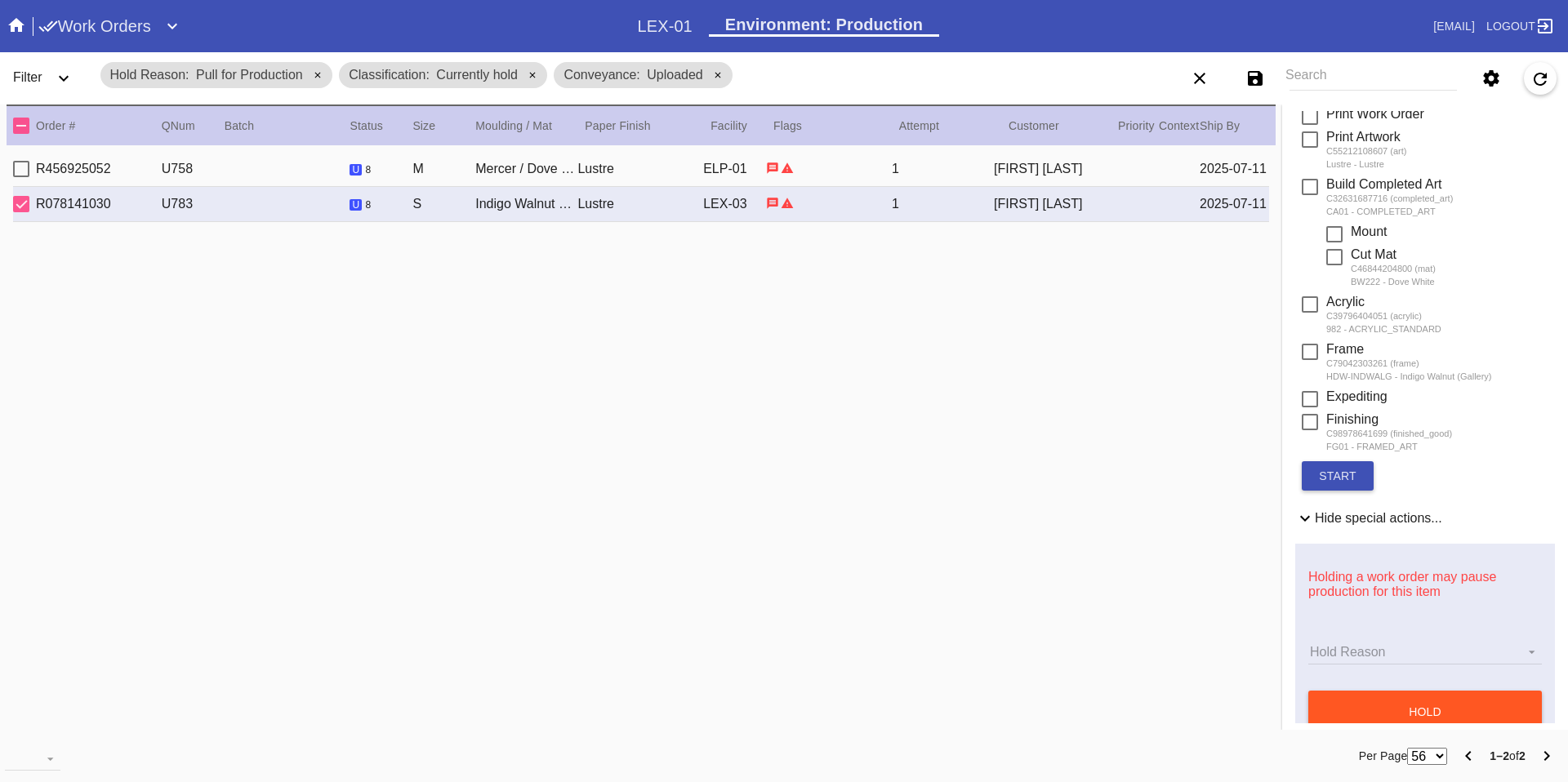 click on "Search" at bounding box center (1373, 78) 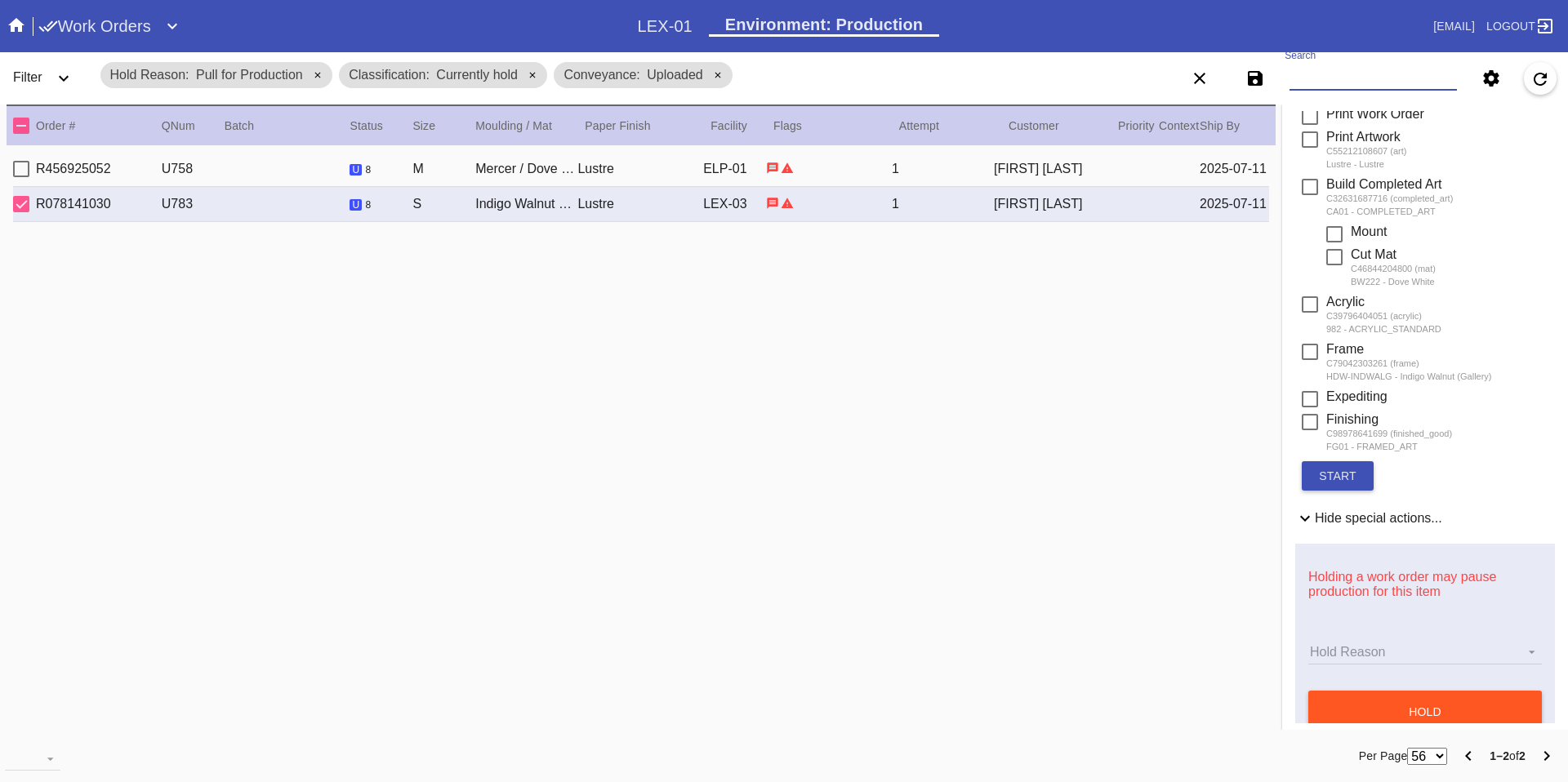 click on "Search" at bounding box center [1373, 78] 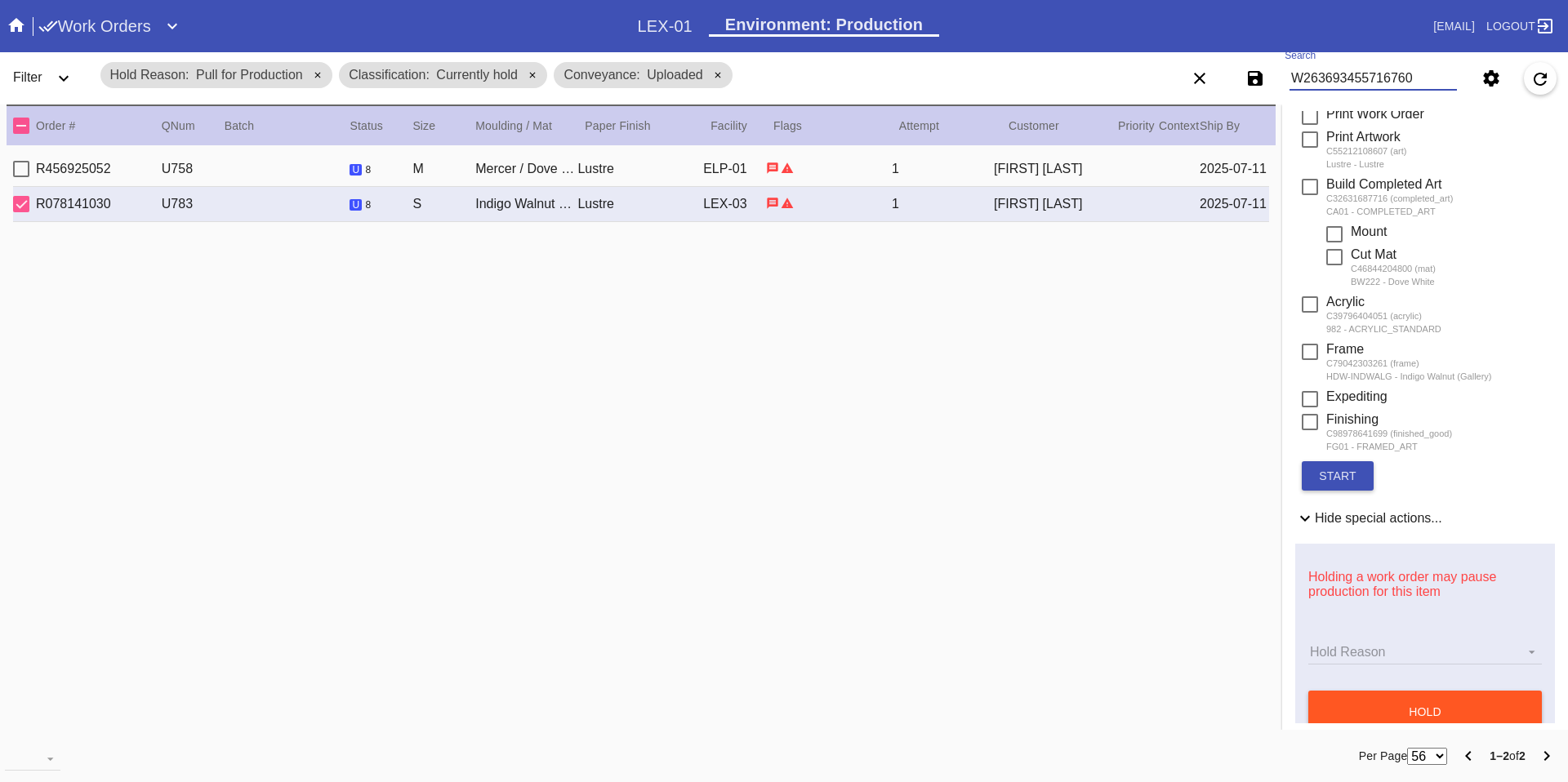 type on "W263693455716760" 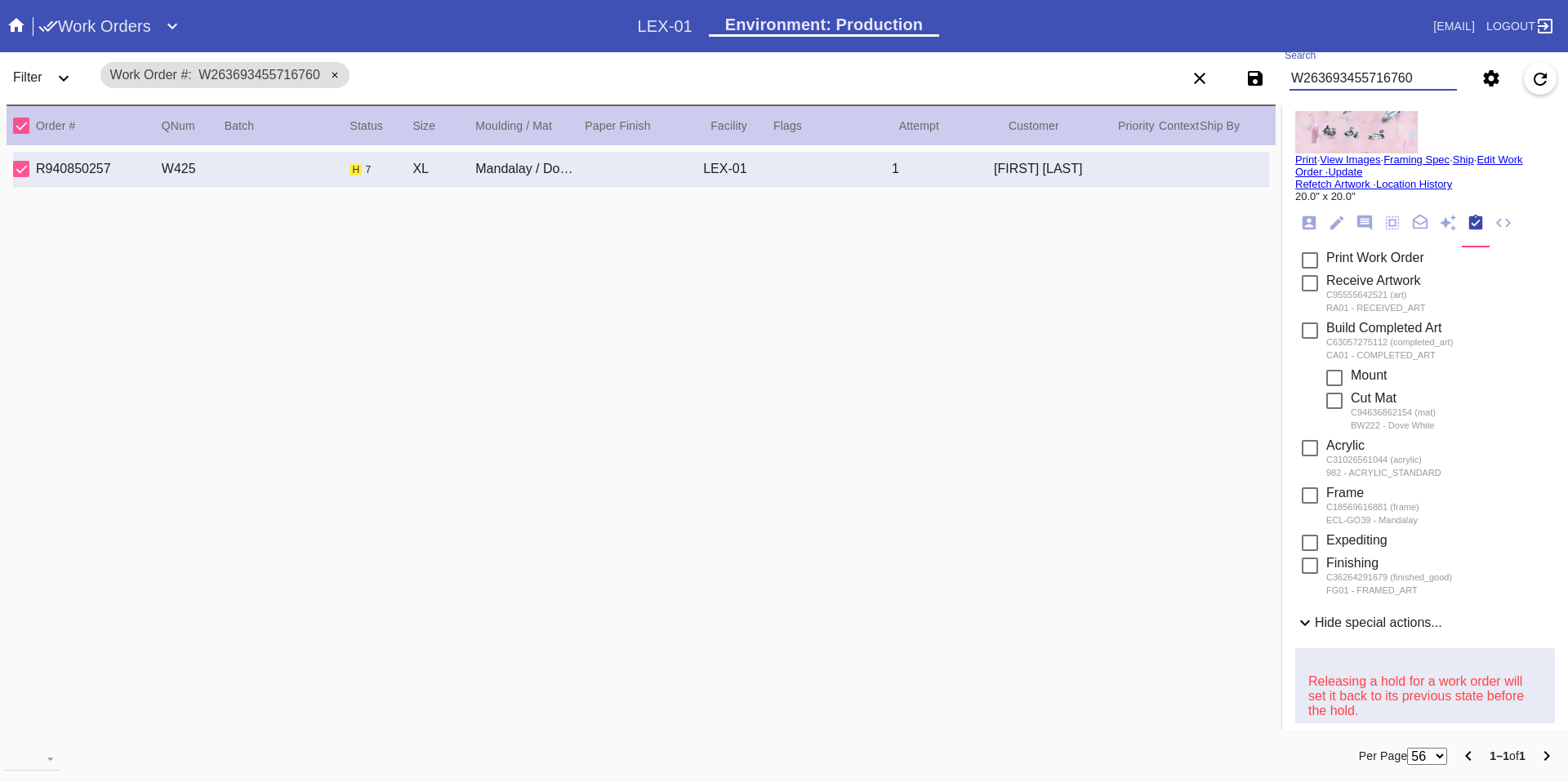 scroll, scrollTop: 0, scrollLeft: 0, axis: both 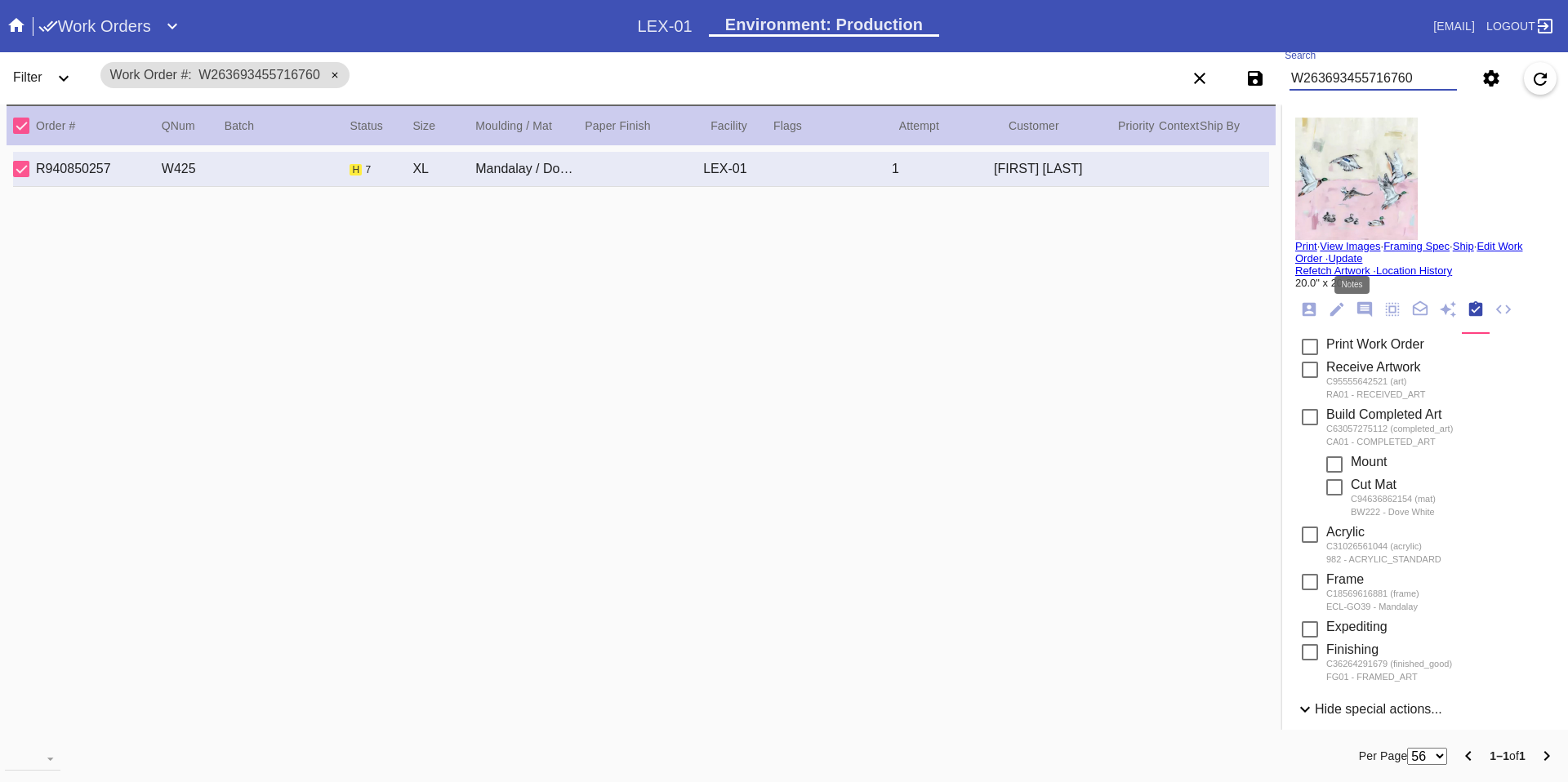 click at bounding box center (1365, 309) 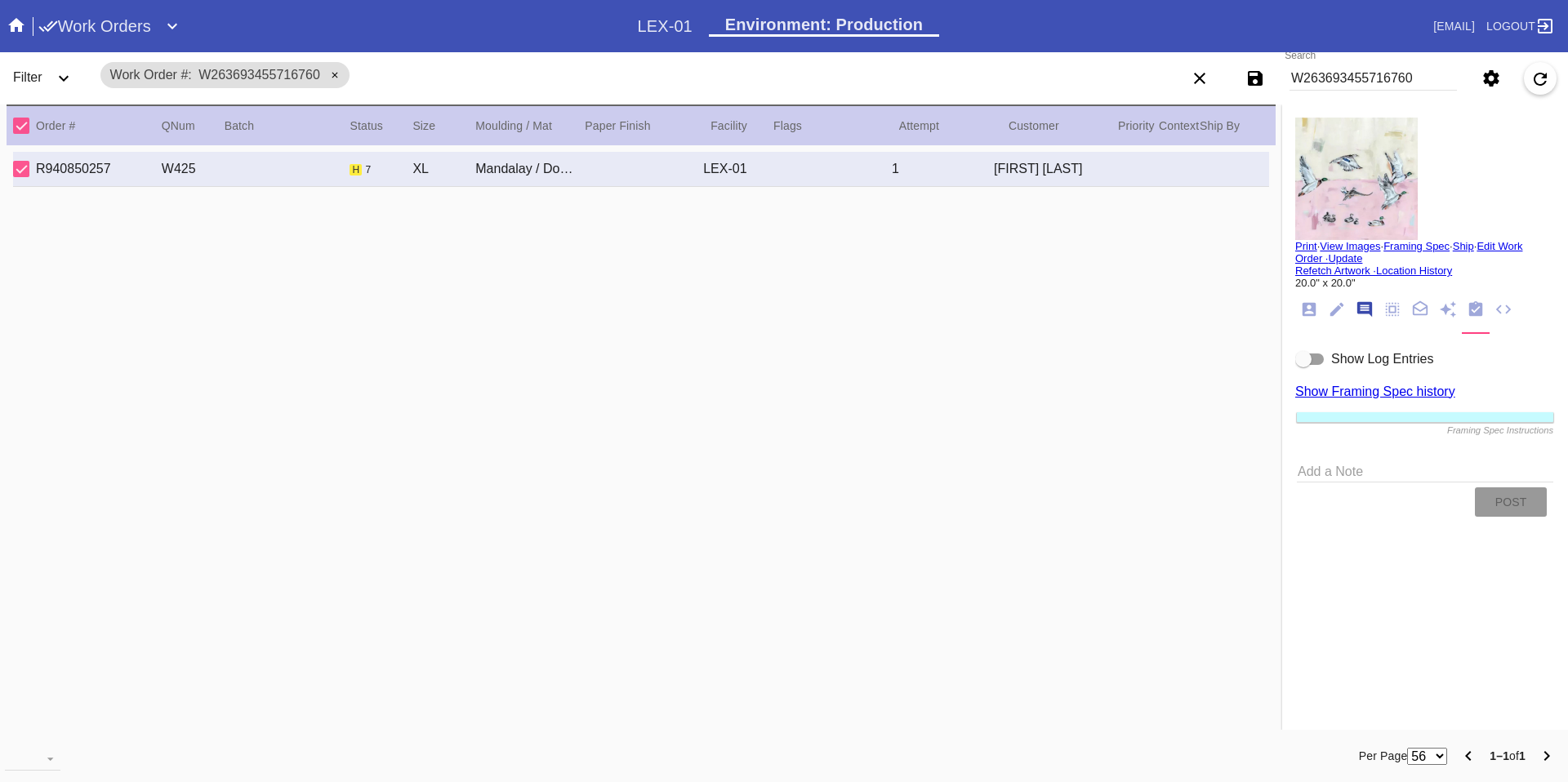 scroll, scrollTop: 100, scrollLeft: 0, axis: vertical 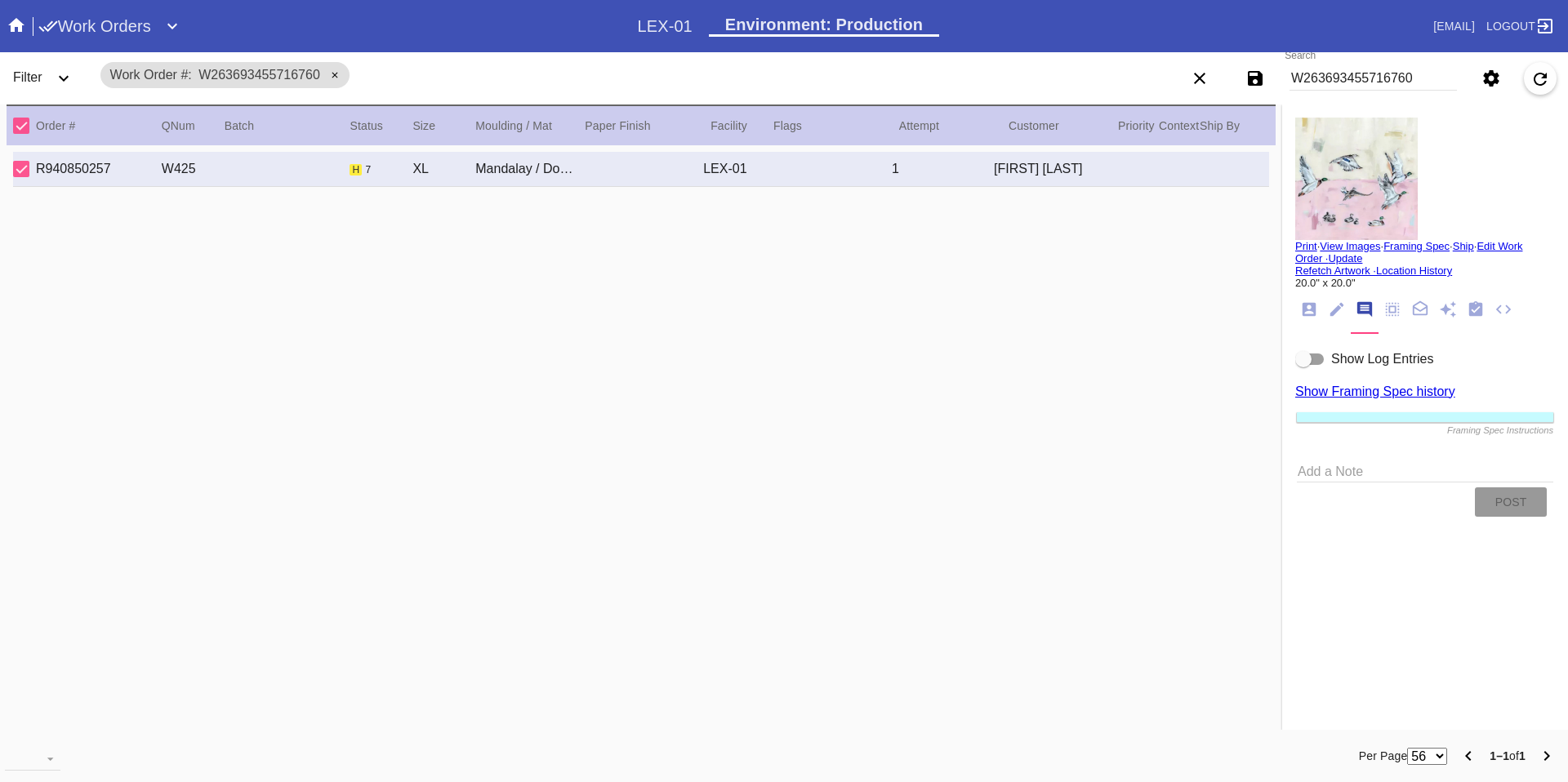 click at bounding box center (1309, 309) 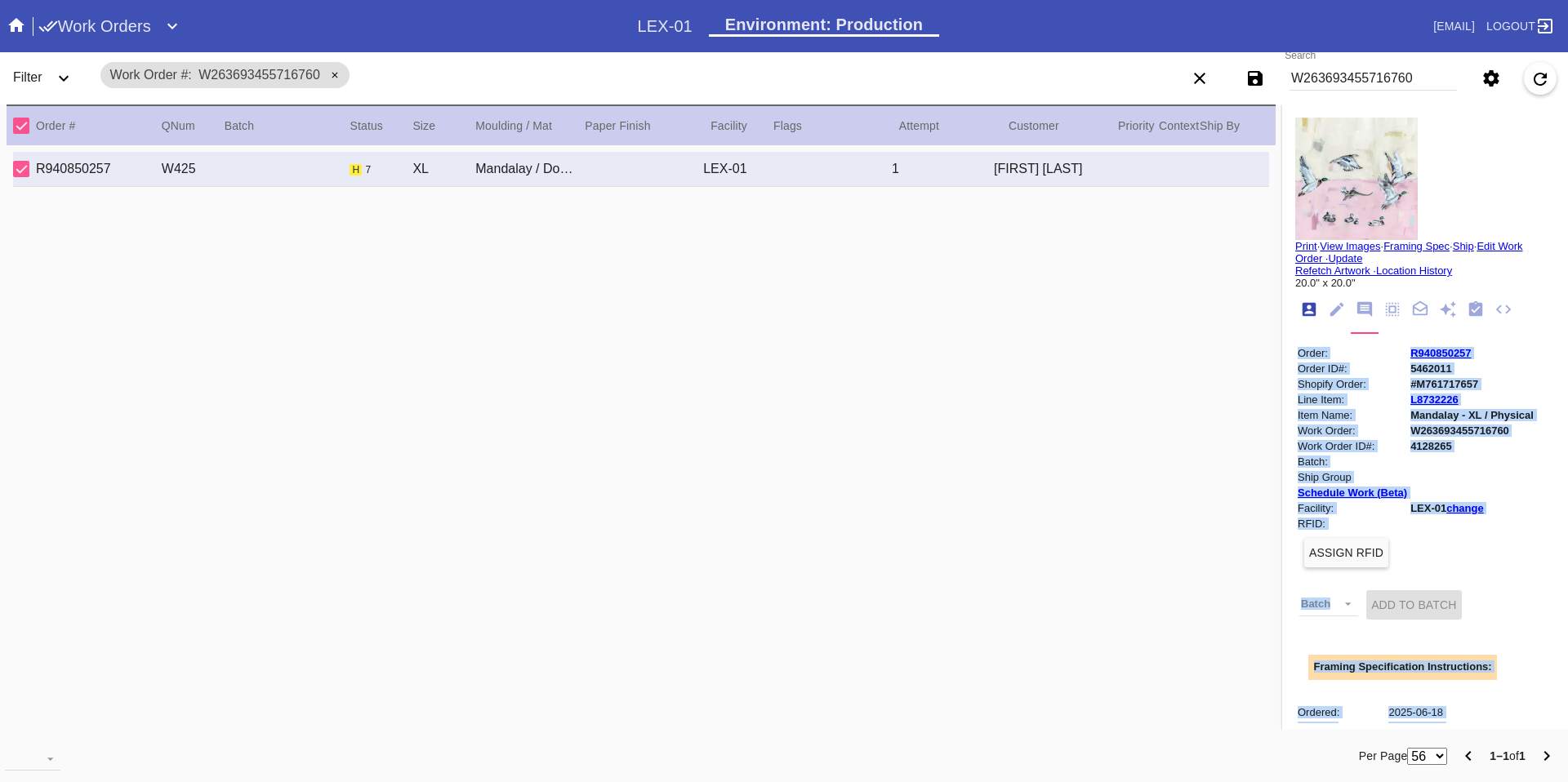 click at bounding box center [1309, 309] 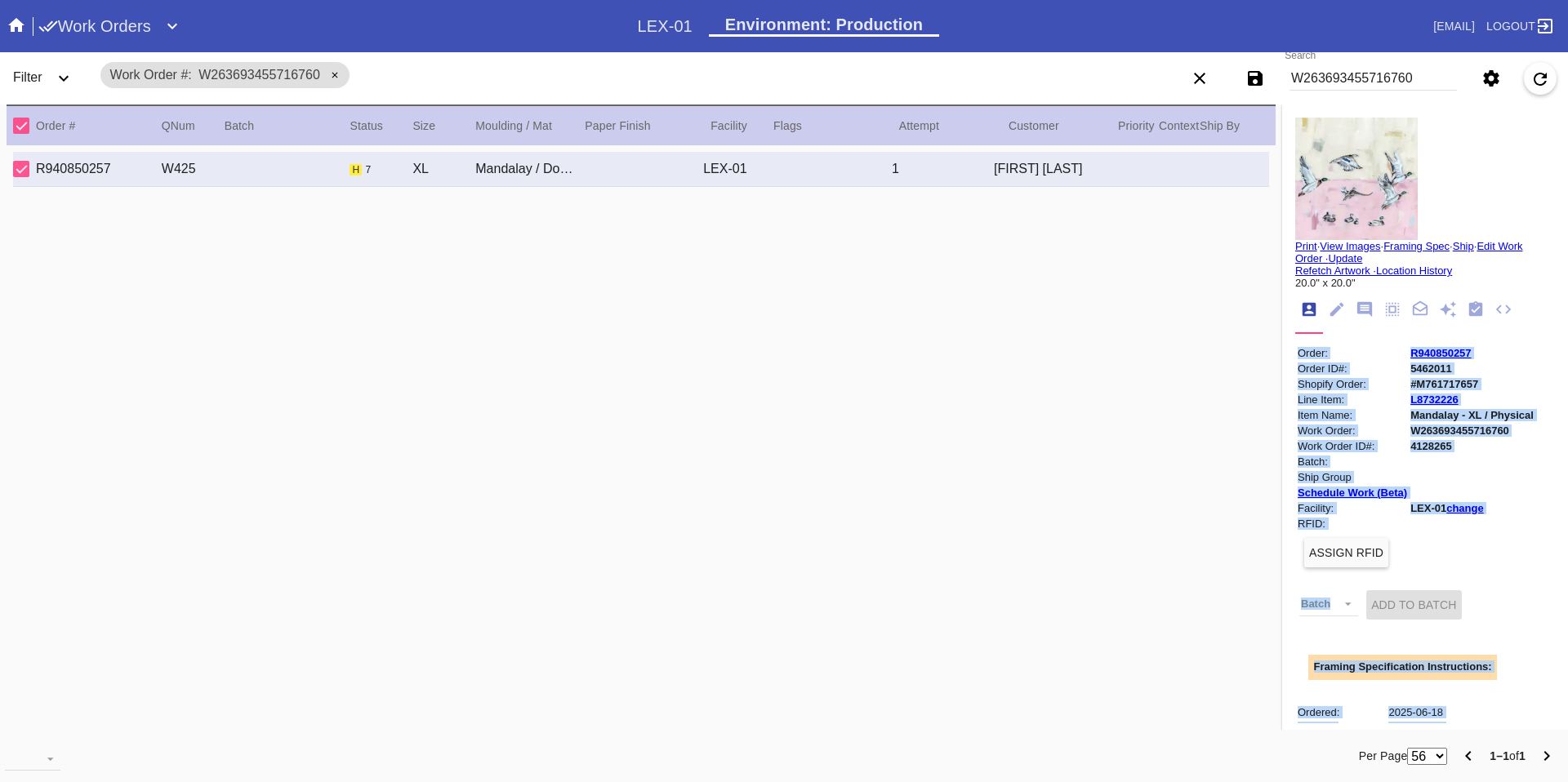 click on "#M761717657" at bounding box center [1472, 384] 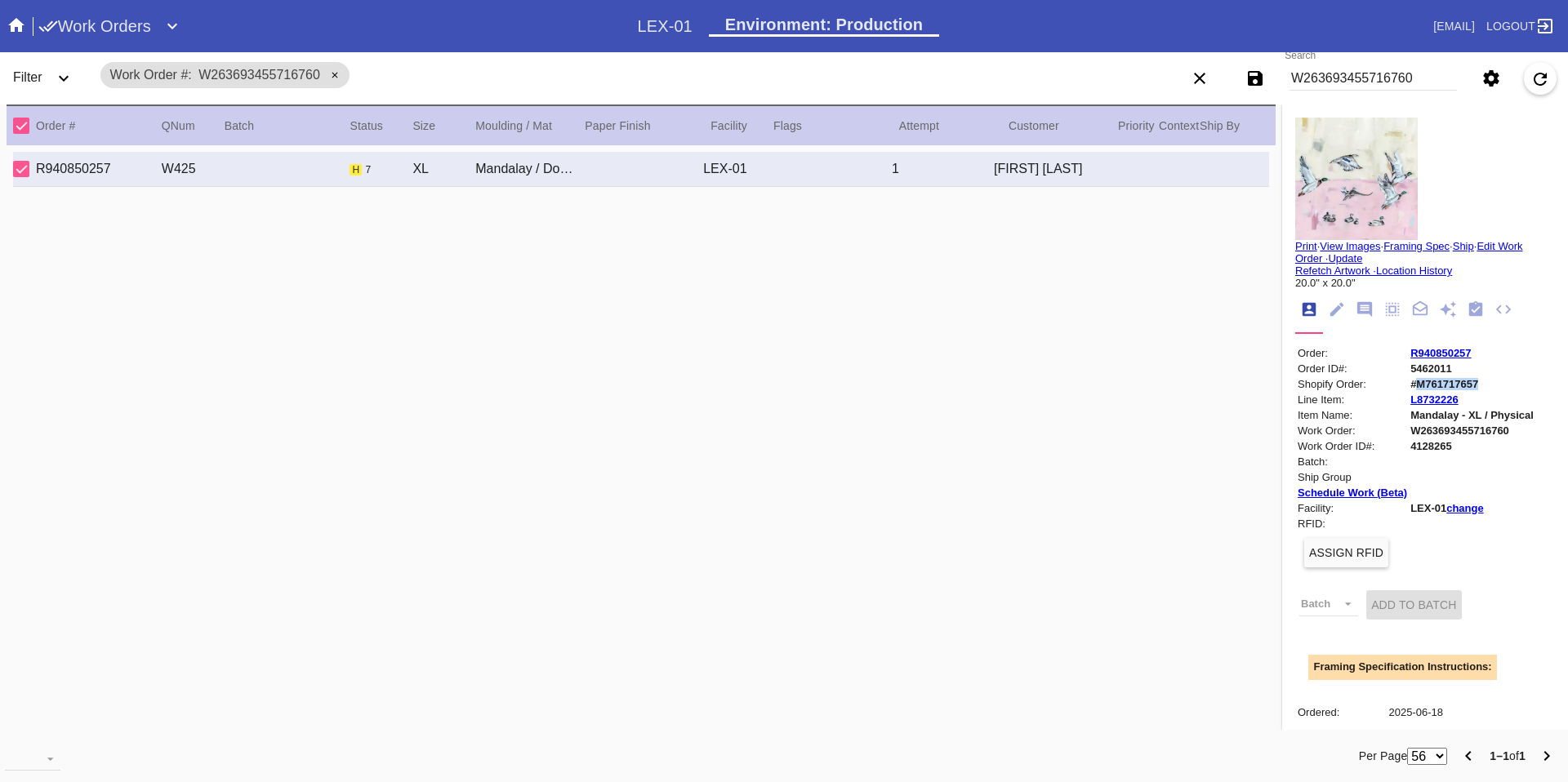 click on "#M761717657" at bounding box center (1472, 384) 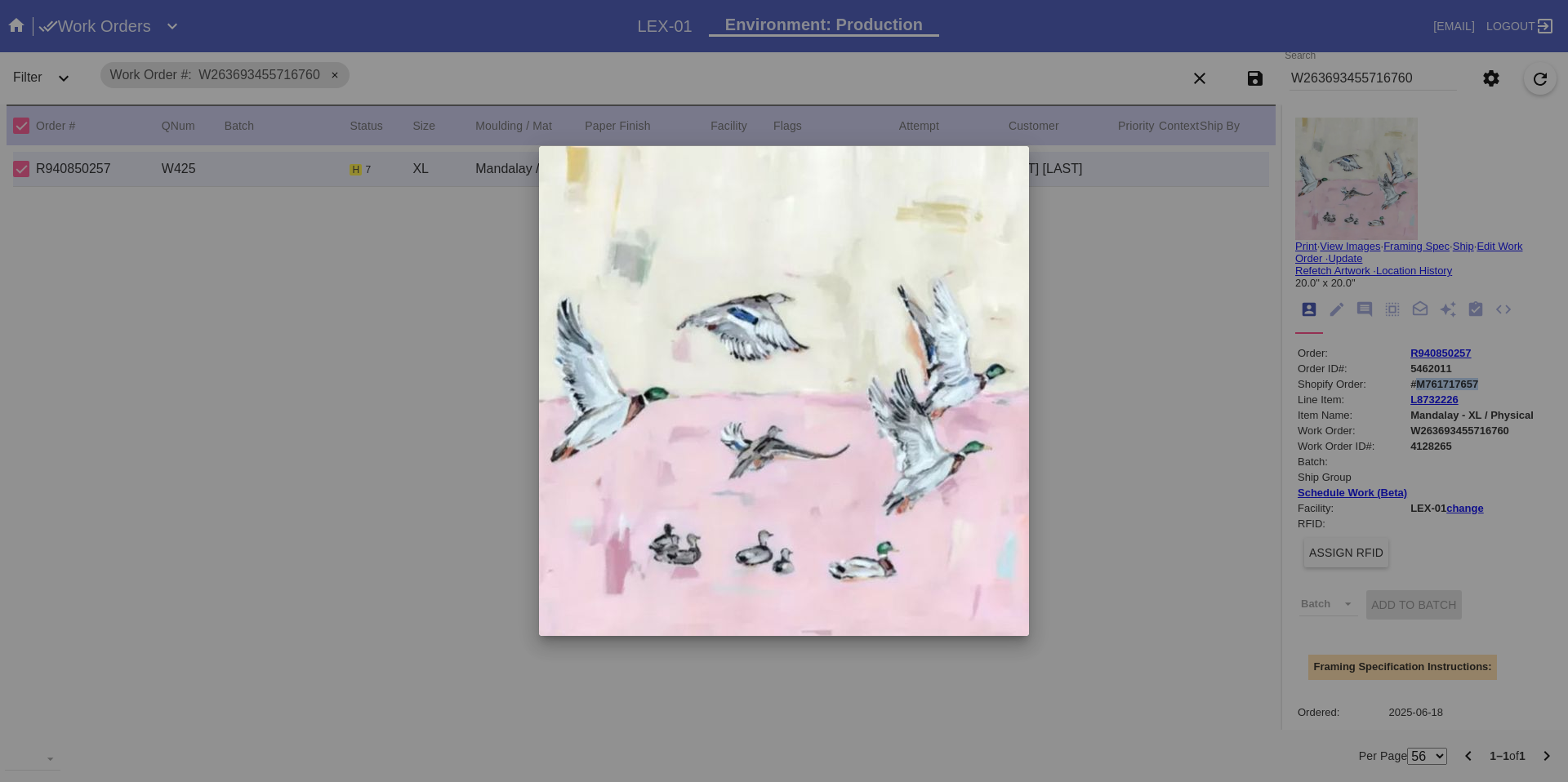 click on "Search
.a {
fill: #1d2019;
}
Spinner
.a {
fill: #1d2019;
}
Go to order
example: o R123456789 (or o #M12423)
Search via Panoramic
example: Any Email or FB number, R*...
Go to user
example: u <email> | u U1234
Go to order audit log
example: al R123456789
Go to order payments
example: op R123456789
Go to most recent order for email
example: <email> | ro <email fragment>
Go to orders for email
example: <email> | o <email fragment>
Go to promo
example: p <code>
Make One Time Promo
example: mkp
Go to Gift Card
example: g G529704768722640
Search Joinery       LEX-01" at bounding box center [784, 391] 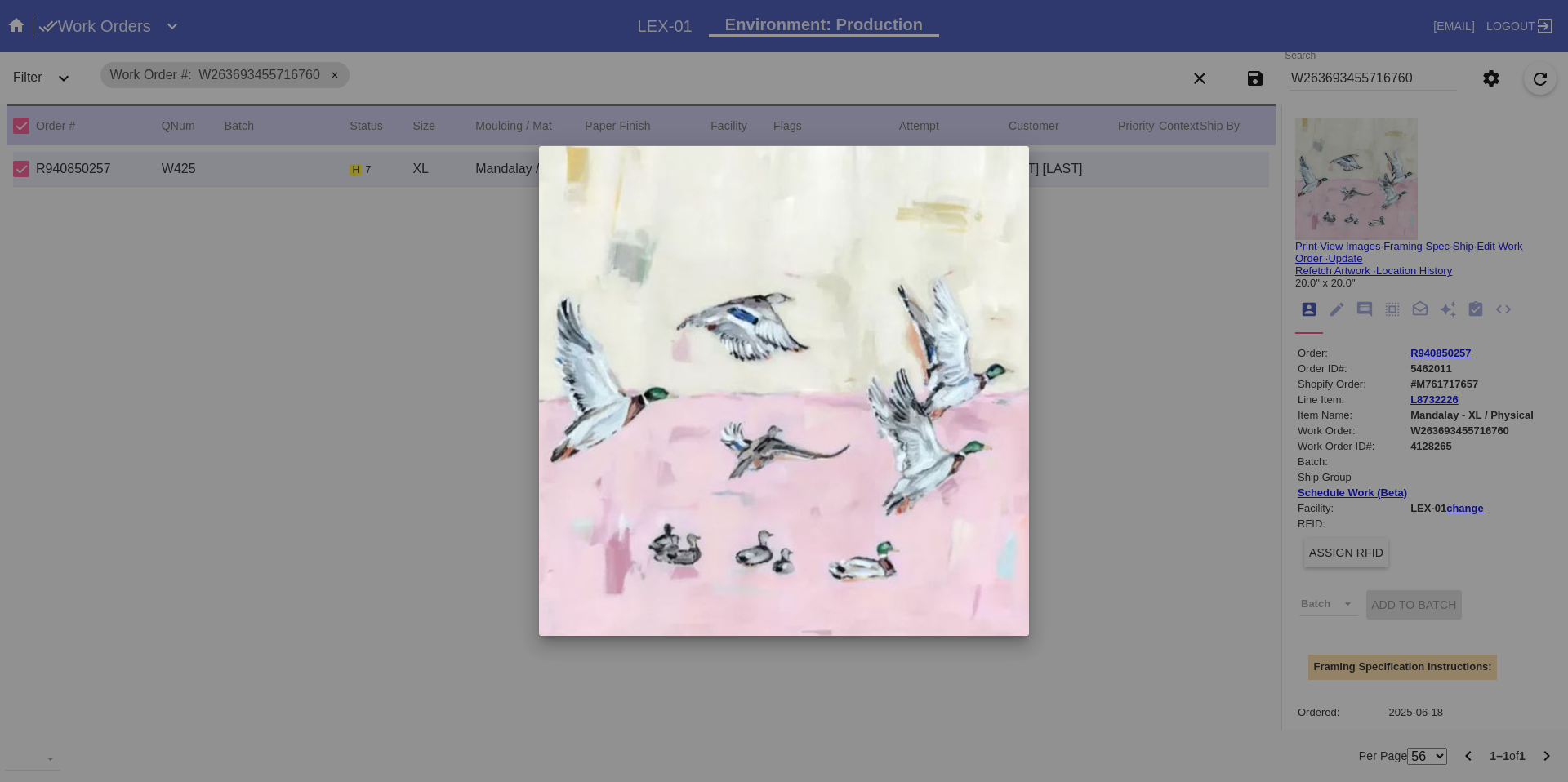 click at bounding box center [784, 391] 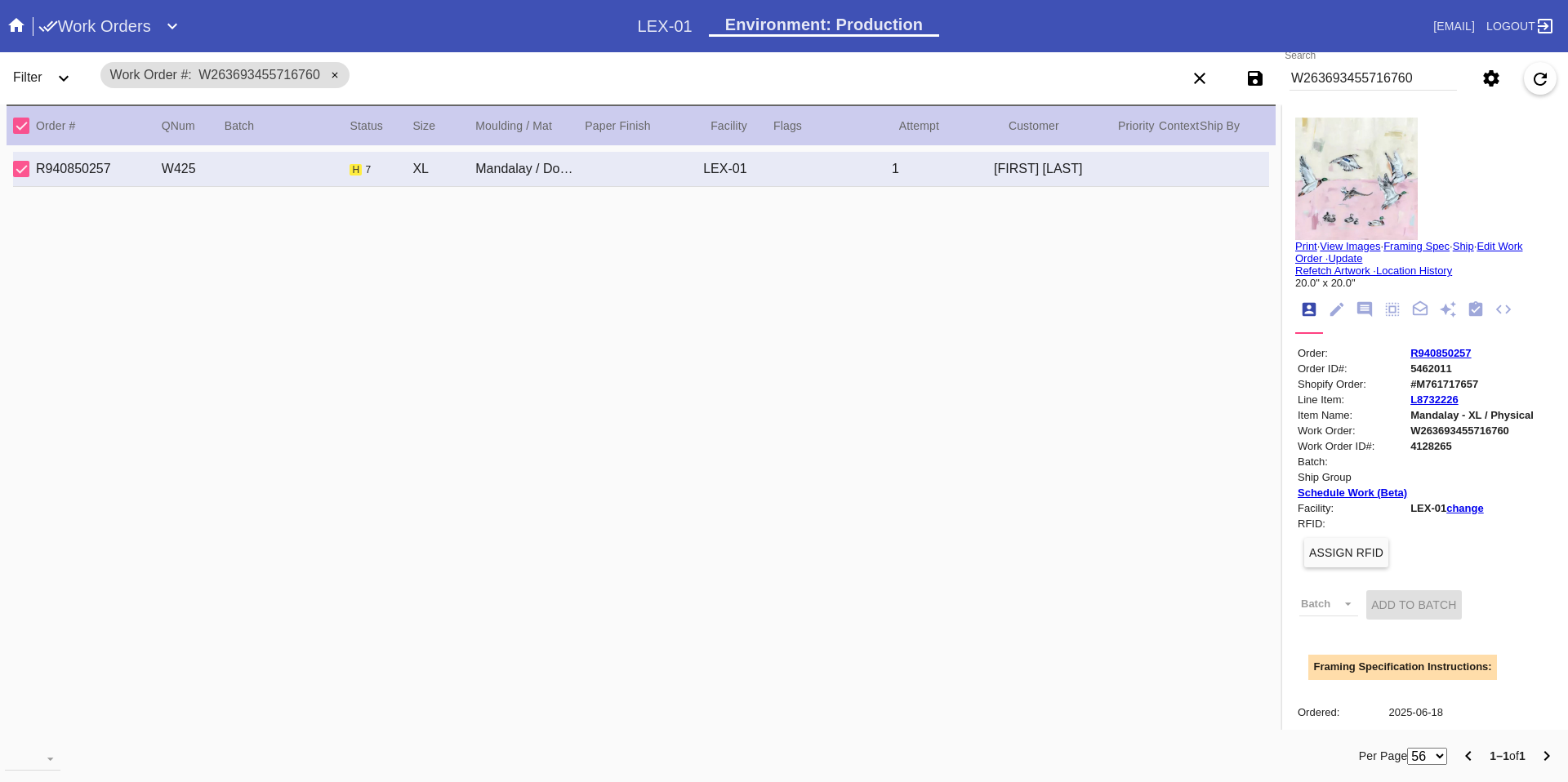 click on "W263693455716760" at bounding box center [1472, 430] 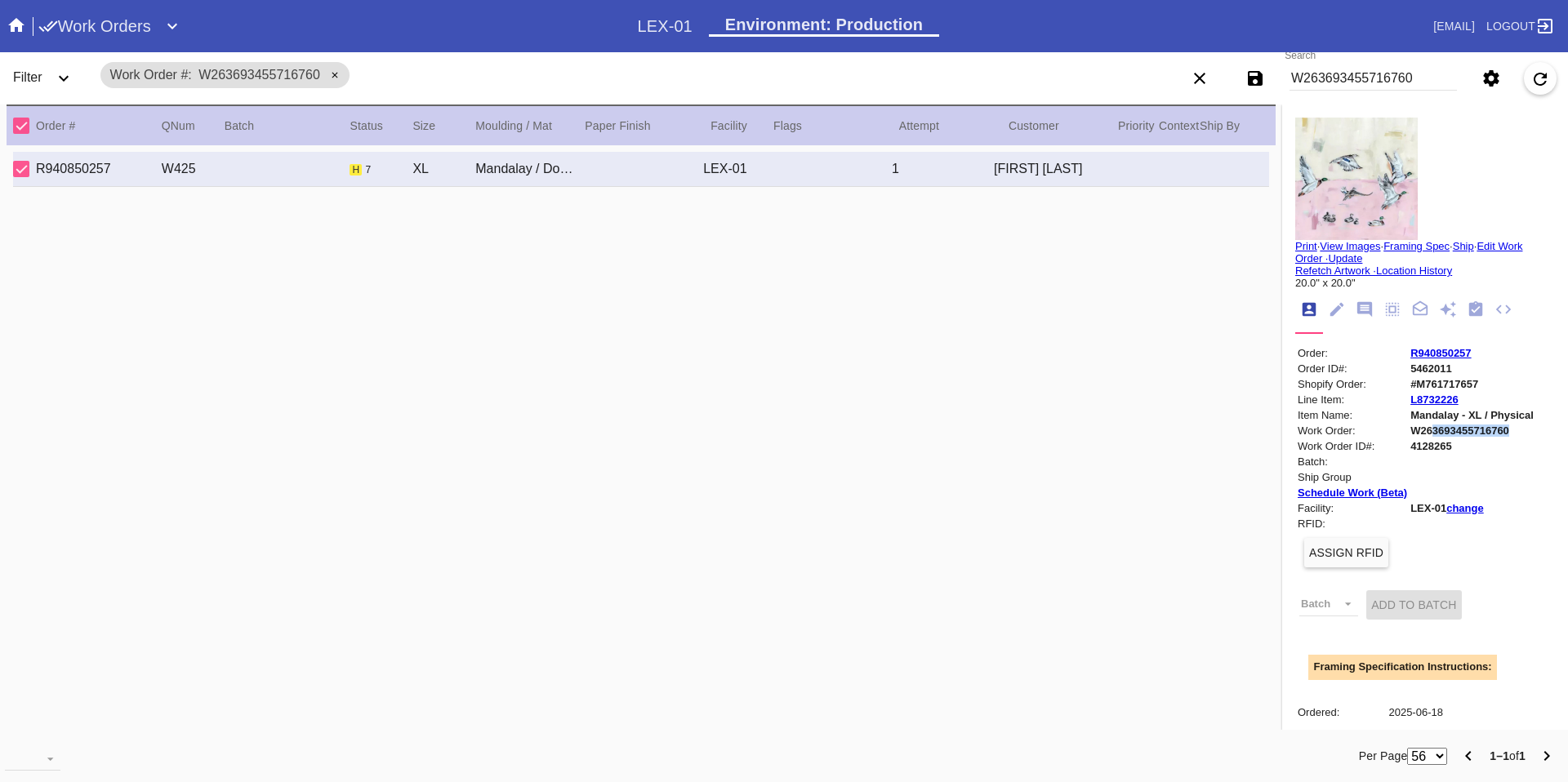 click on "W263693455716760" at bounding box center (1472, 430) 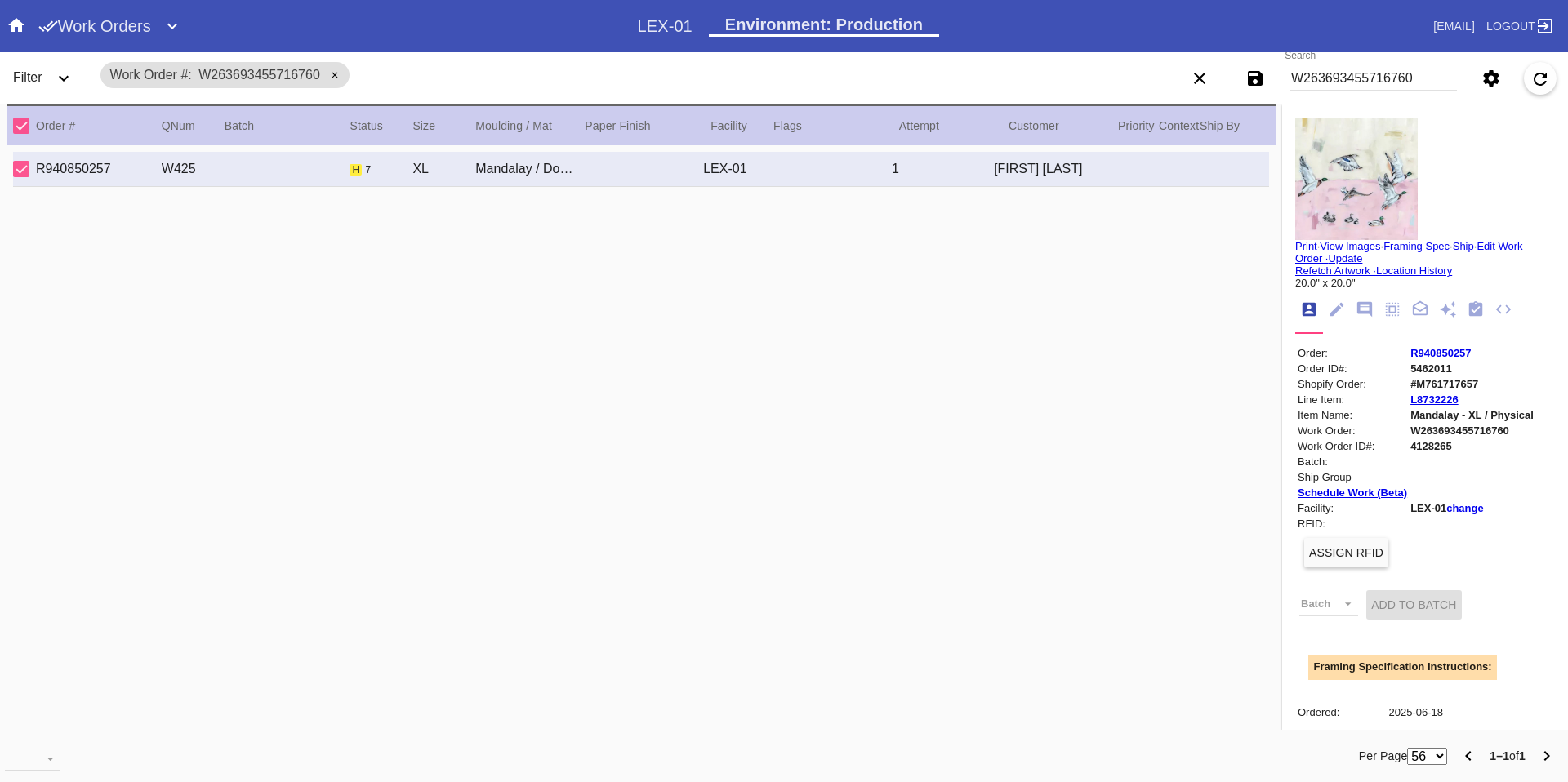click on "W263693455716760" at bounding box center (1472, 430) 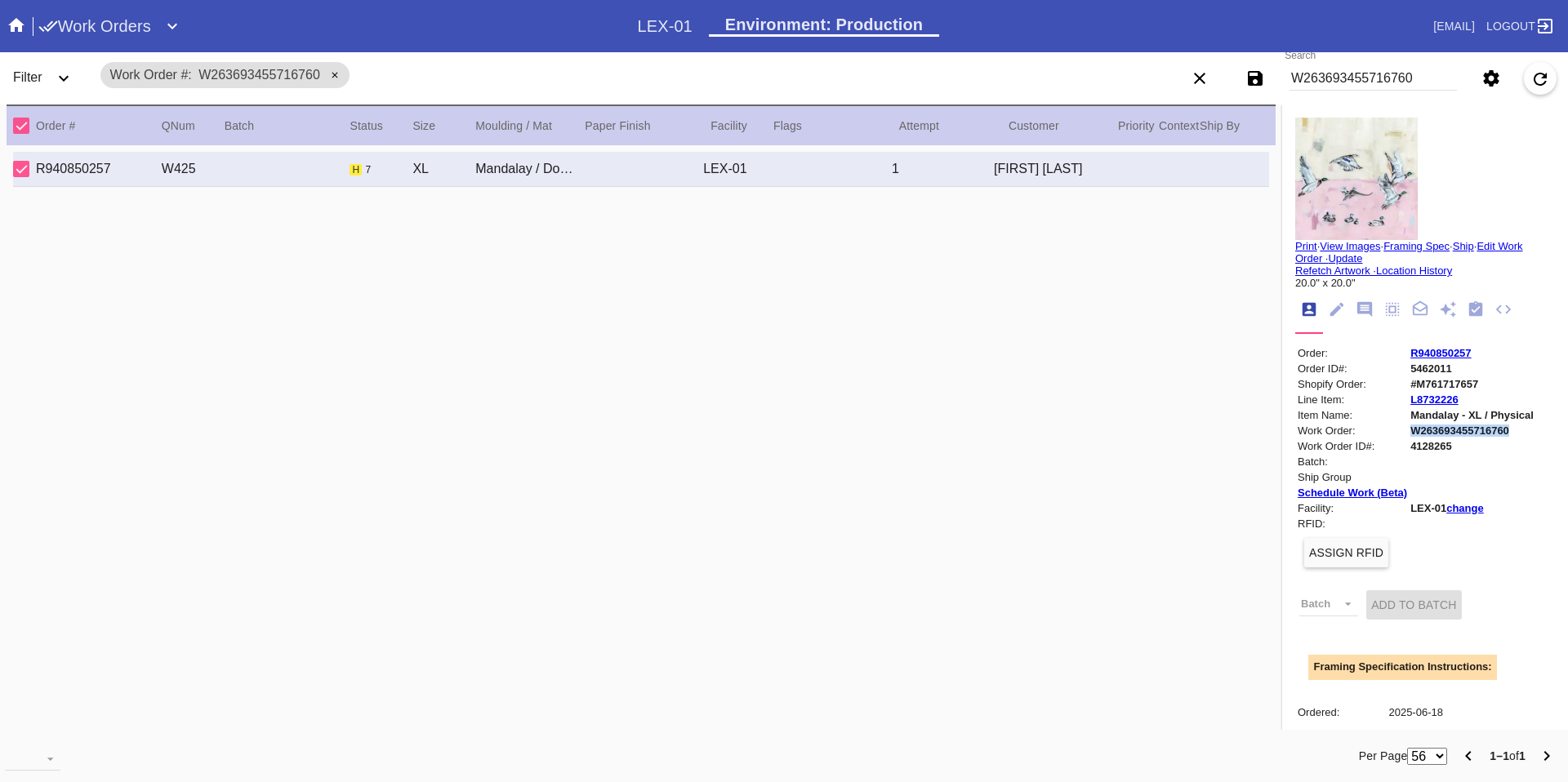 click on "W263693455716760" at bounding box center (1472, 430) 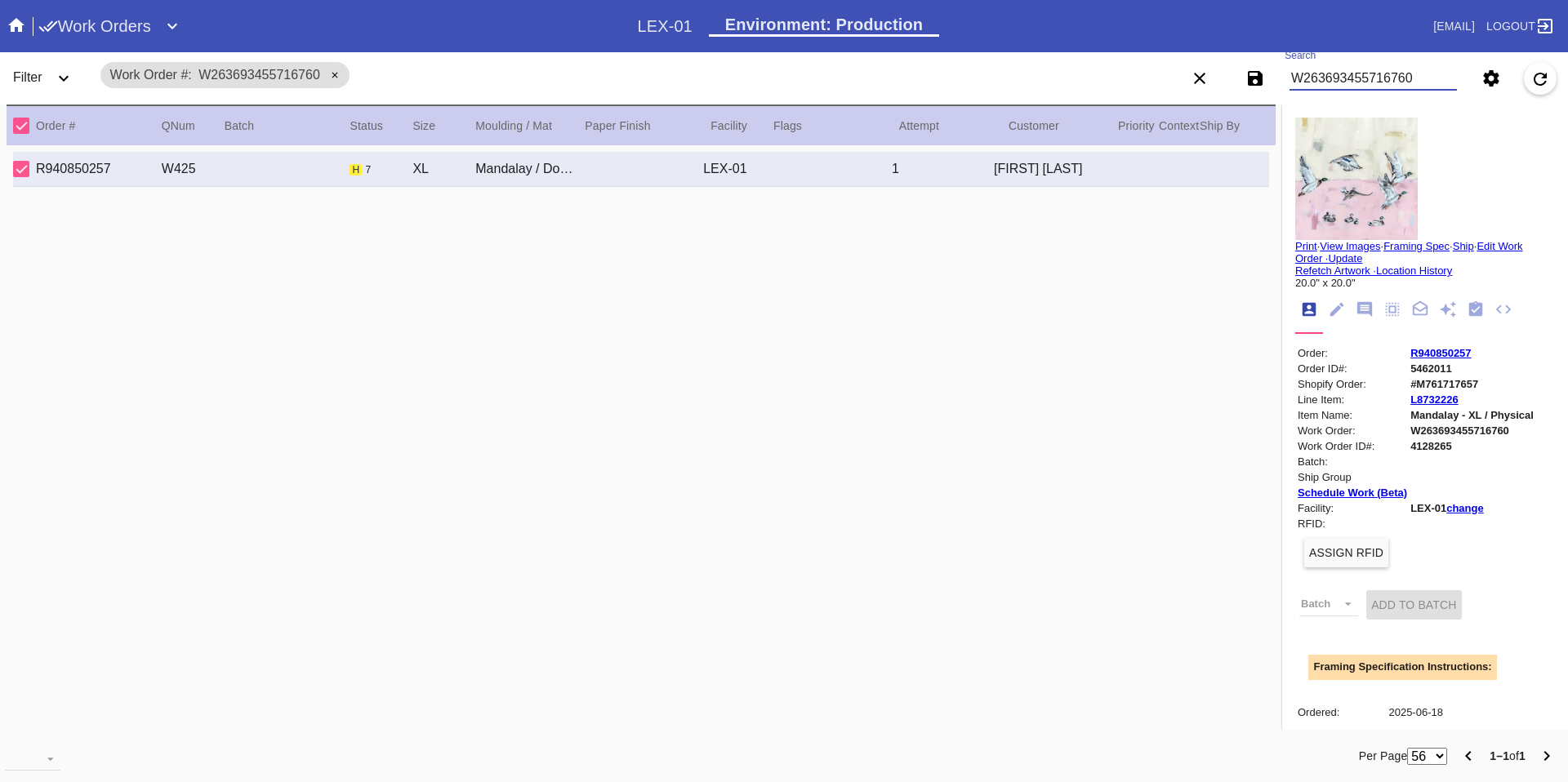 click on "W263693455716760" at bounding box center (1373, 78) 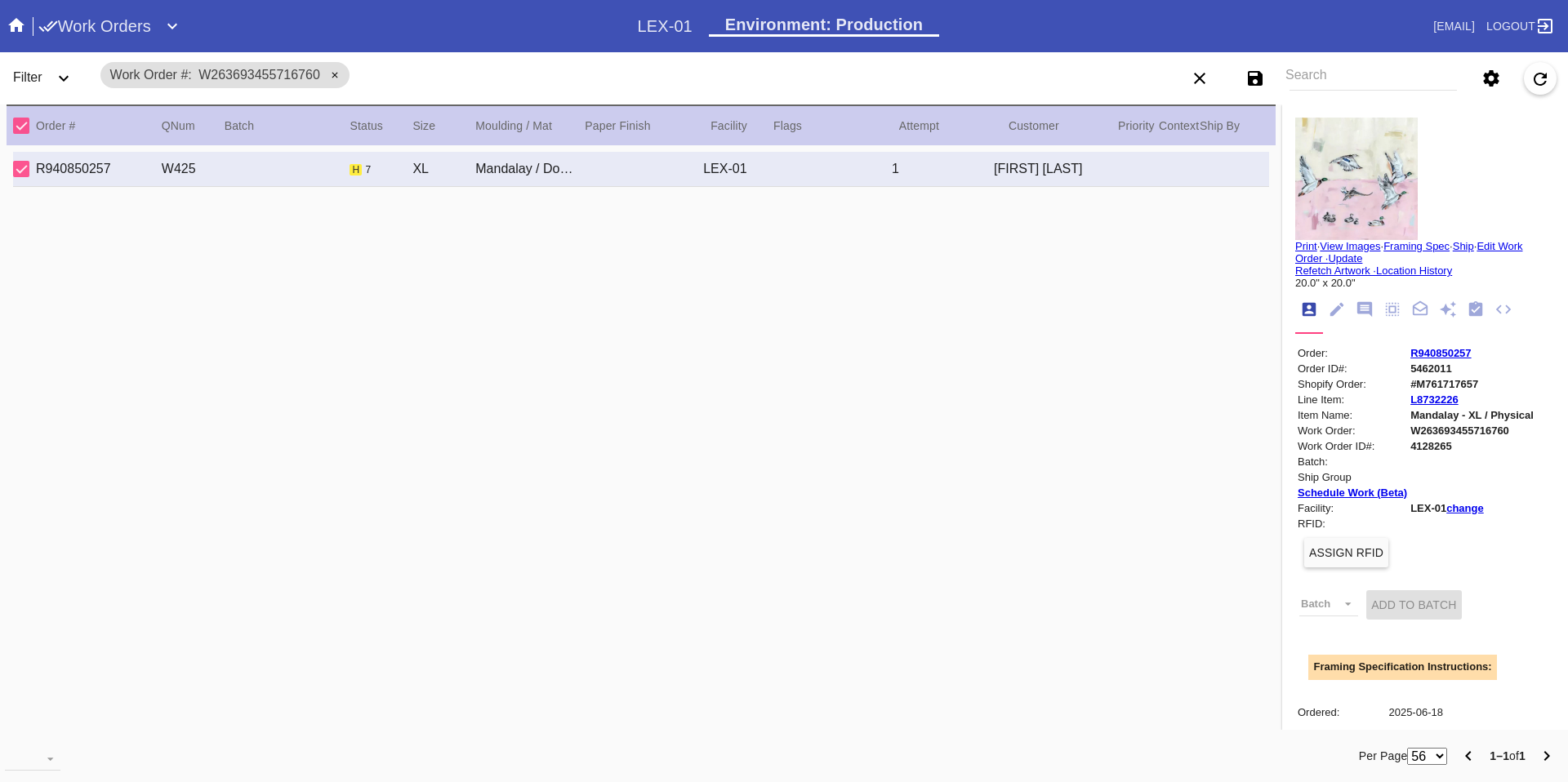 click on "Search" at bounding box center (1373, 78) 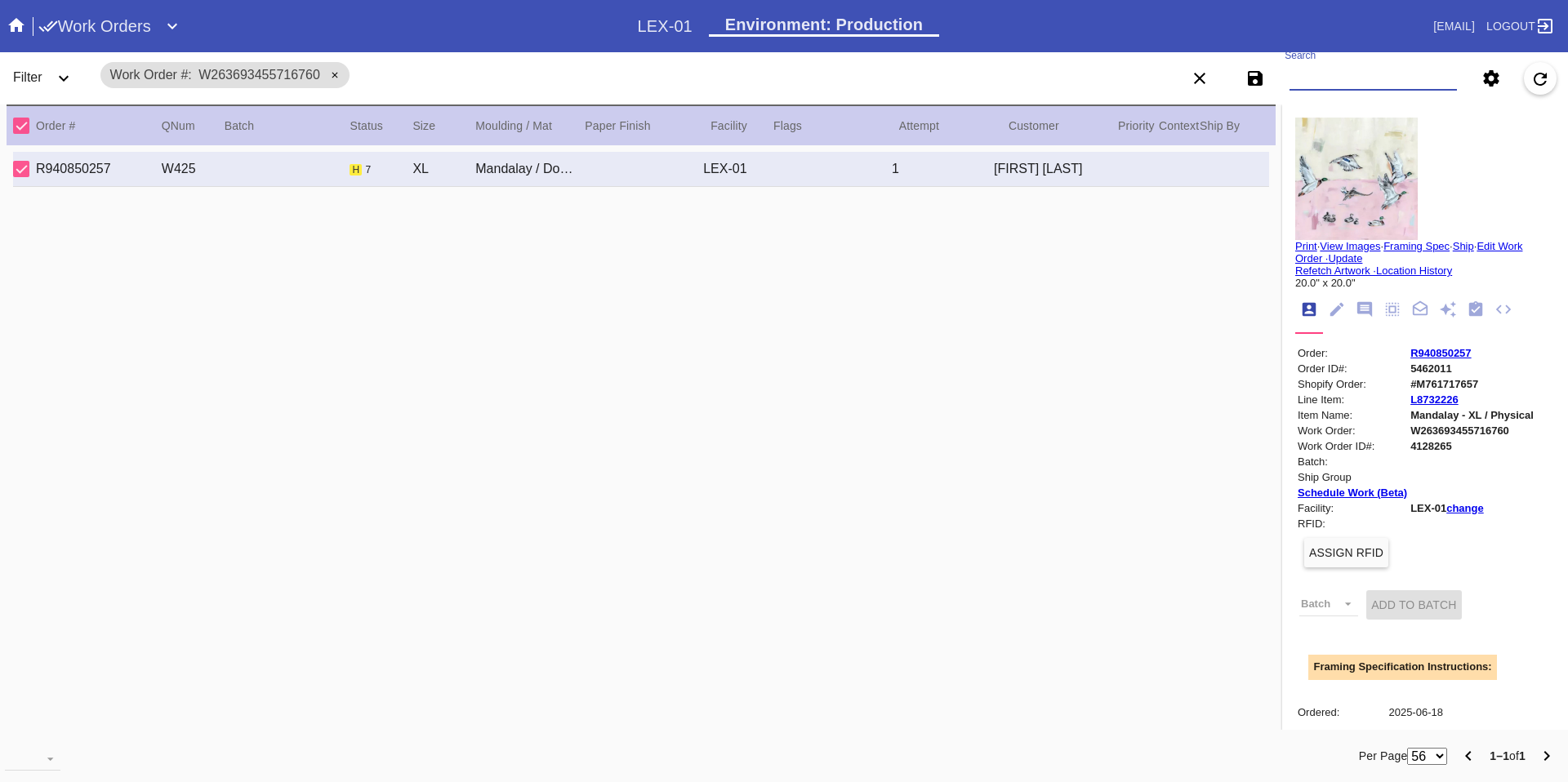 click on "Search" at bounding box center [1373, 78] 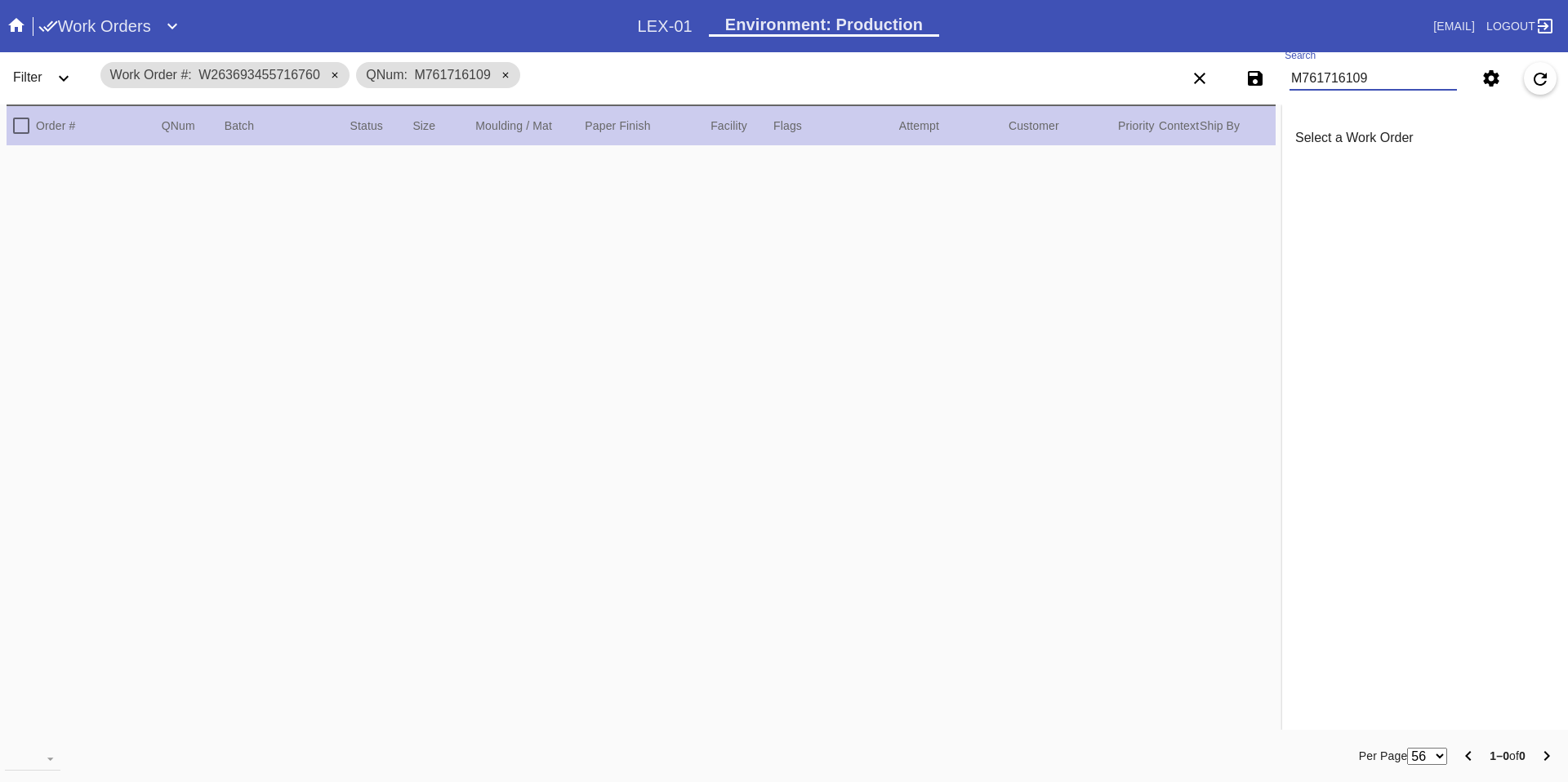 click on "M761716109" at bounding box center (1373, 78) 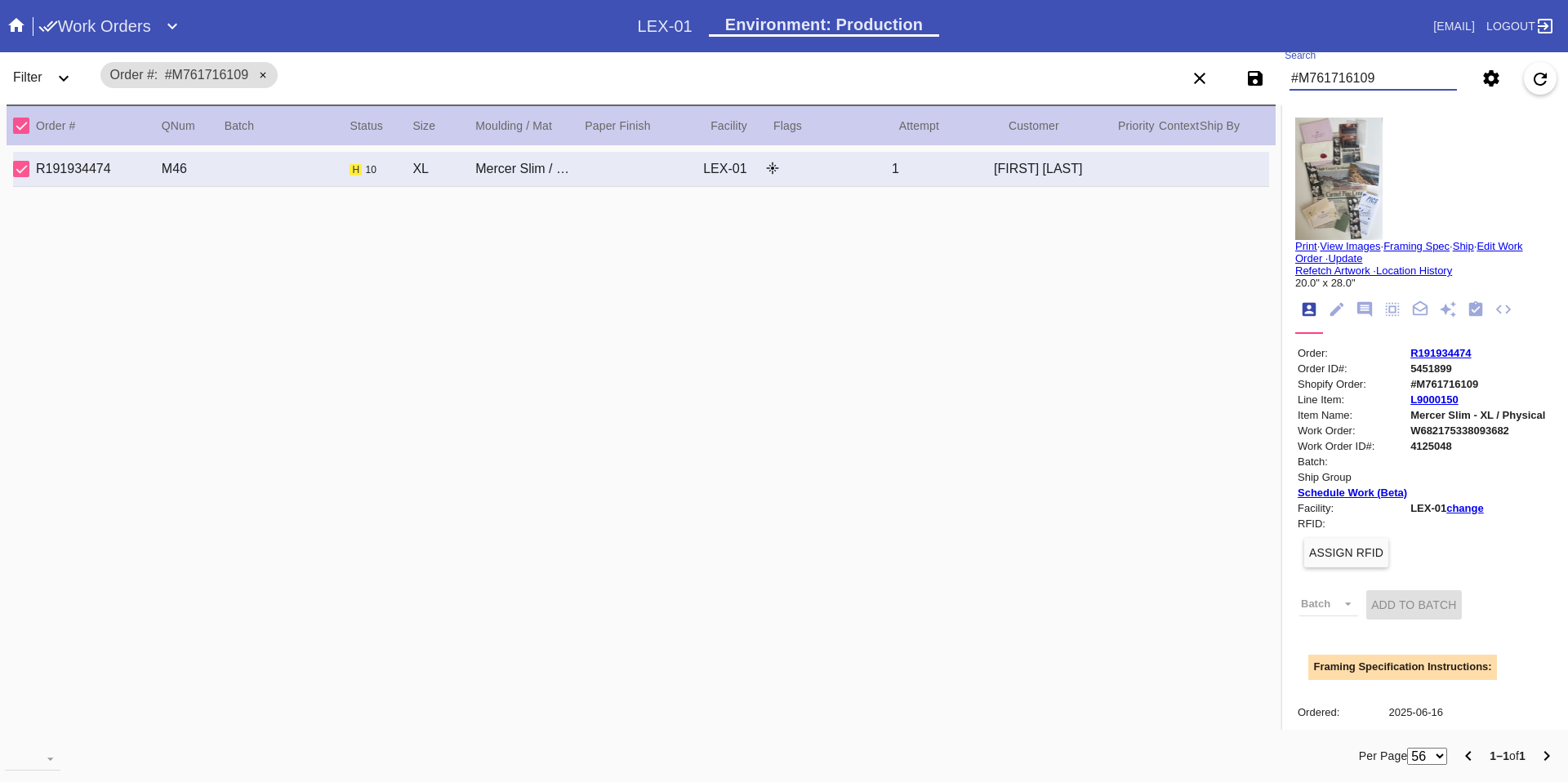 click on "R191934474" at bounding box center (1441, 353) 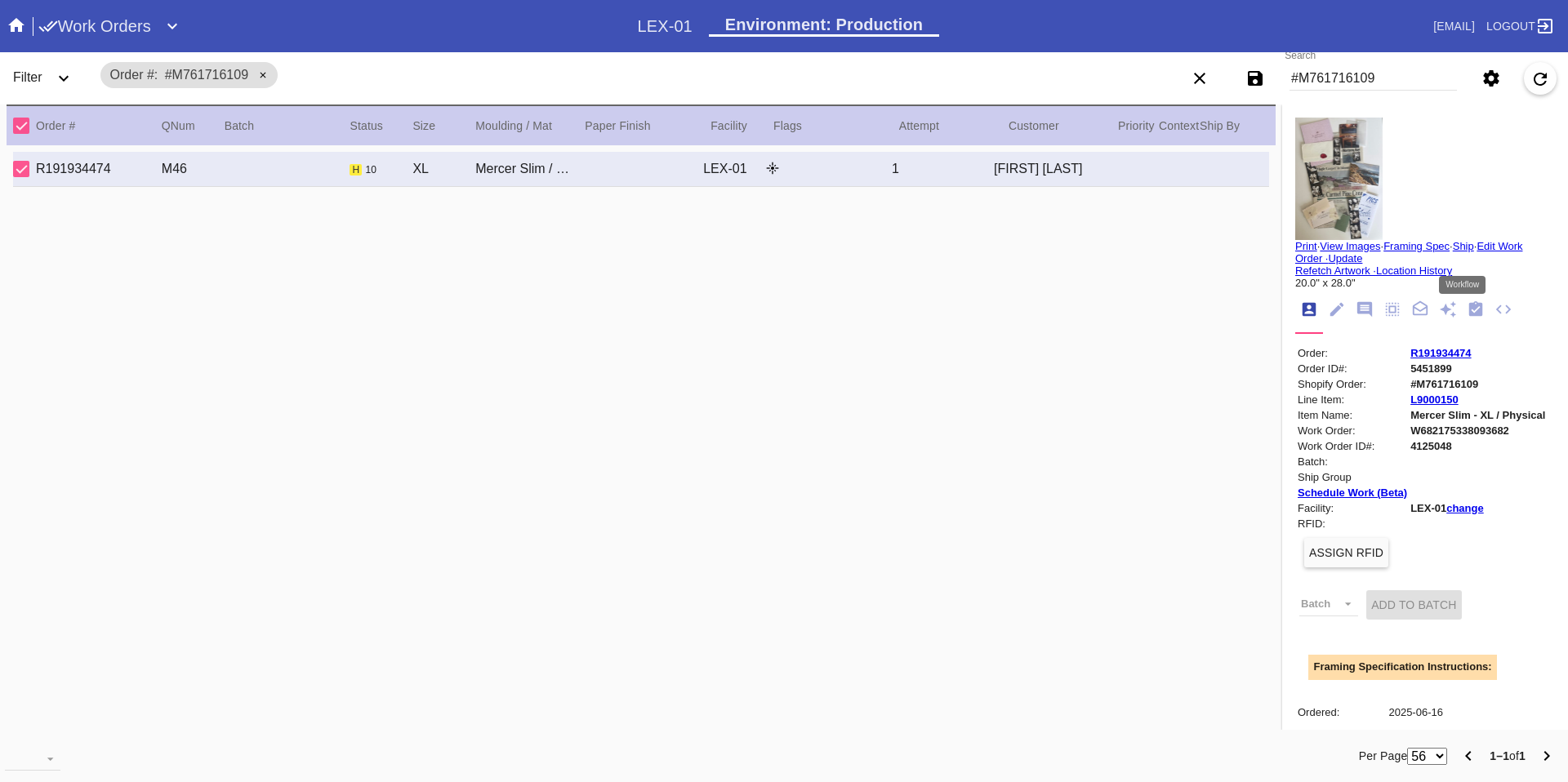 click at bounding box center [1476, 309] 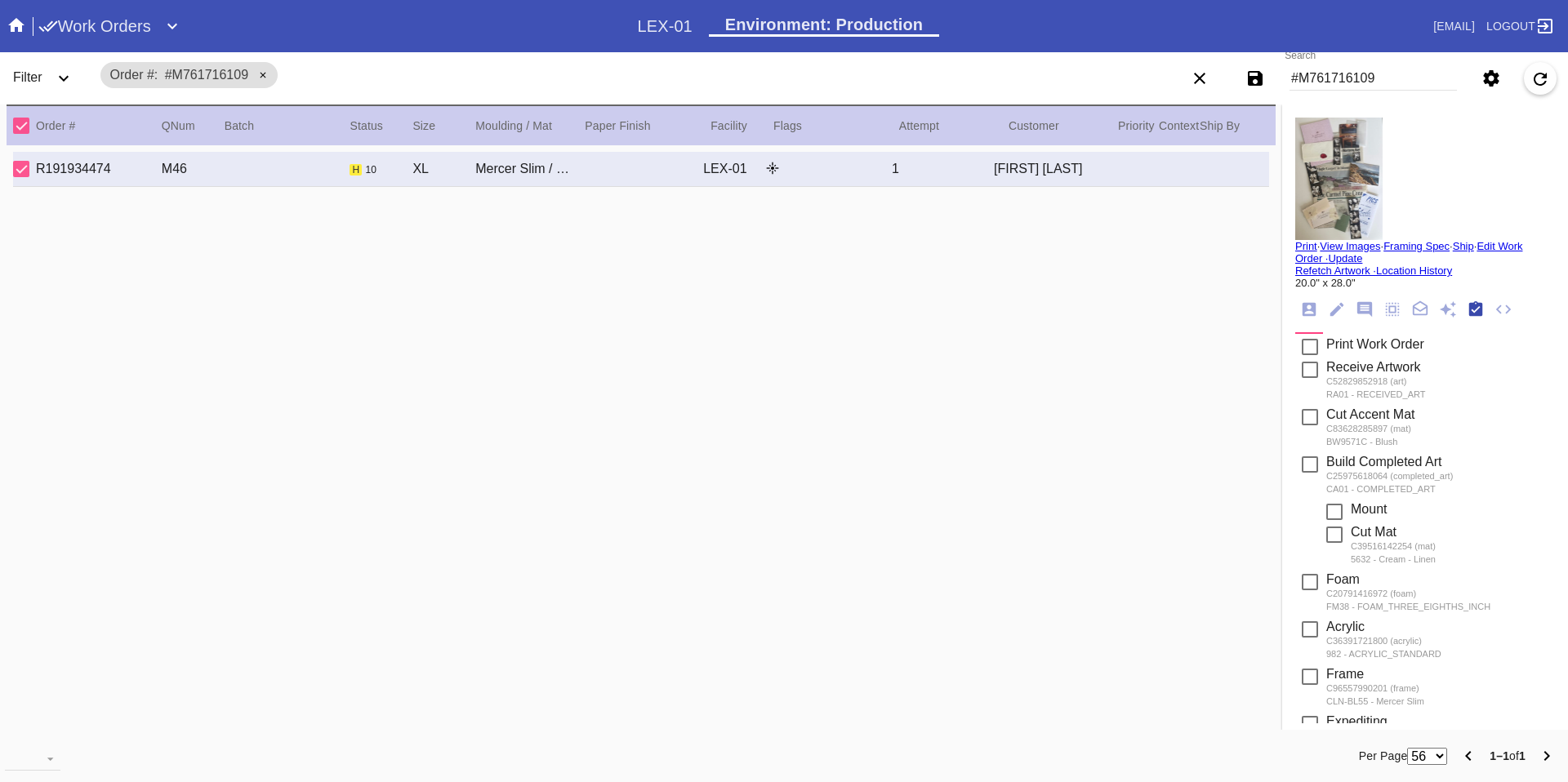scroll, scrollTop: 261, scrollLeft: 0, axis: vertical 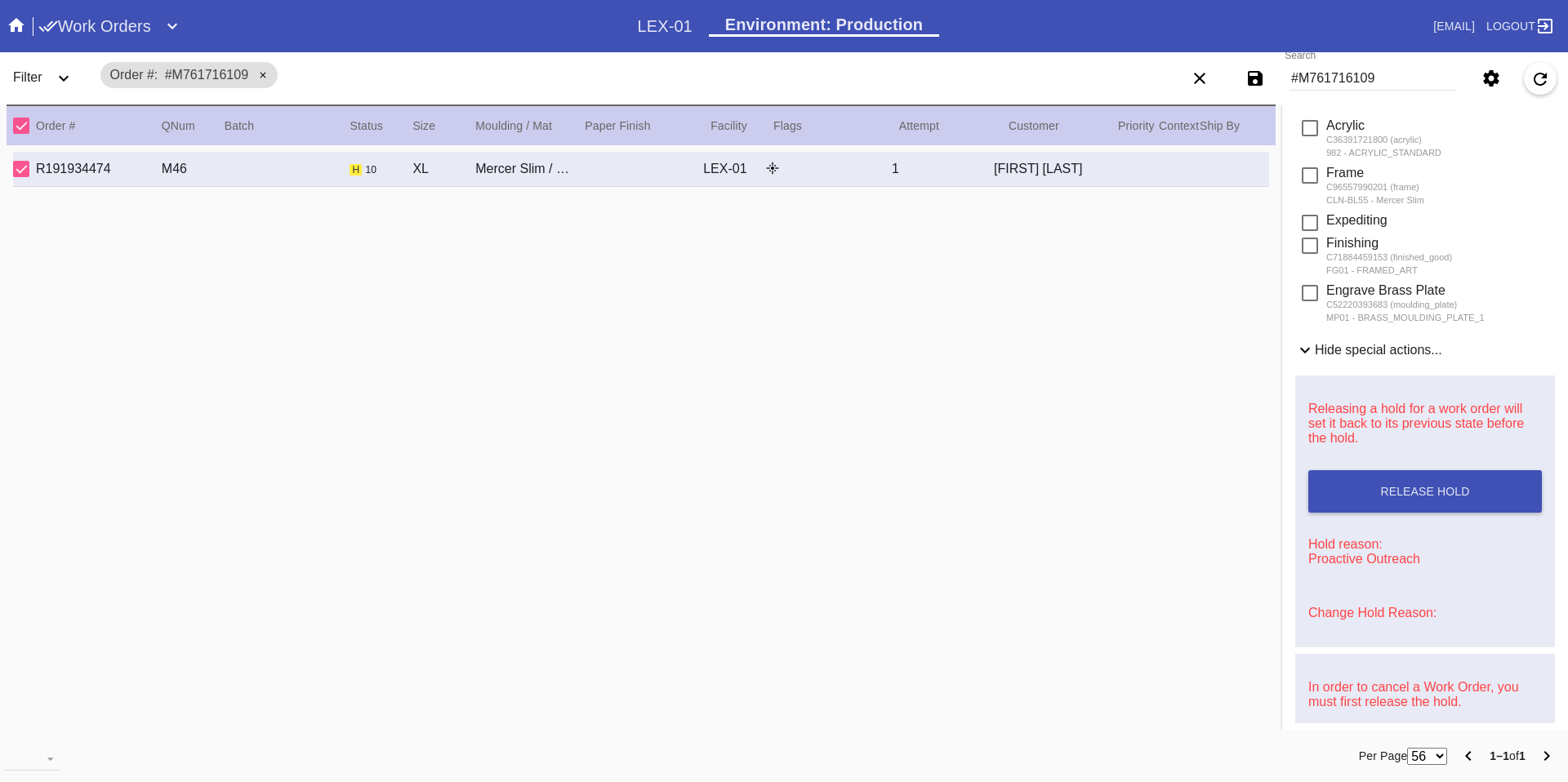 click on "#M761716109" at bounding box center [1373, 78] 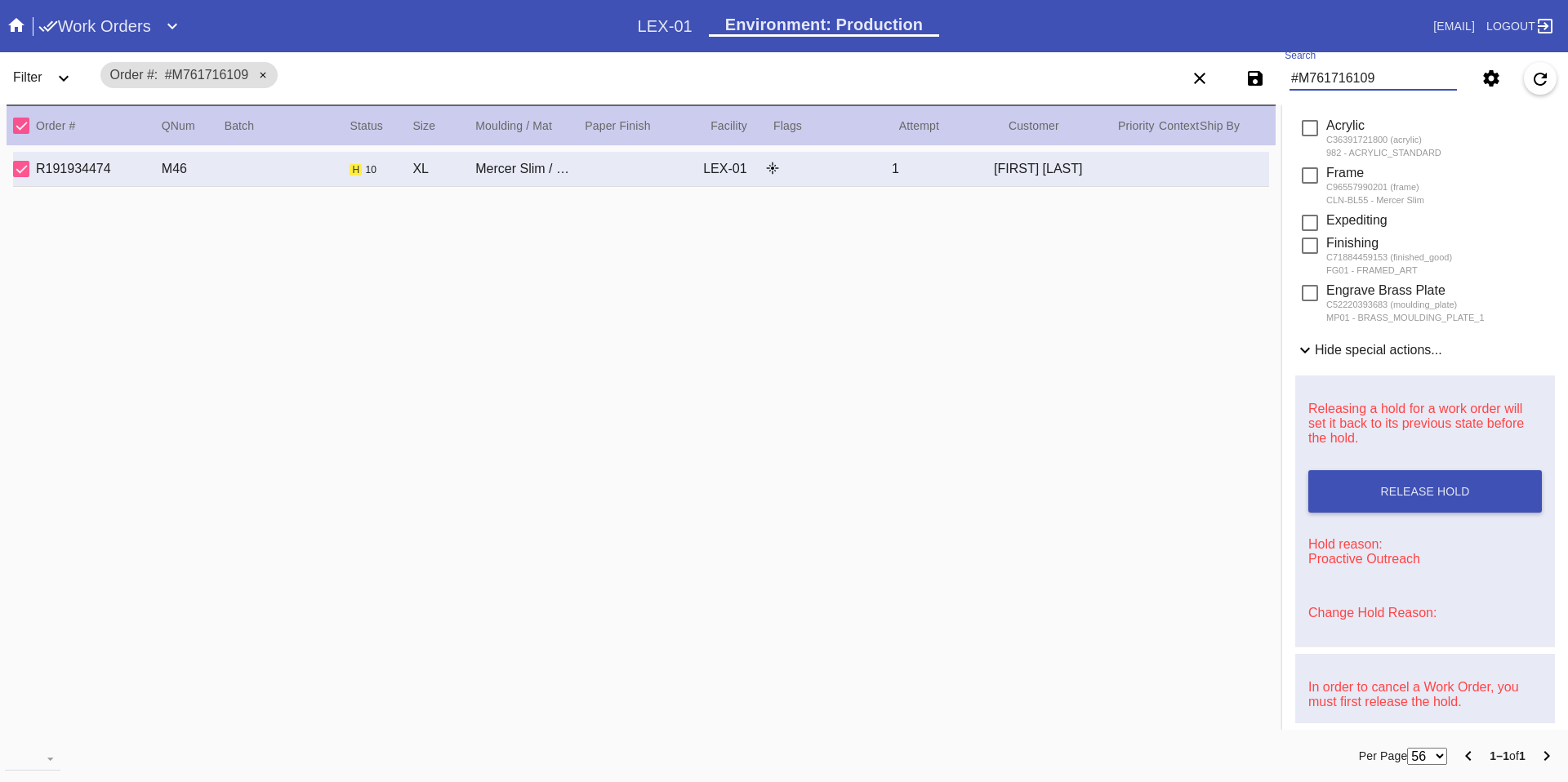 click on "#M761716109" at bounding box center (1373, 78) 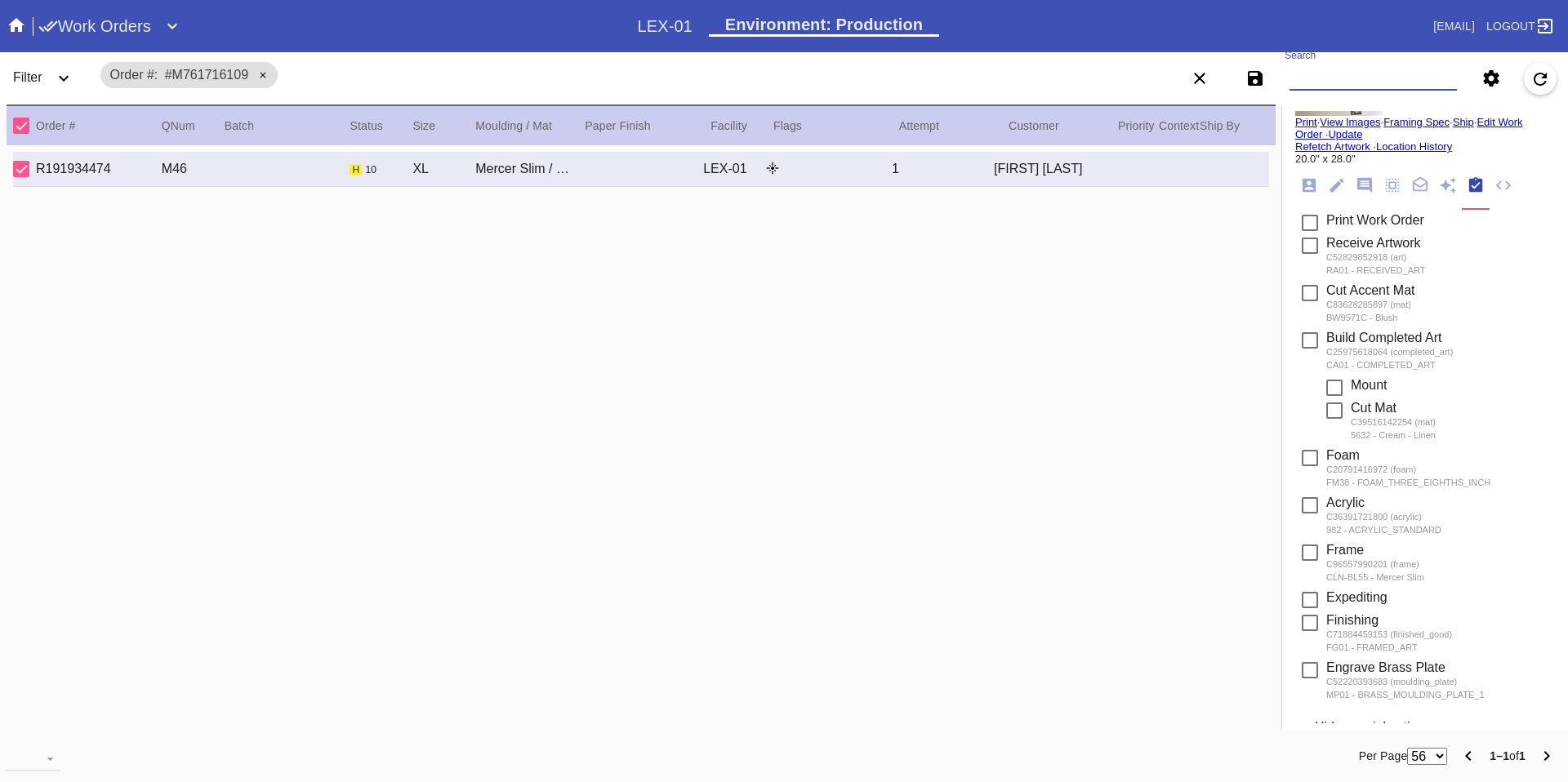 scroll, scrollTop: 144, scrollLeft: 0, axis: vertical 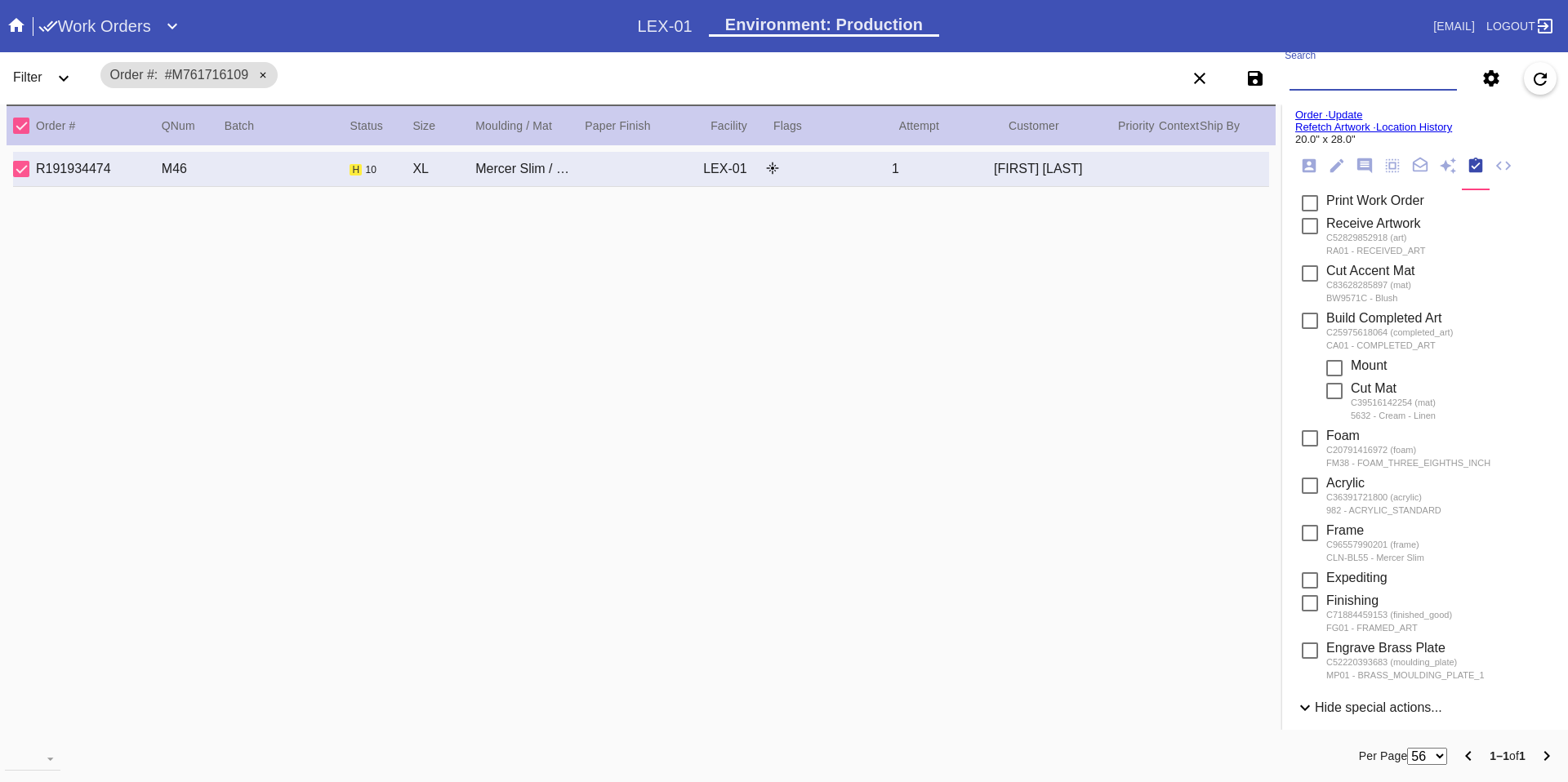 click on "Search" at bounding box center [1373, 78] 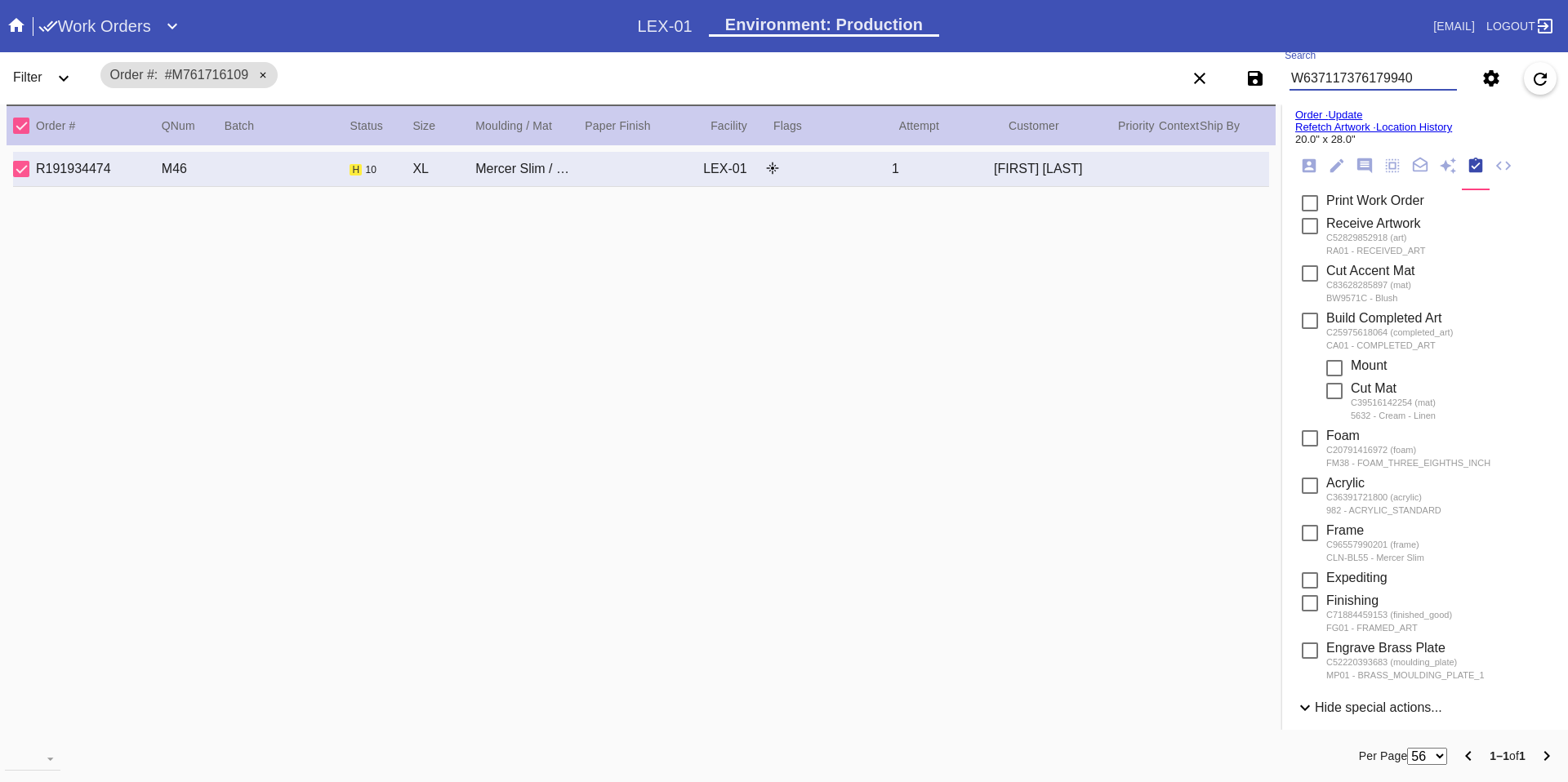 type on "W637117376179940" 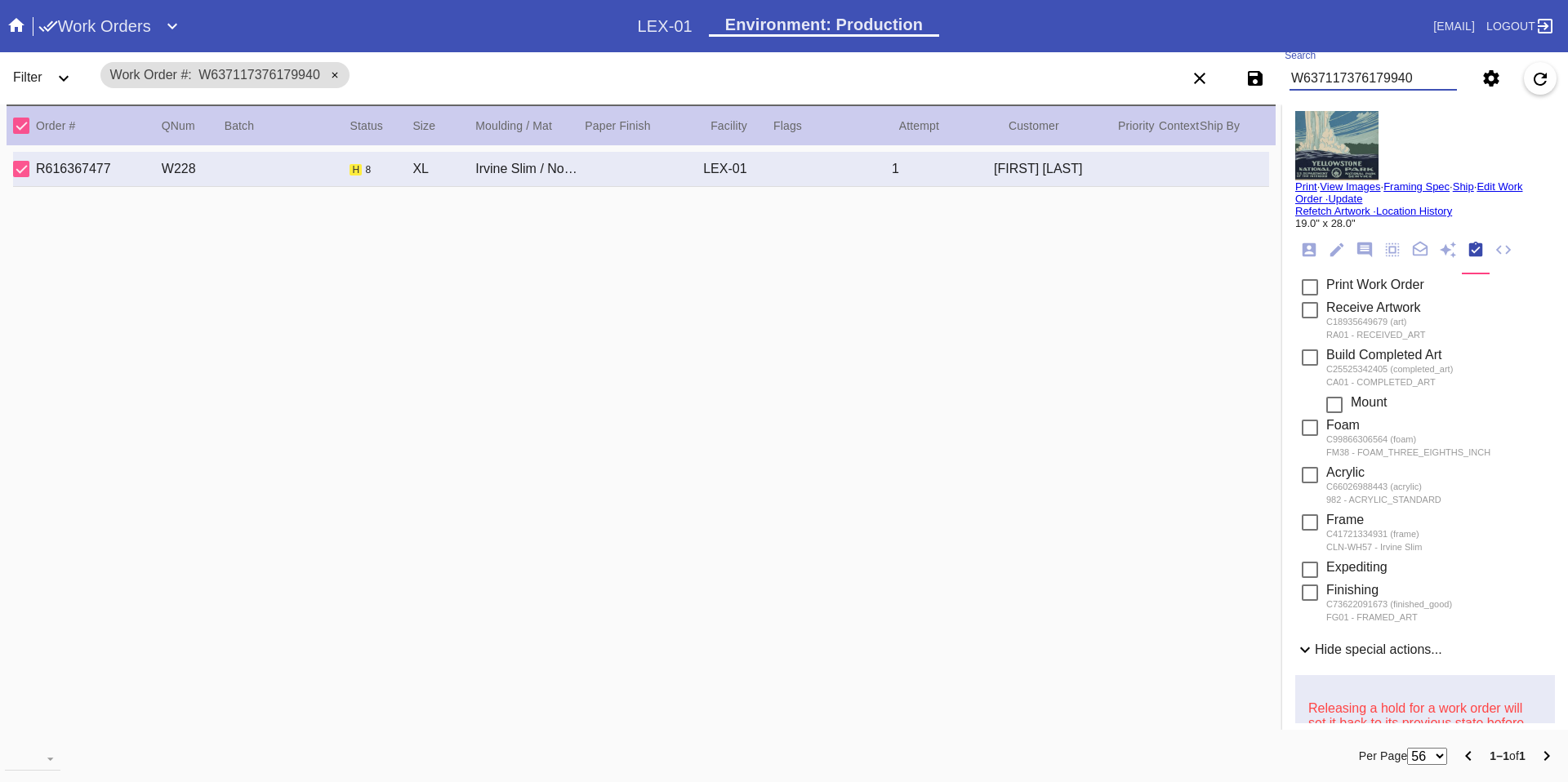scroll, scrollTop: 0, scrollLeft: 0, axis: both 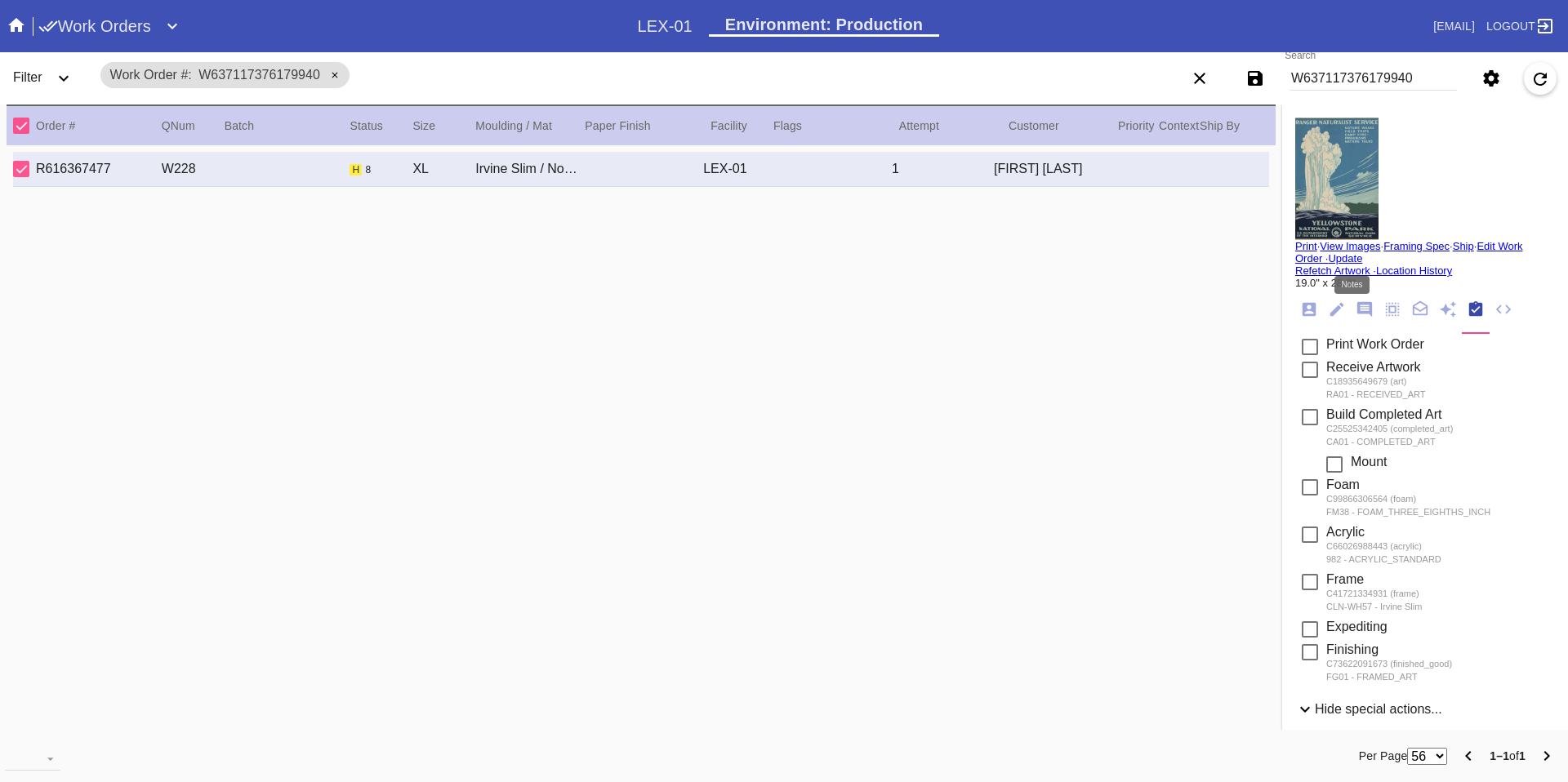 click at bounding box center (1365, 309) 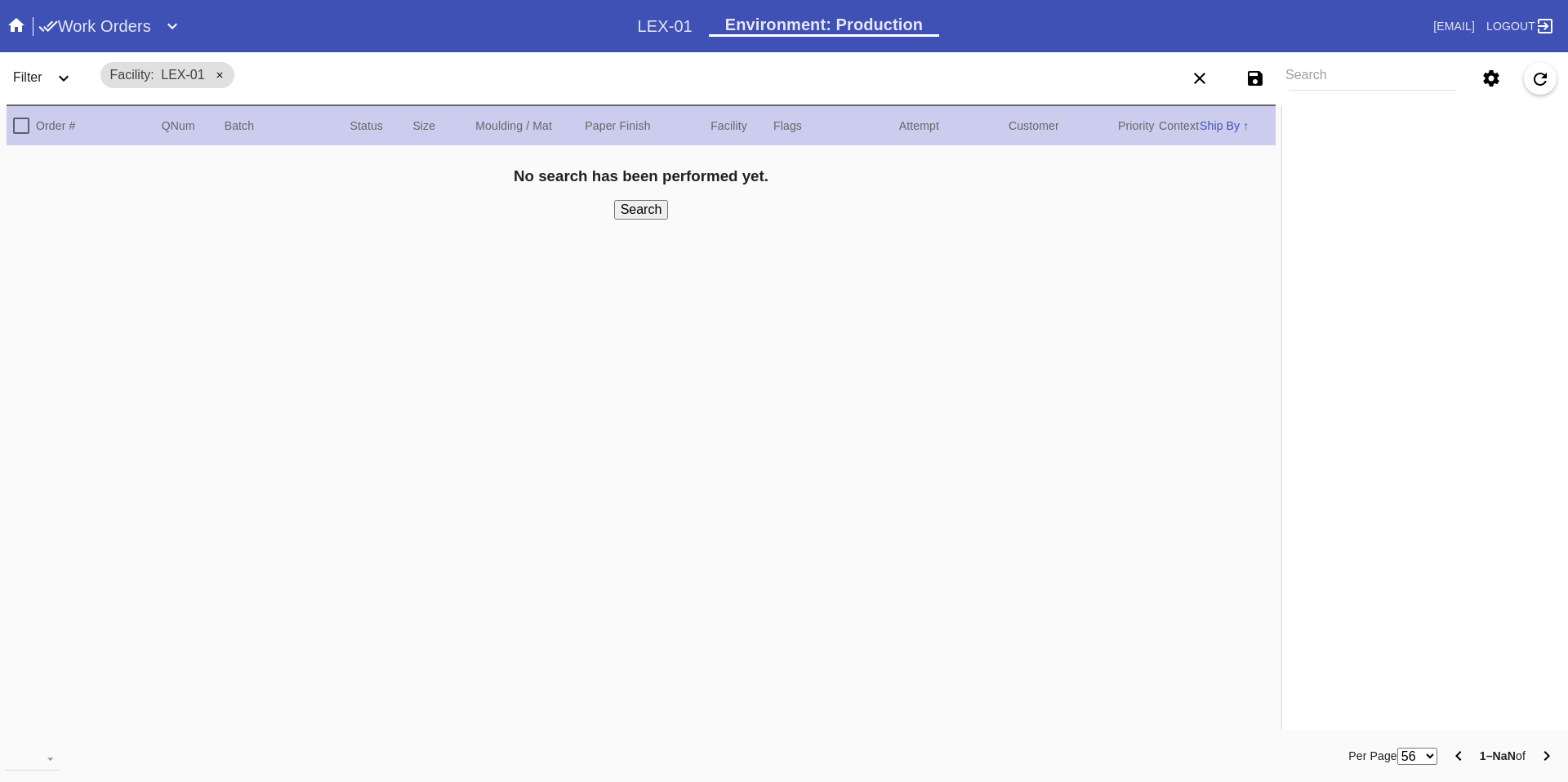 scroll, scrollTop: 0, scrollLeft: 0, axis: both 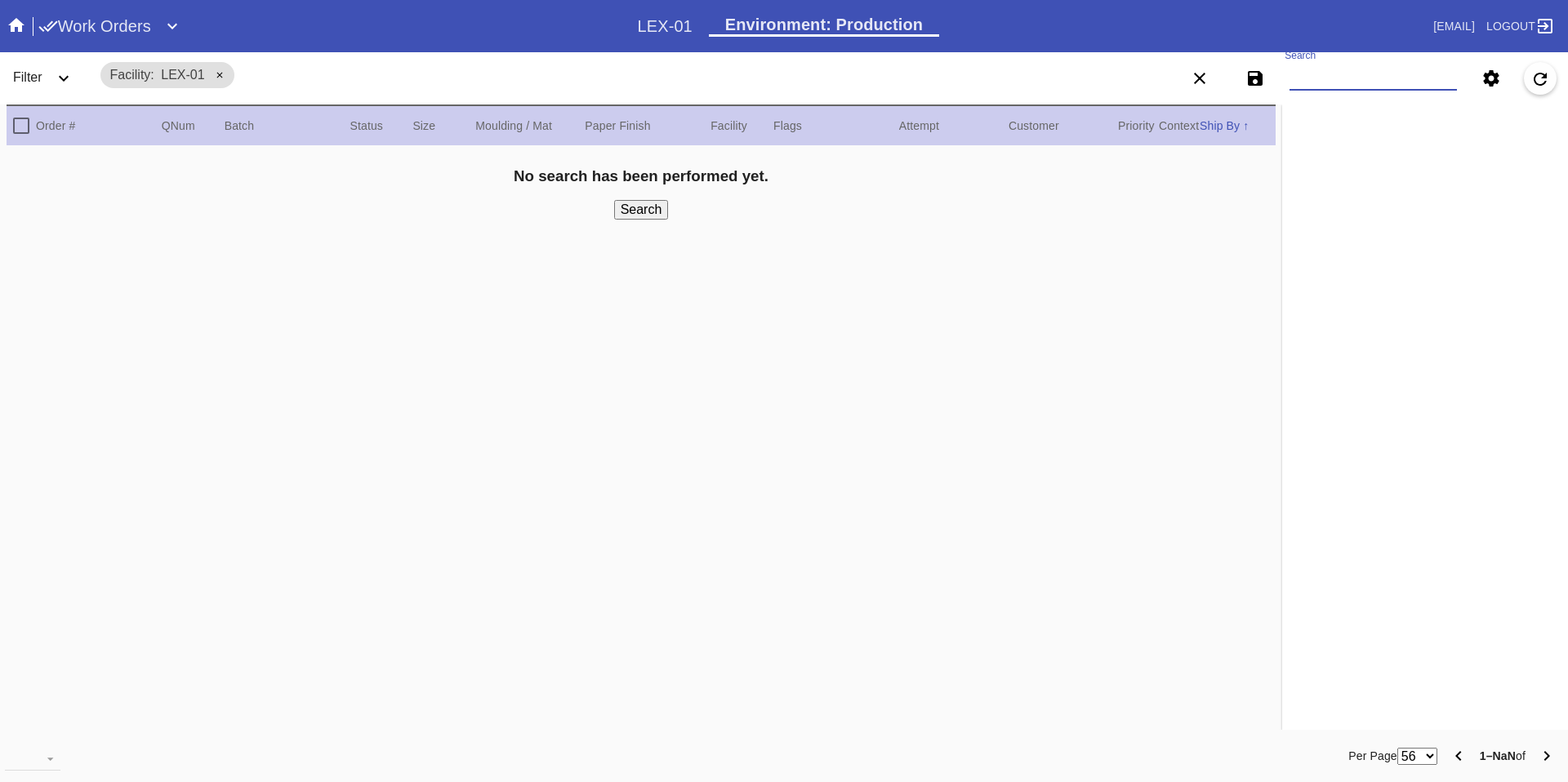click on "Search" at bounding box center (1373, 78) 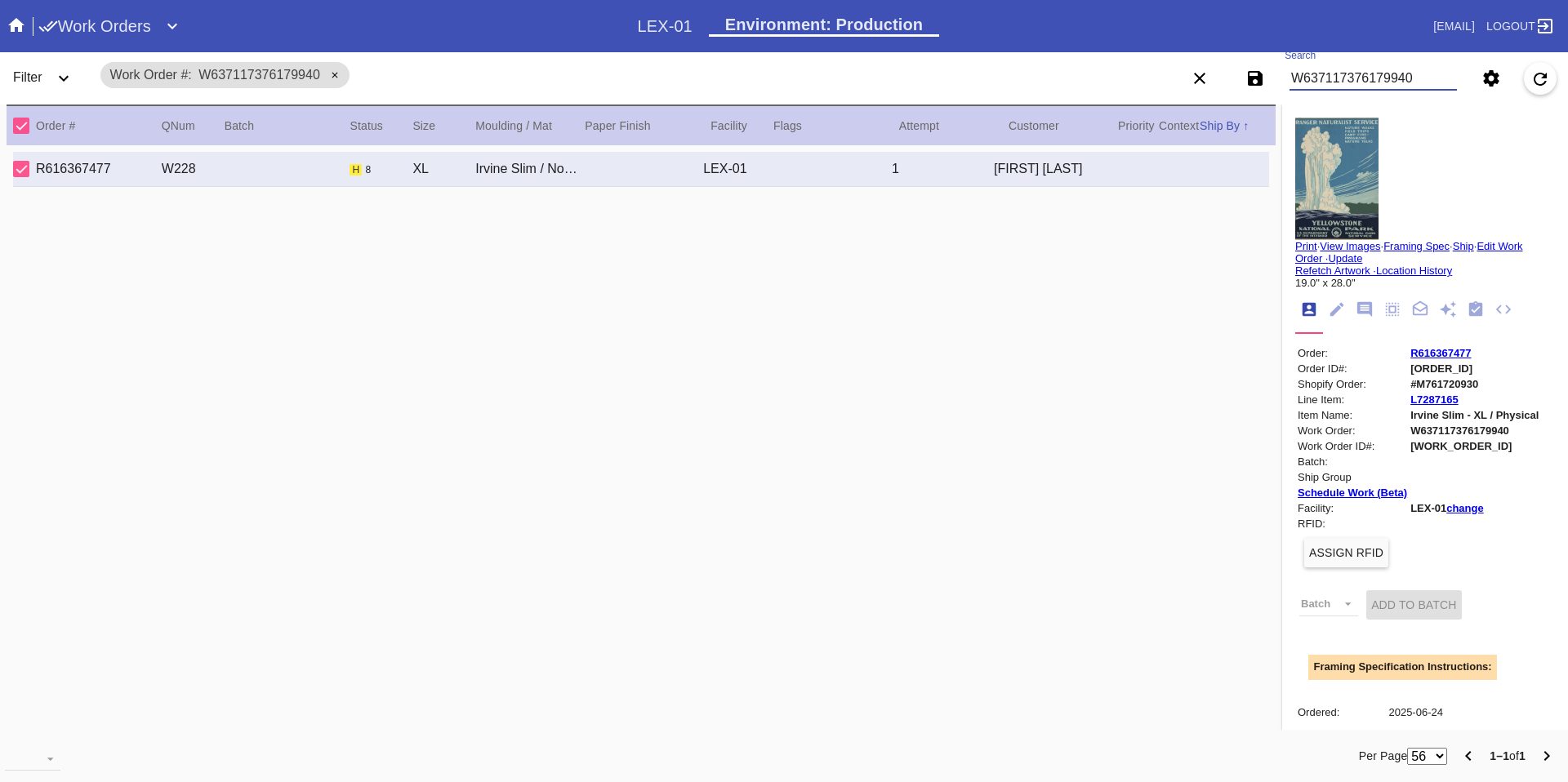 click on "#M761720930" at bounding box center [1474, 384] 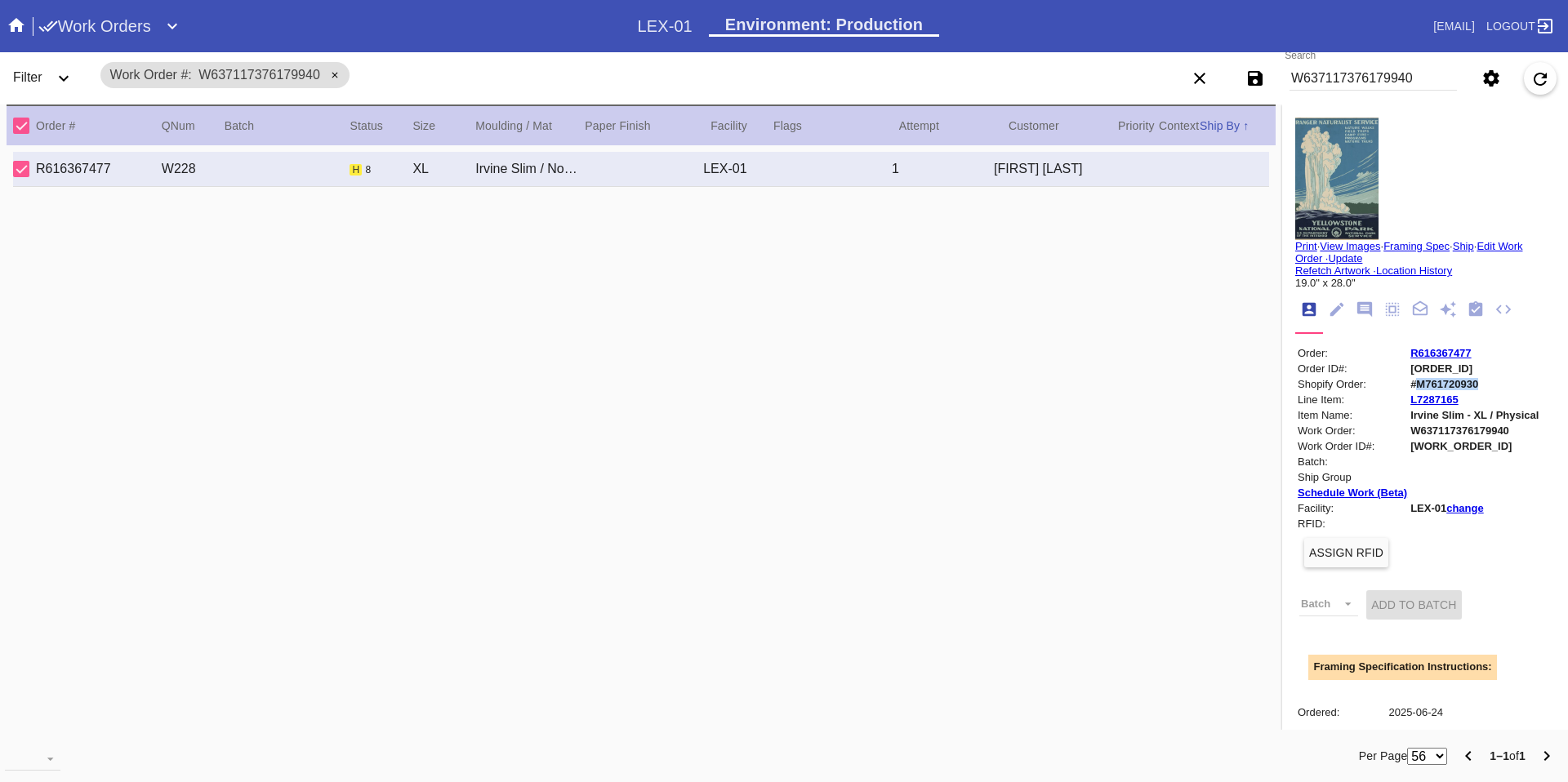 click on "#M761720930" at bounding box center [1474, 384] 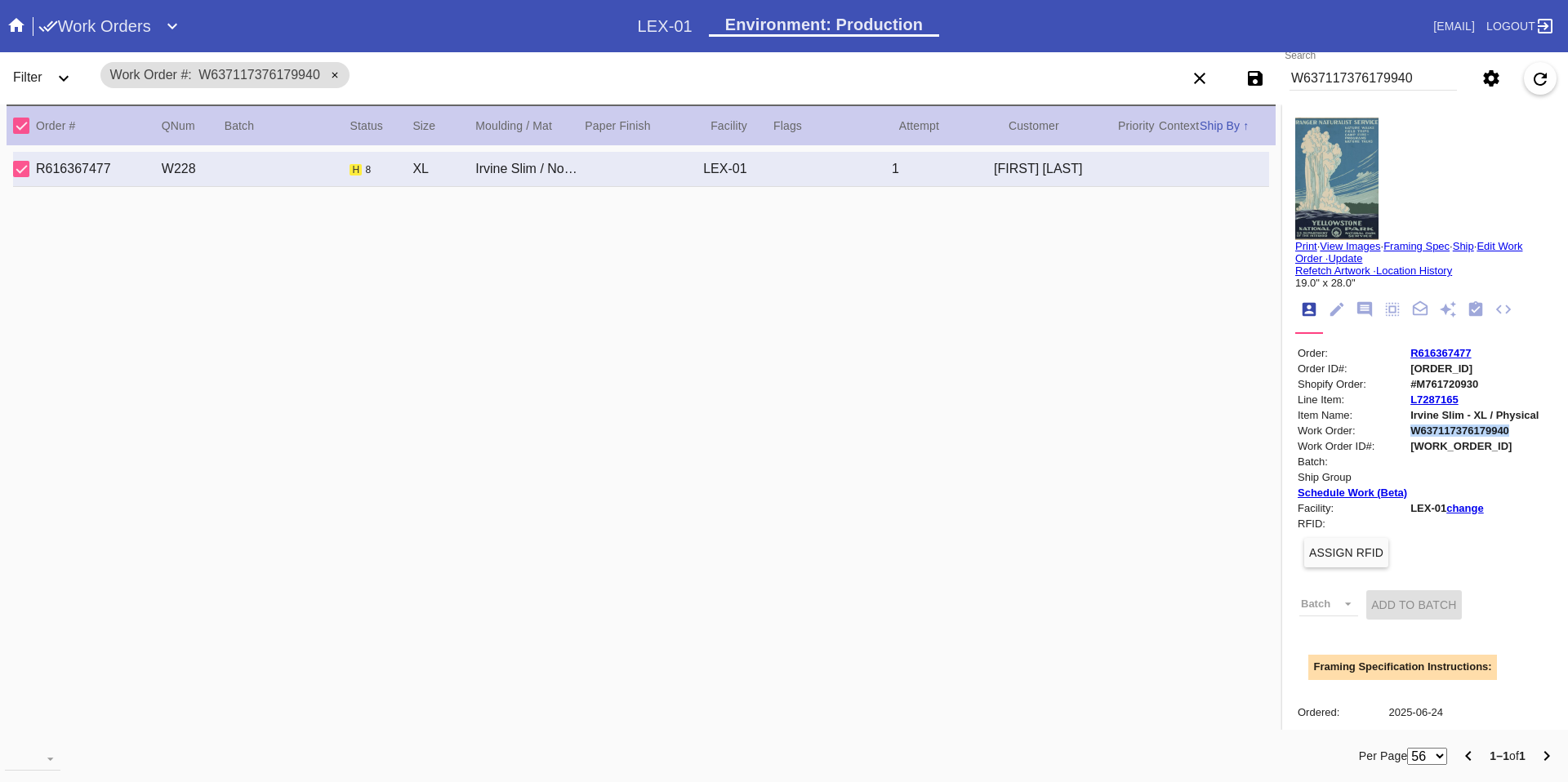 click on "W637117376179940" at bounding box center (1474, 430) 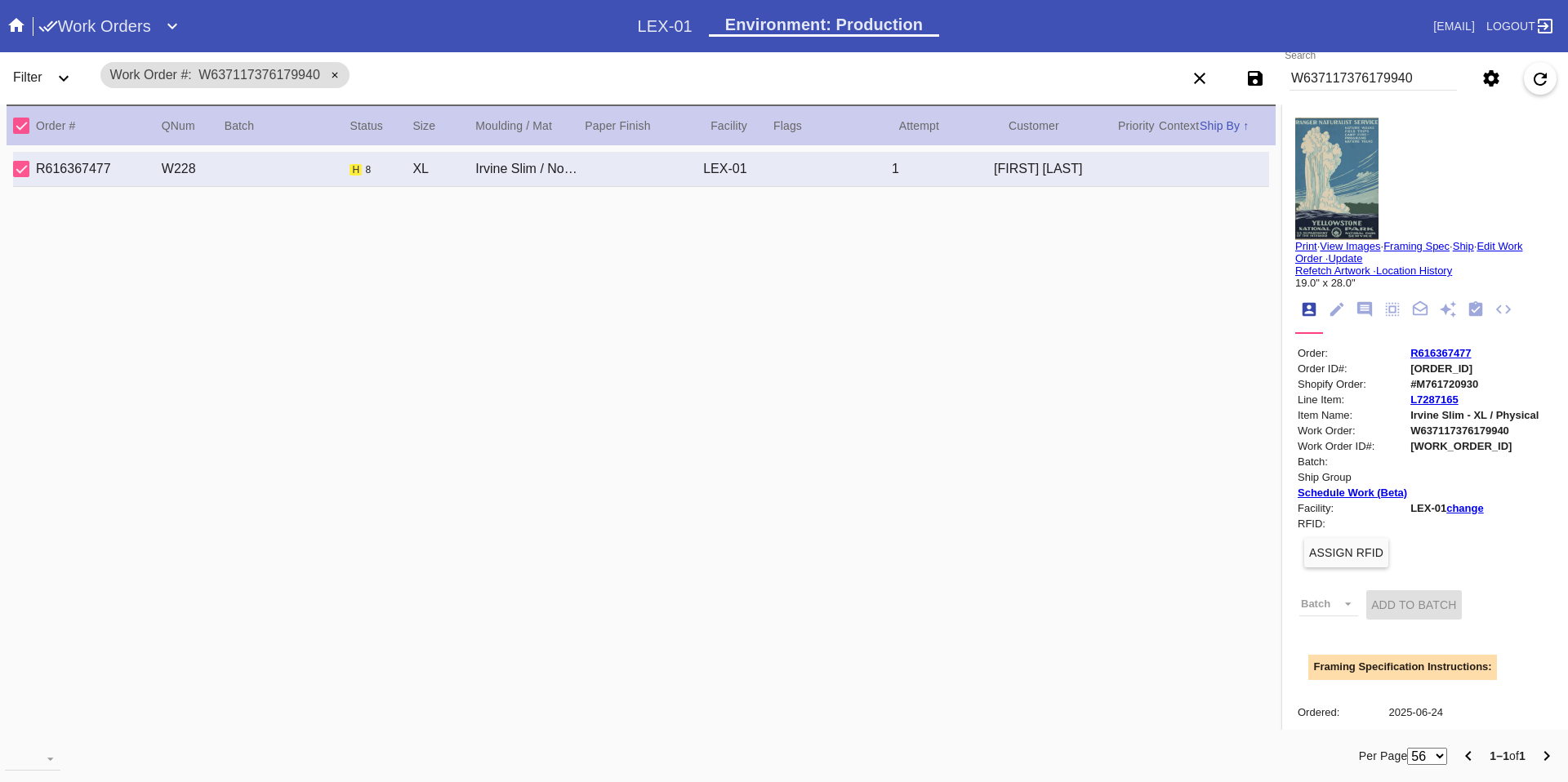 click on "W637117376179940" at bounding box center [1373, 78] 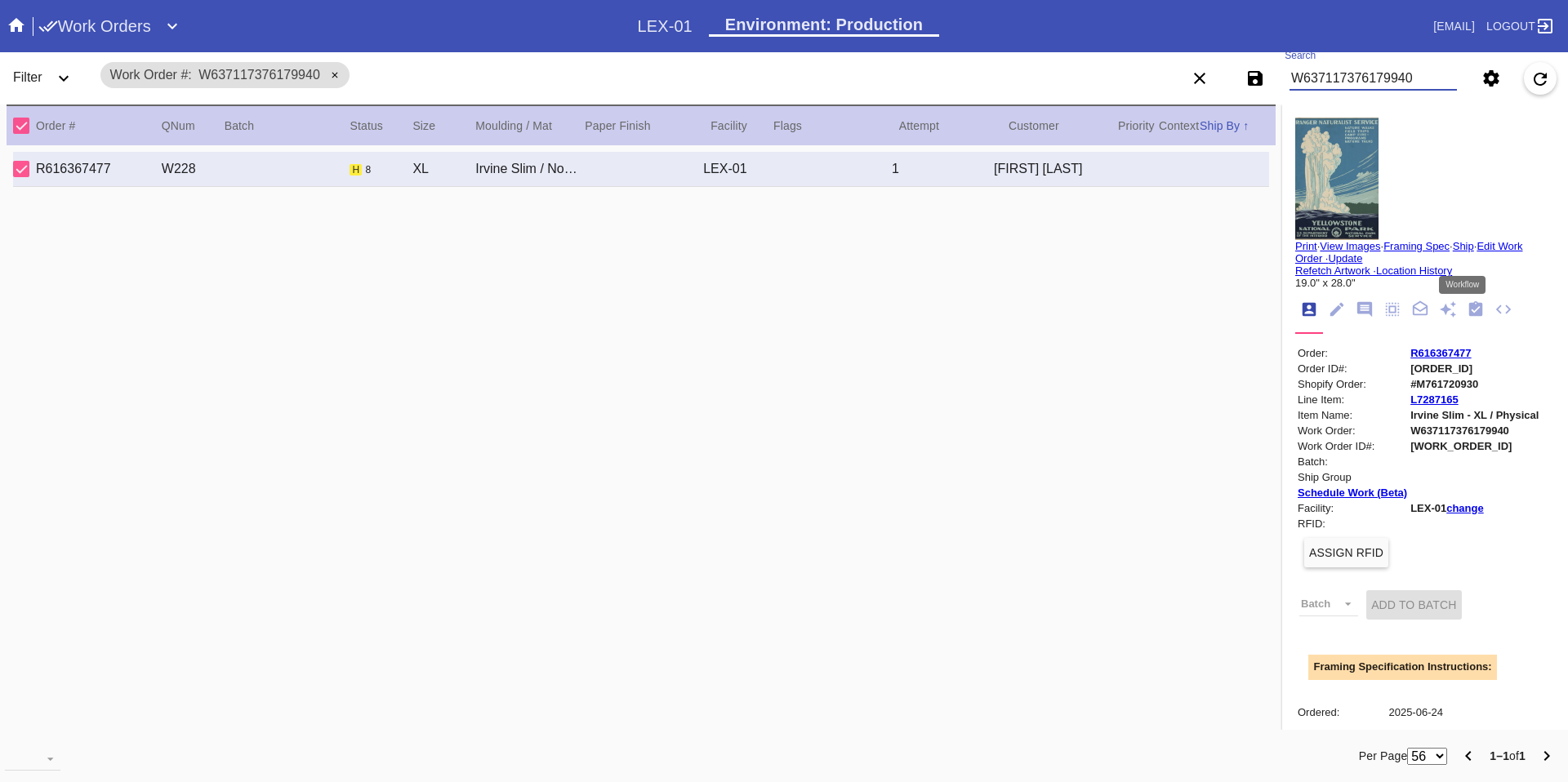 click at bounding box center [1476, 309] 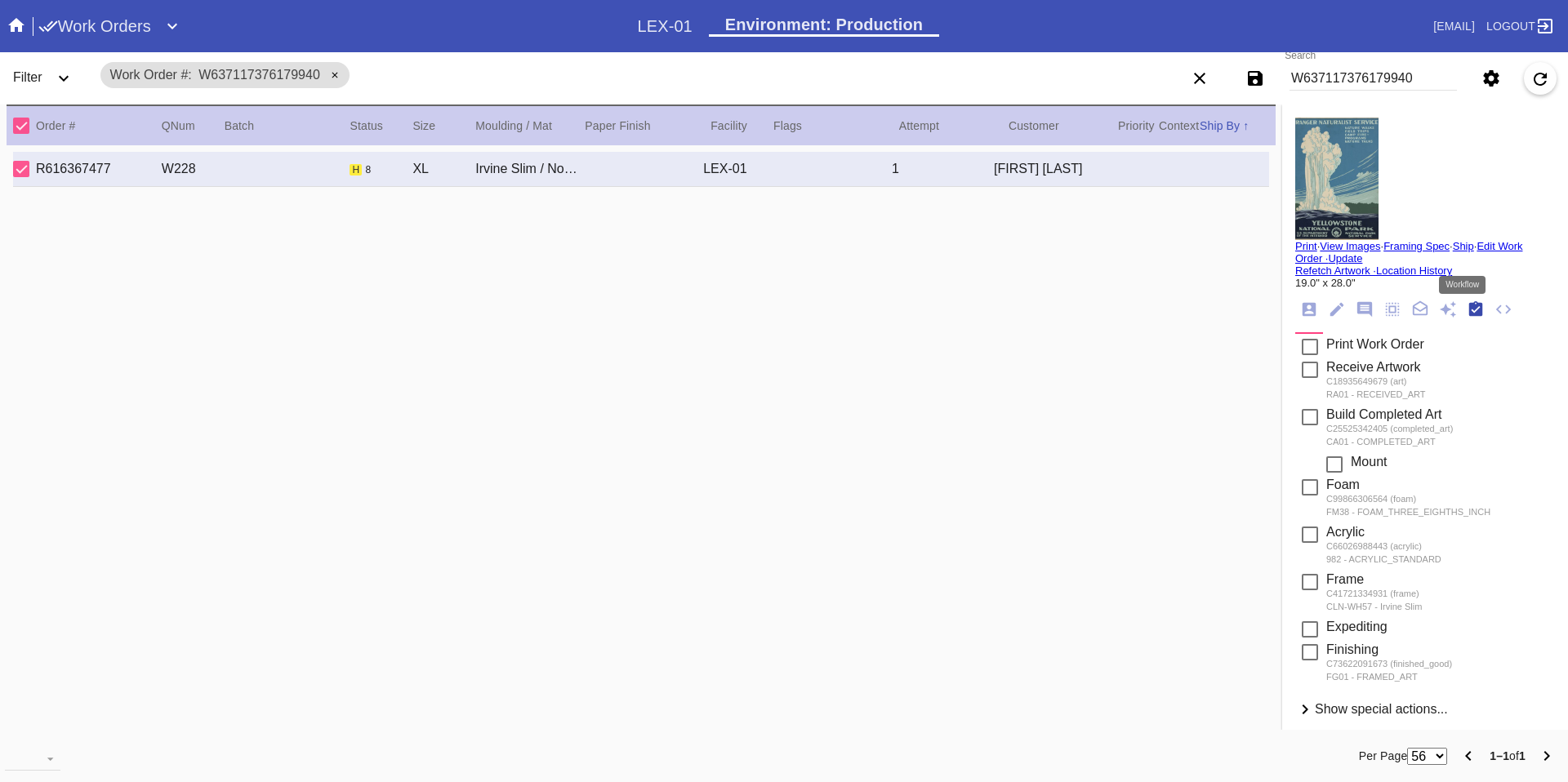 scroll, scrollTop: 261, scrollLeft: 0, axis: vertical 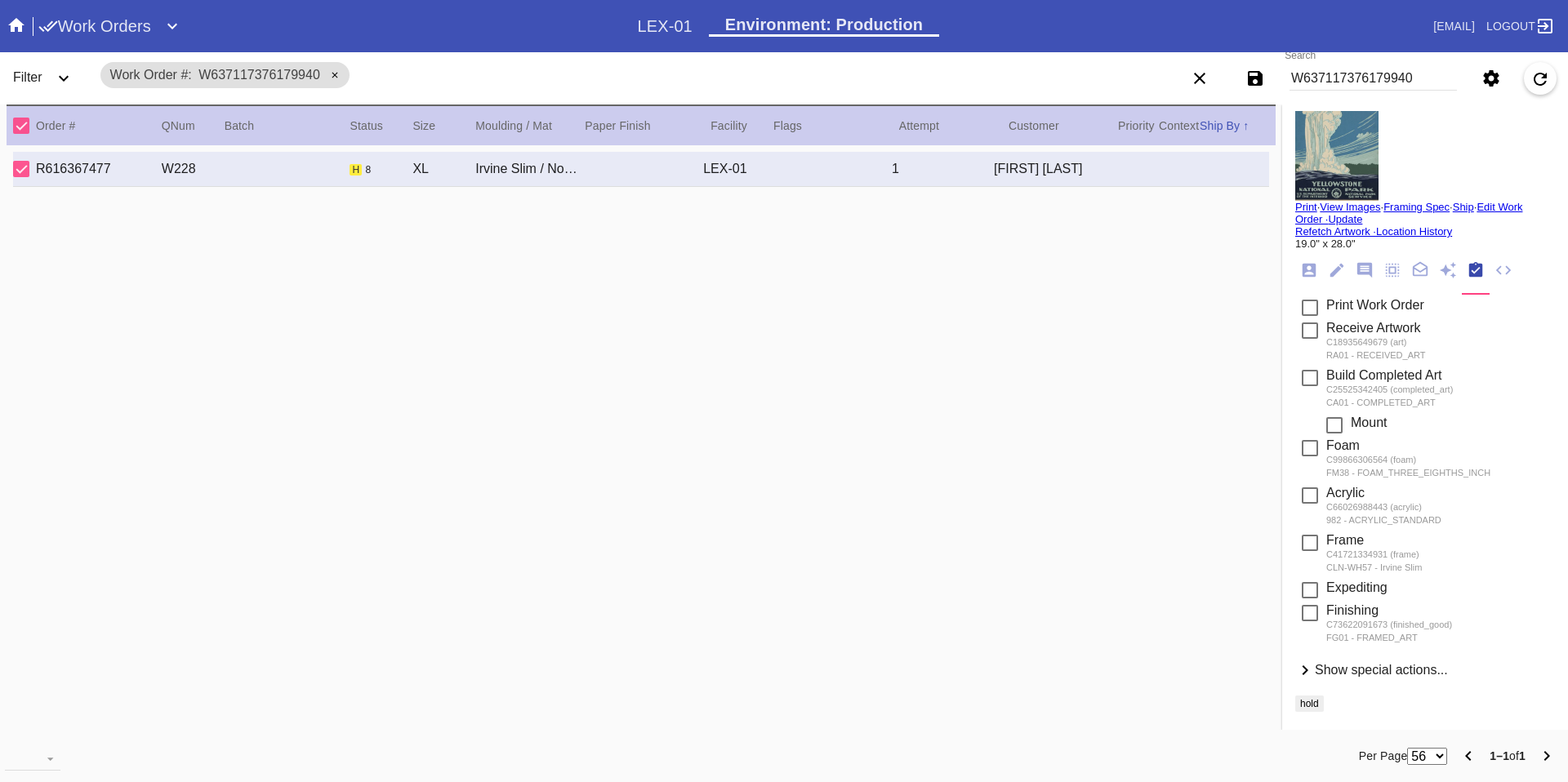 click on "Show special actions..." at bounding box center (1381, 669) 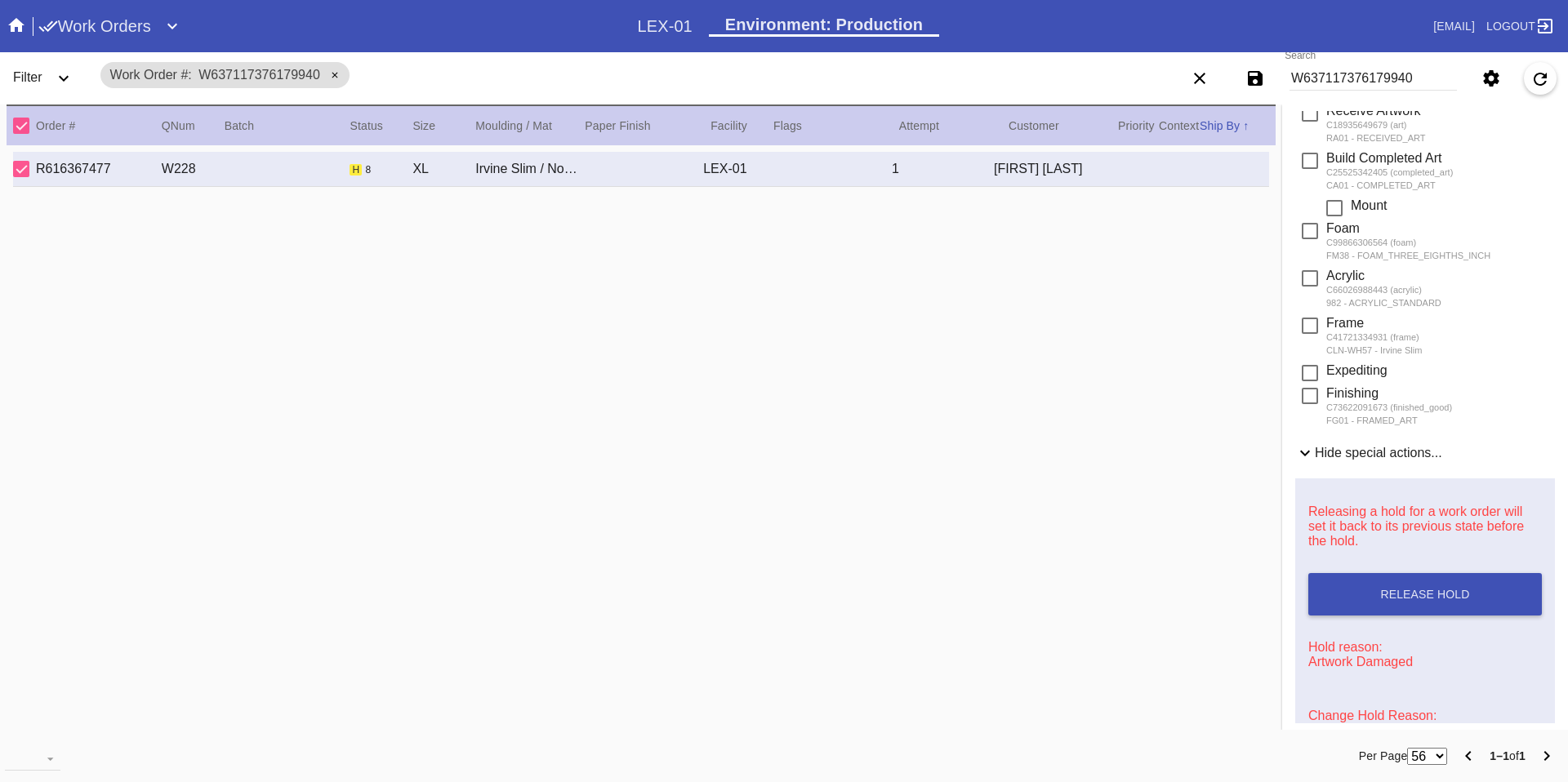 scroll, scrollTop: 407, scrollLeft: 0, axis: vertical 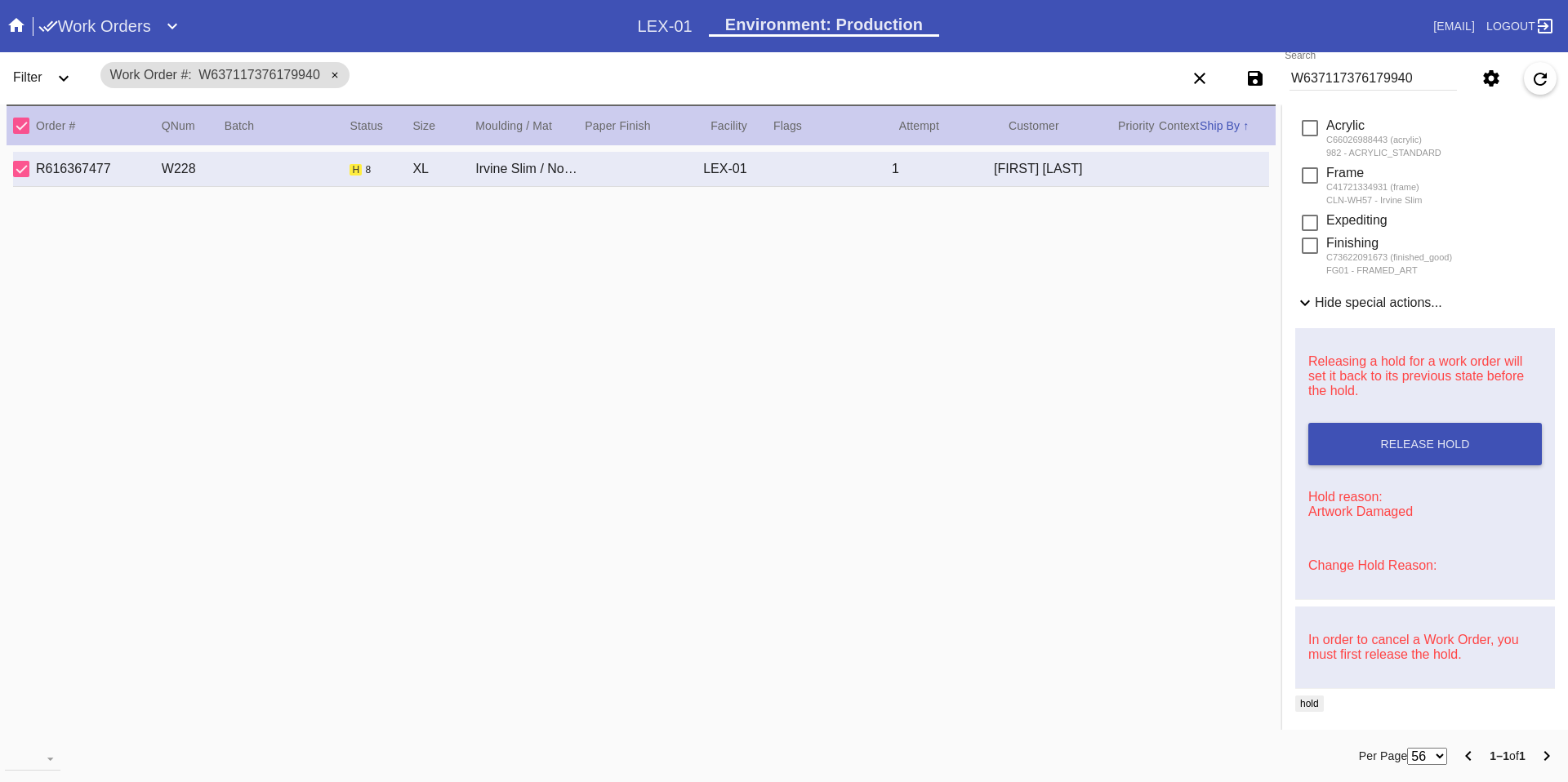 click on "W637117376179940" at bounding box center (1373, 78) 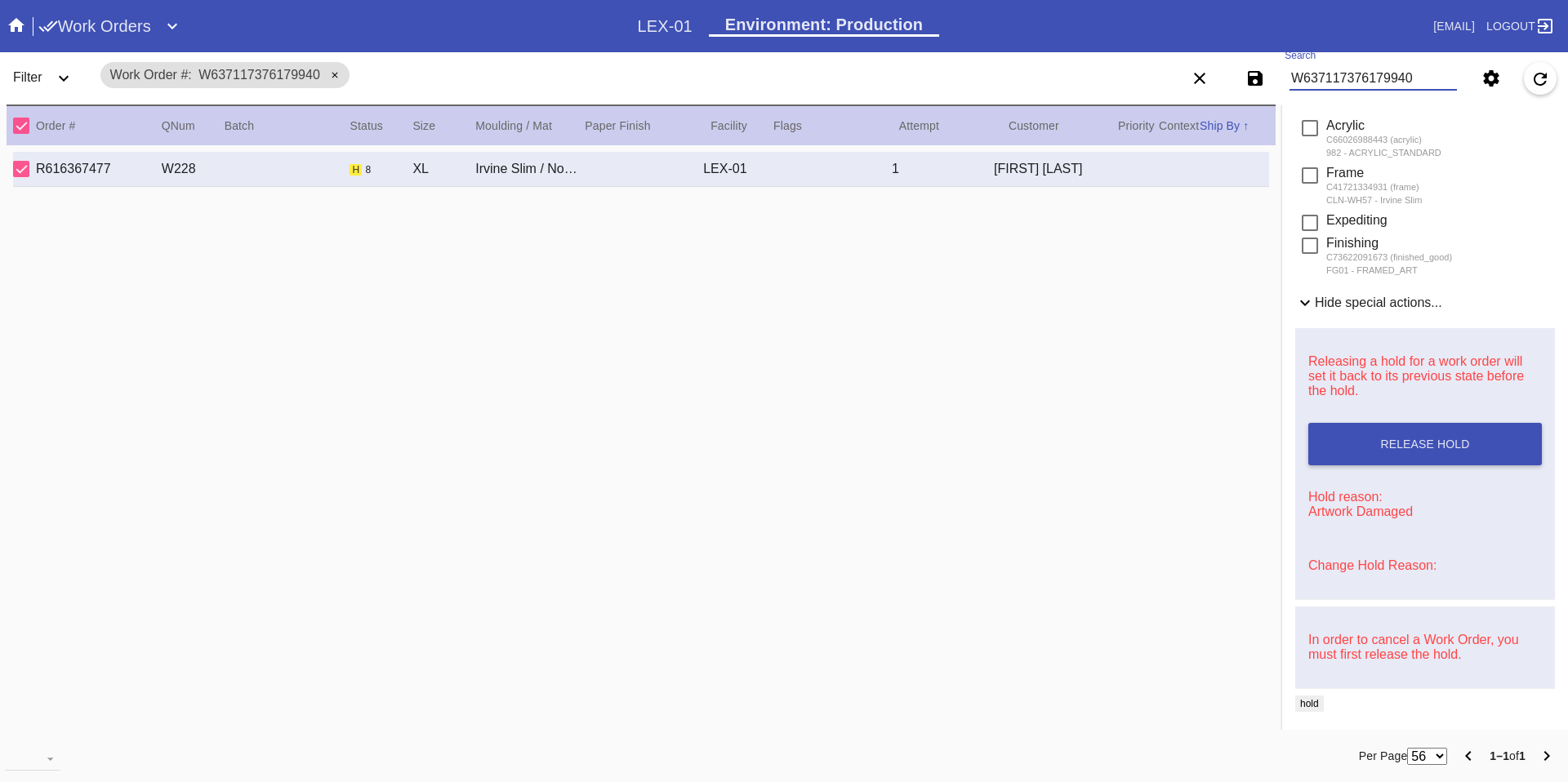 click on "W637117376179940" at bounding box center (1373, 78) 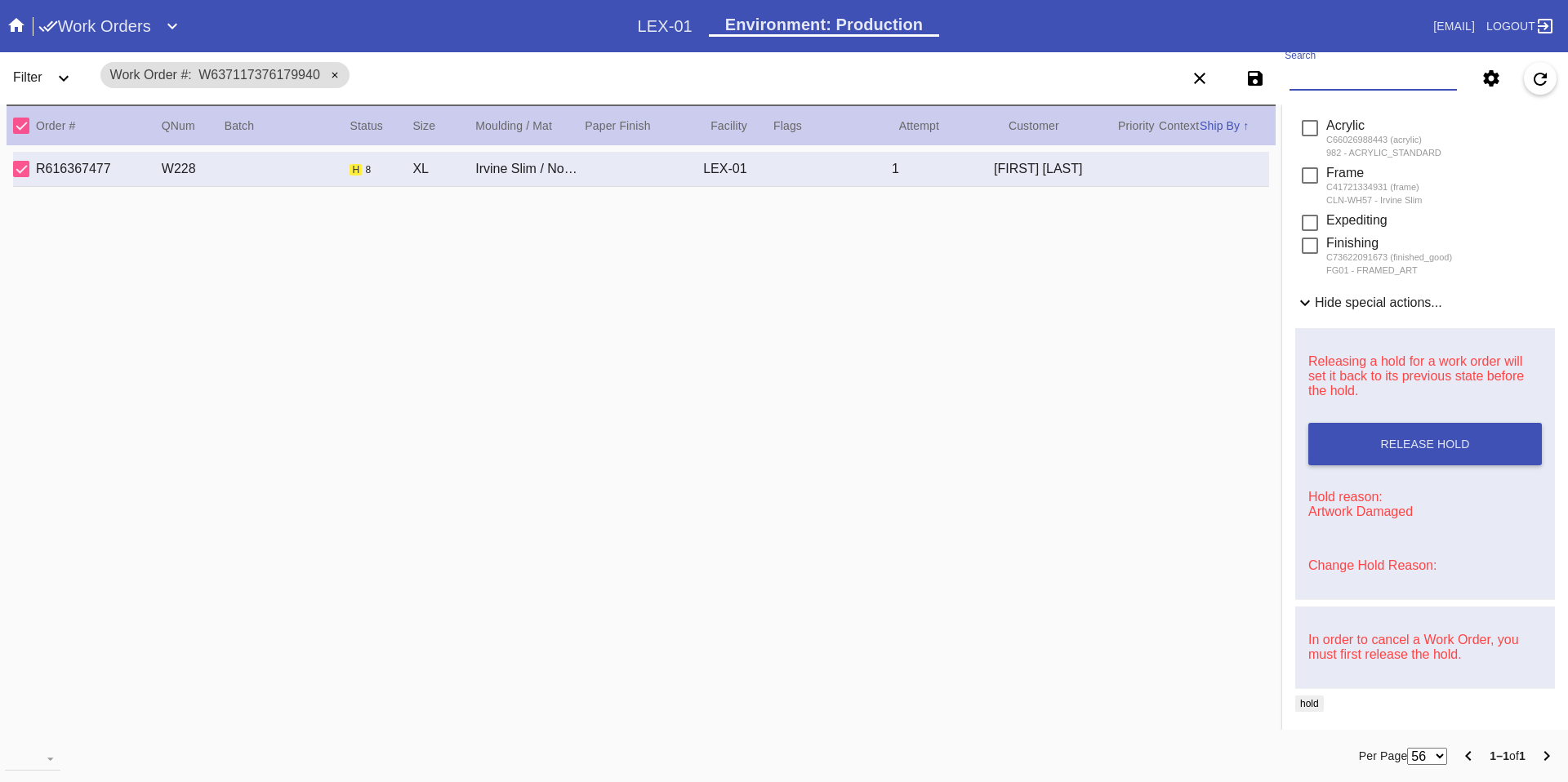 paste on "#M761705372" 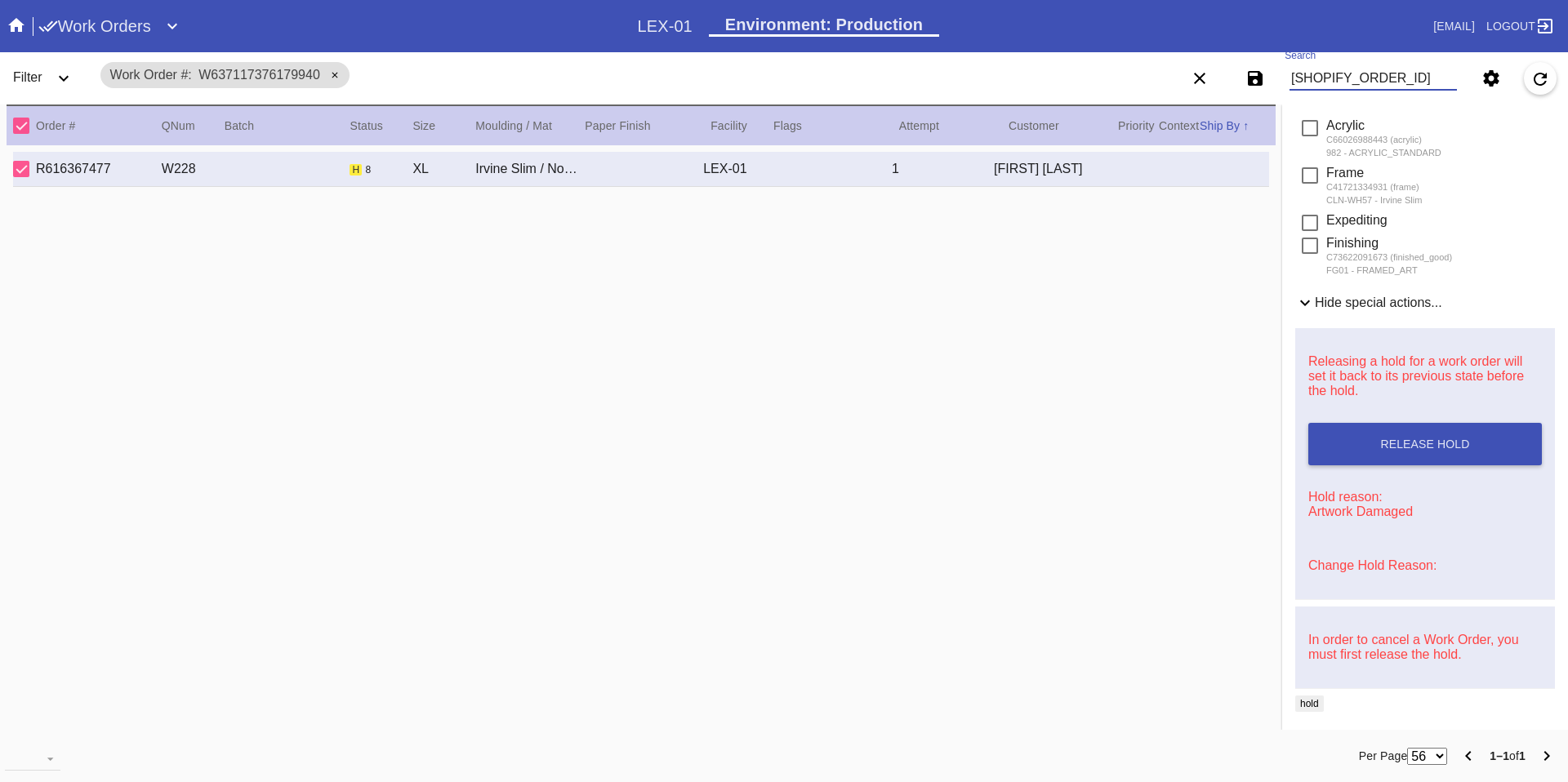 type on "#M761705372" 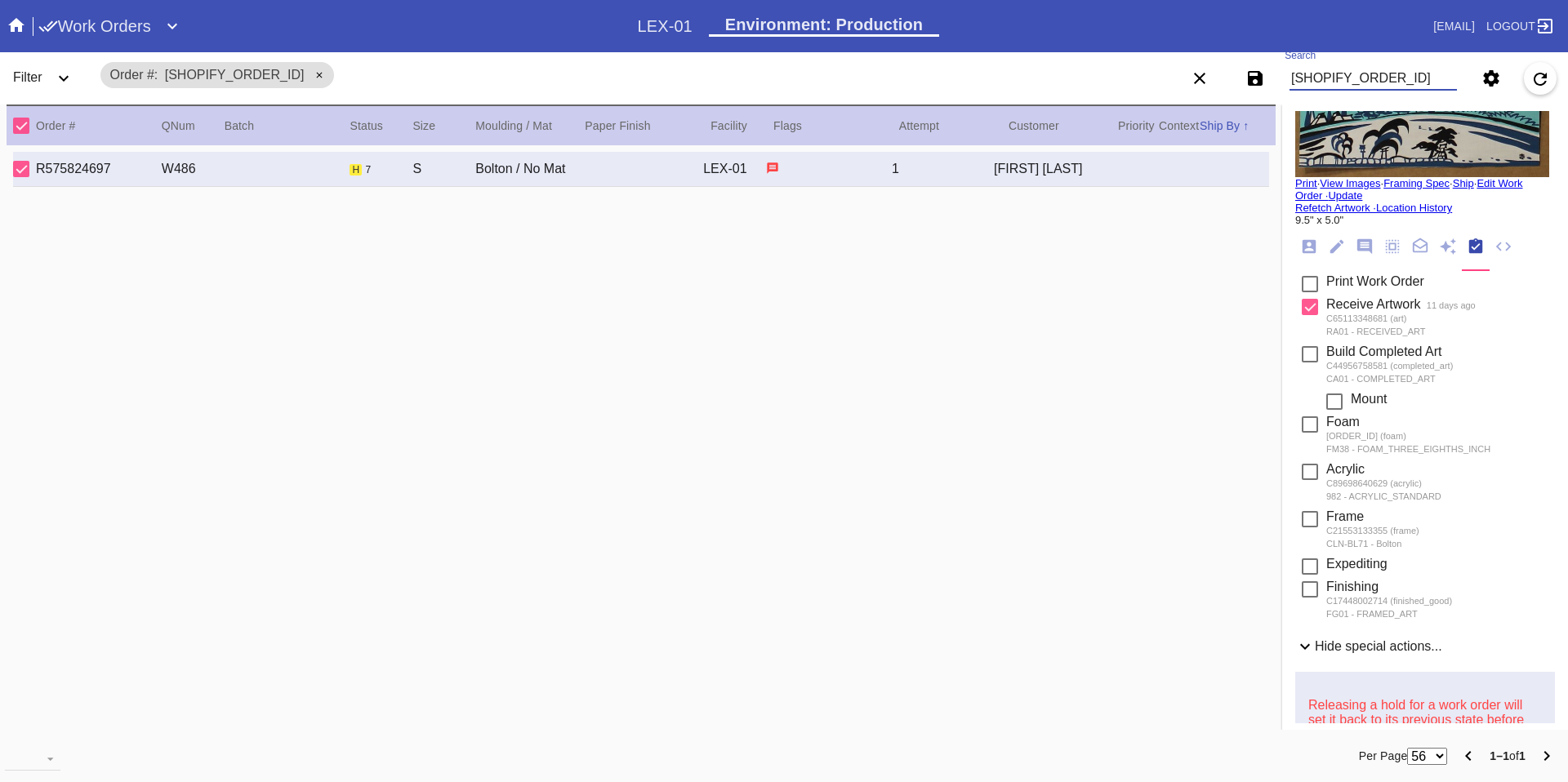 scroll, scrollTop: 0, scrollLeft: 0, axis: both 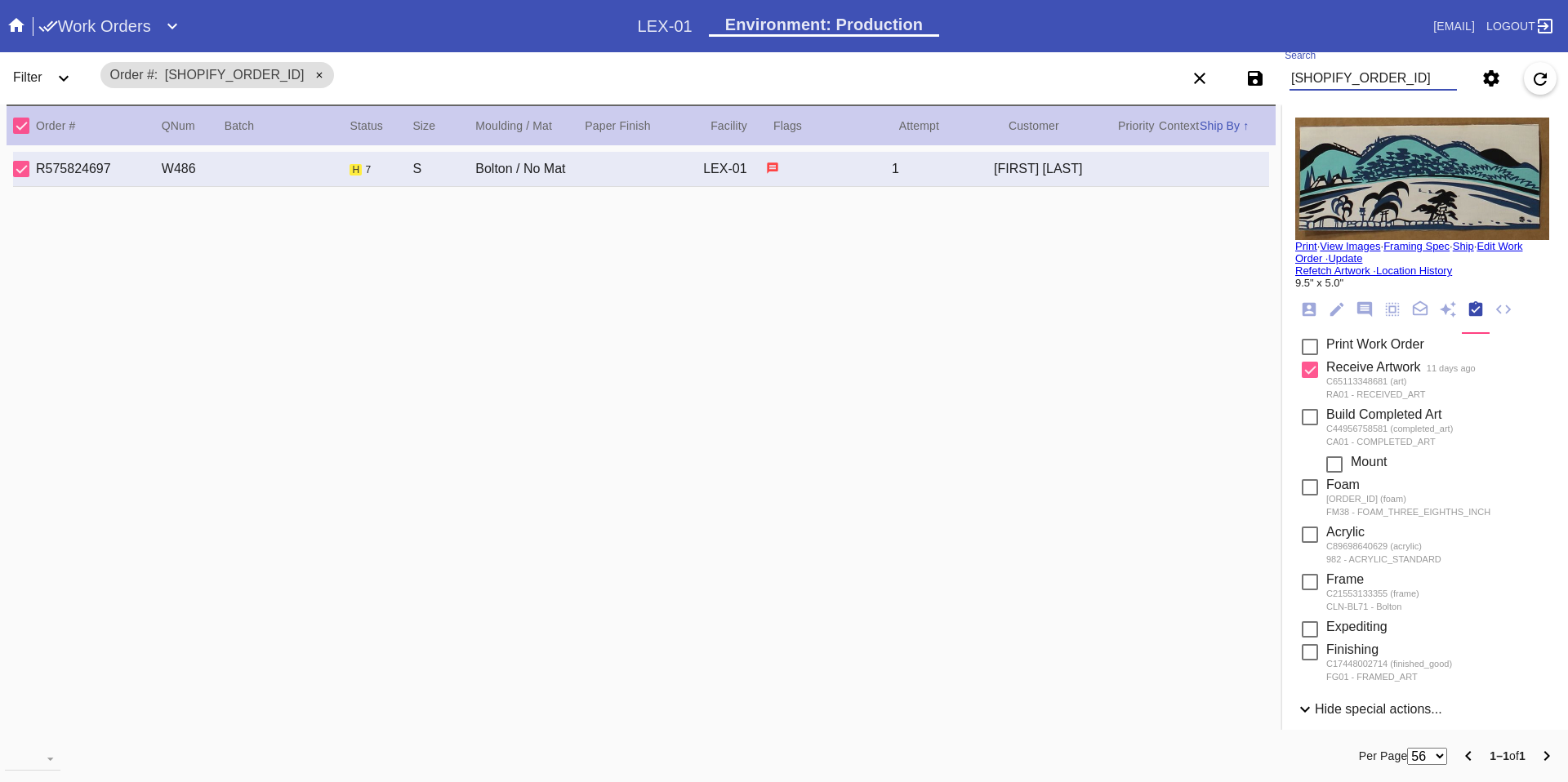 click at bounding box center (1422, 179) 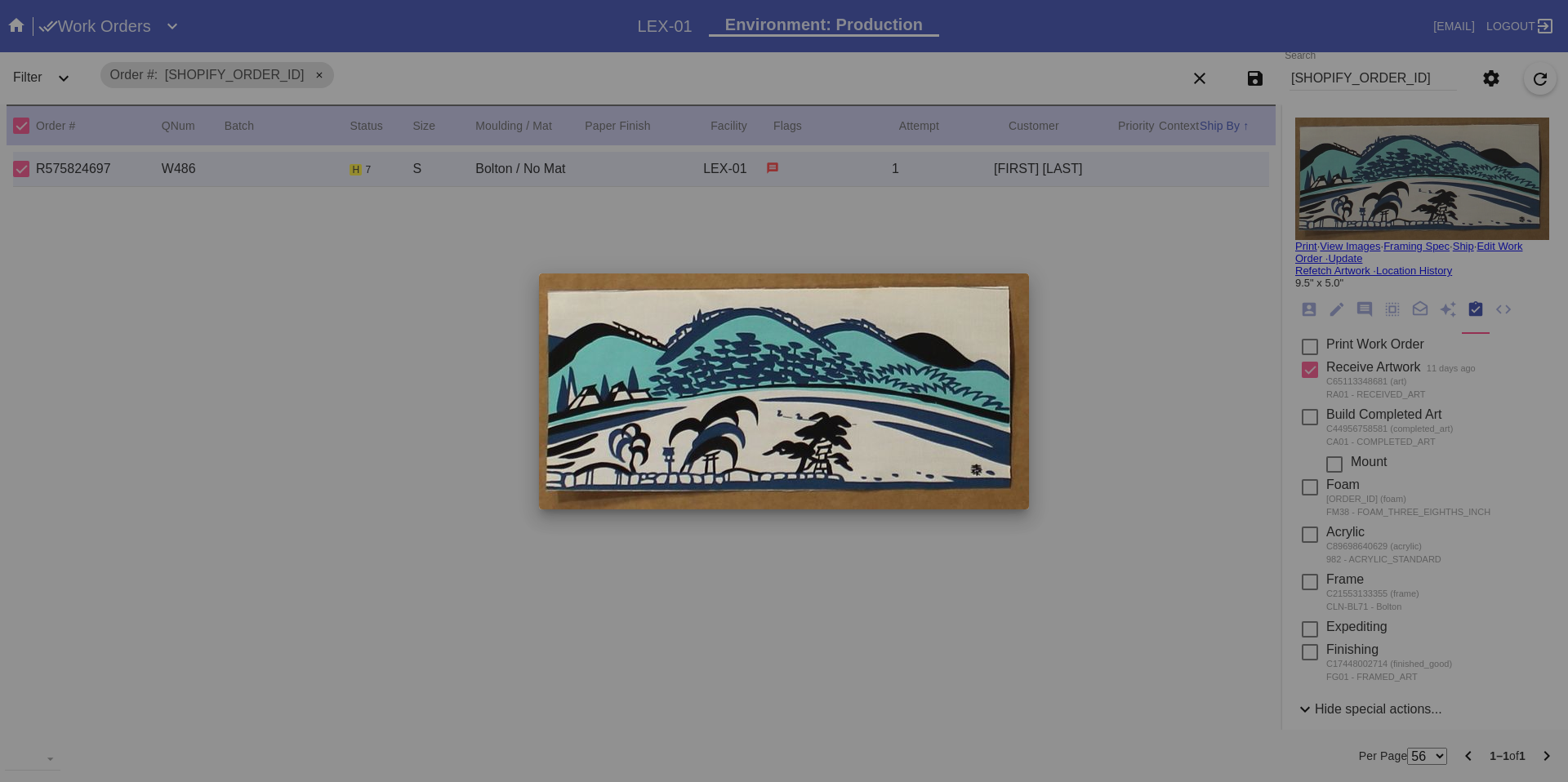 click at bounding box center [784, 391] 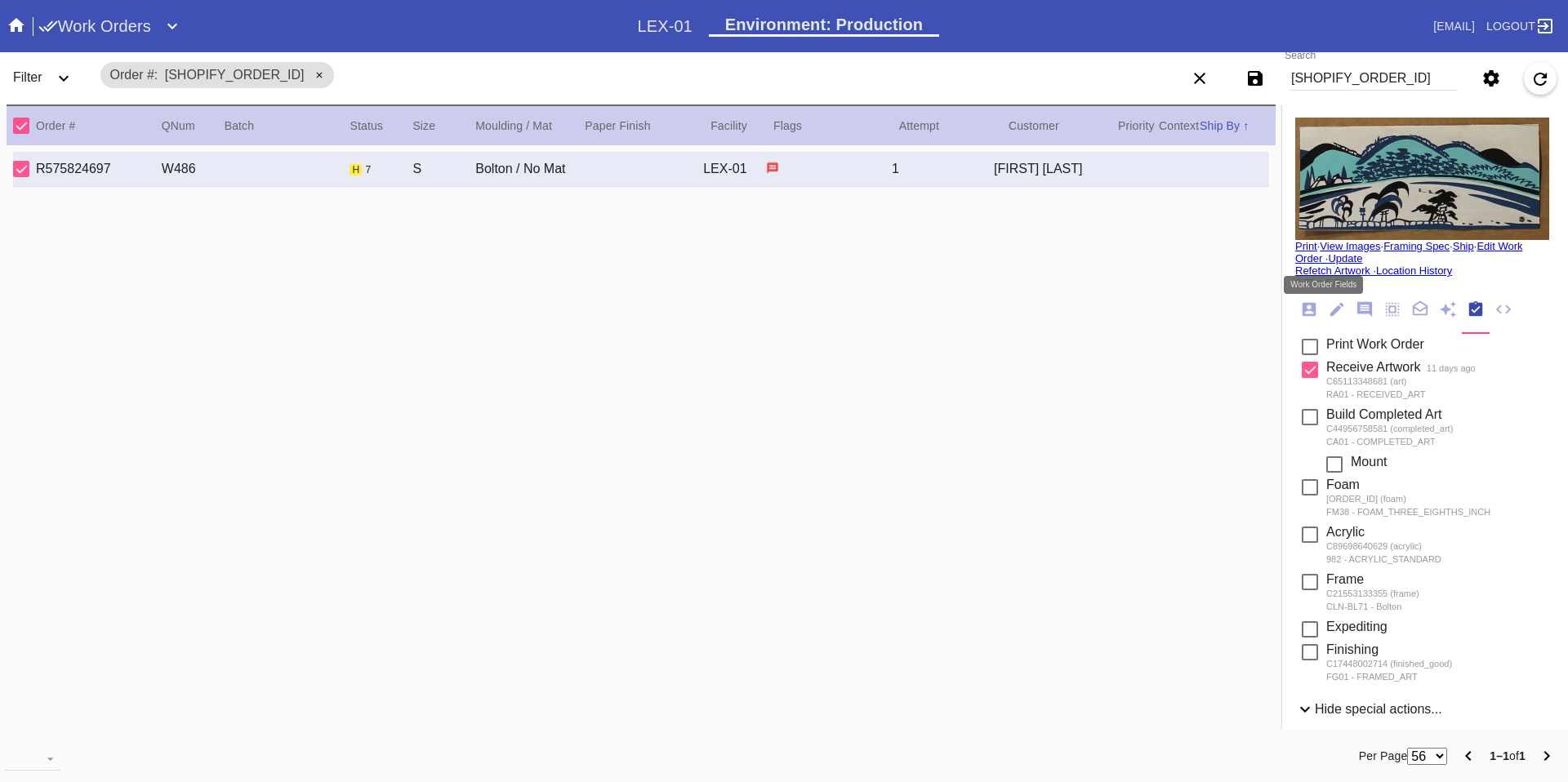 click at bounding box center [1337, 309] 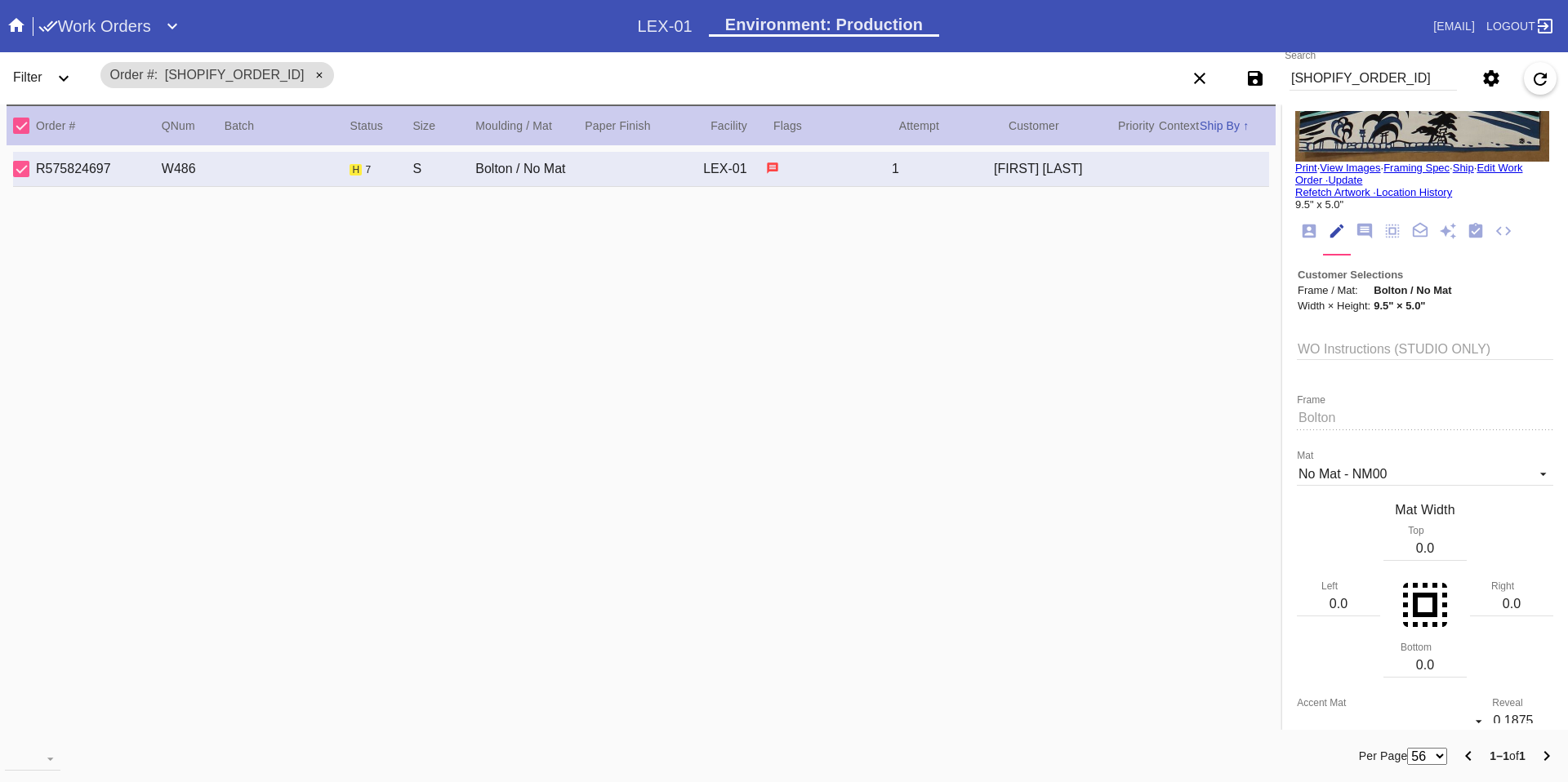 scroll, scrollTop: 79, scrollLeft: 0, axis: vertical 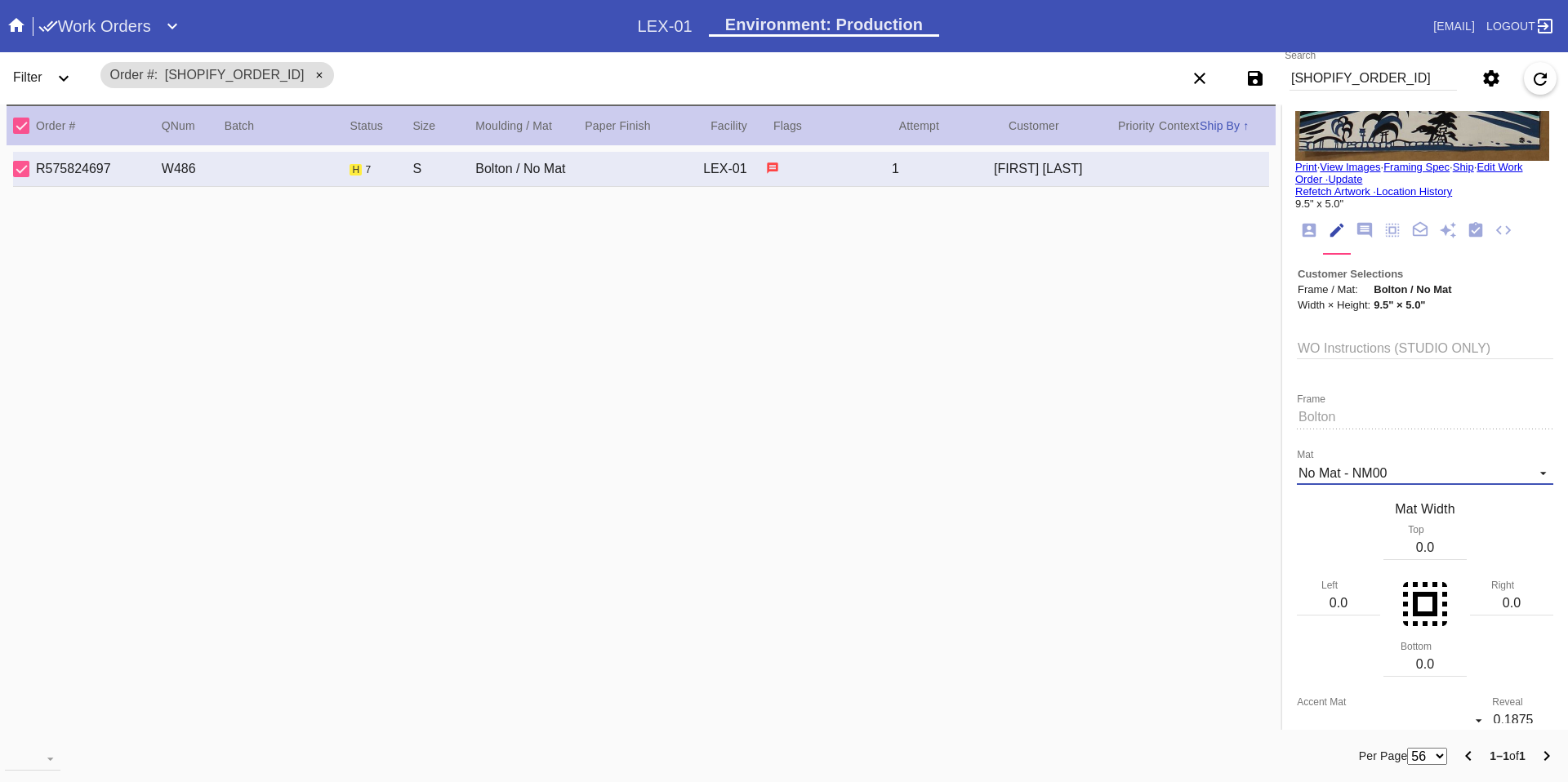 click on "No Mat - NM00" at bounding box center [1343, 473] 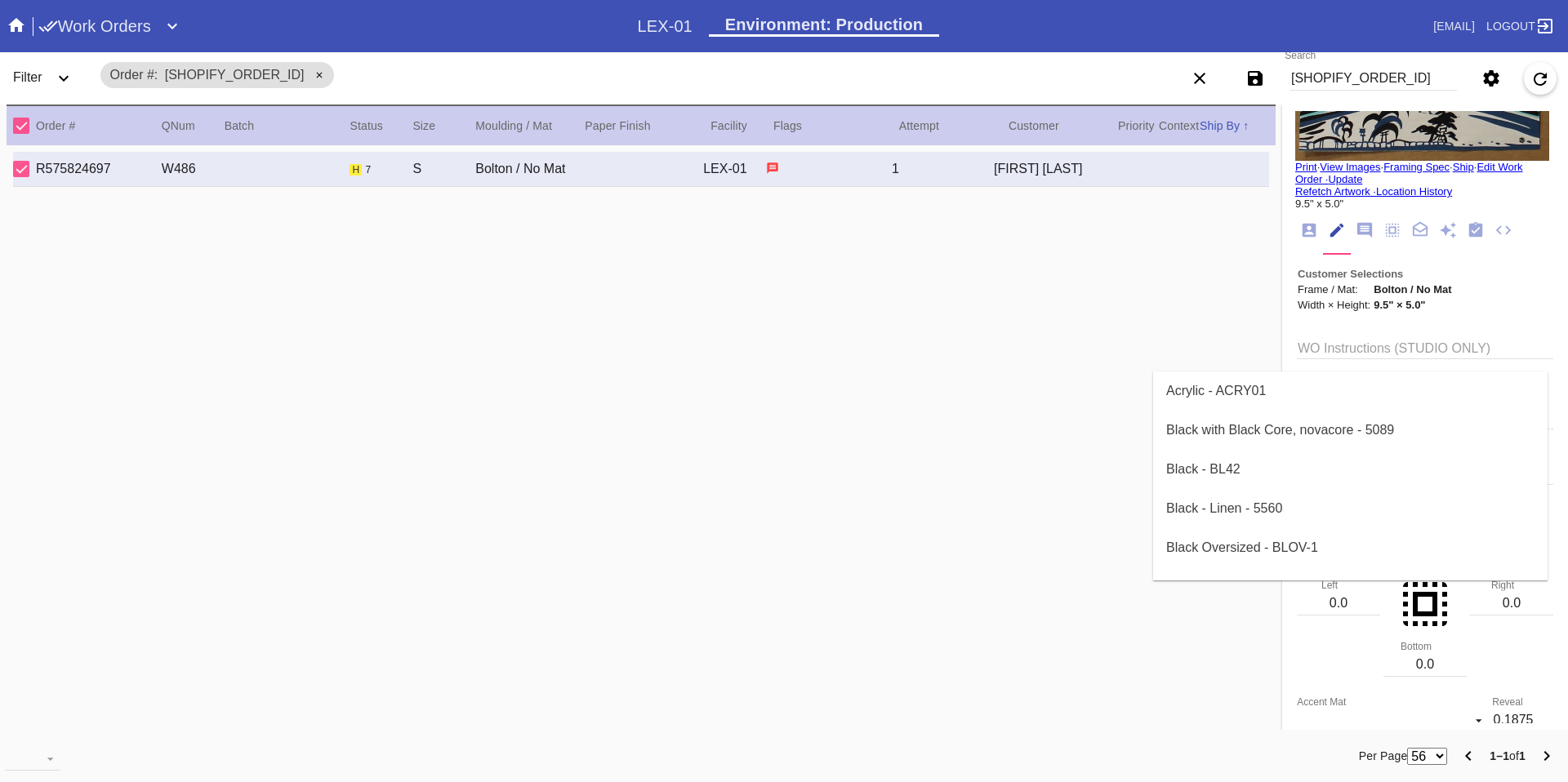 scroll, scrollTop: 2579, scrollLeft: 0, axis: vertical 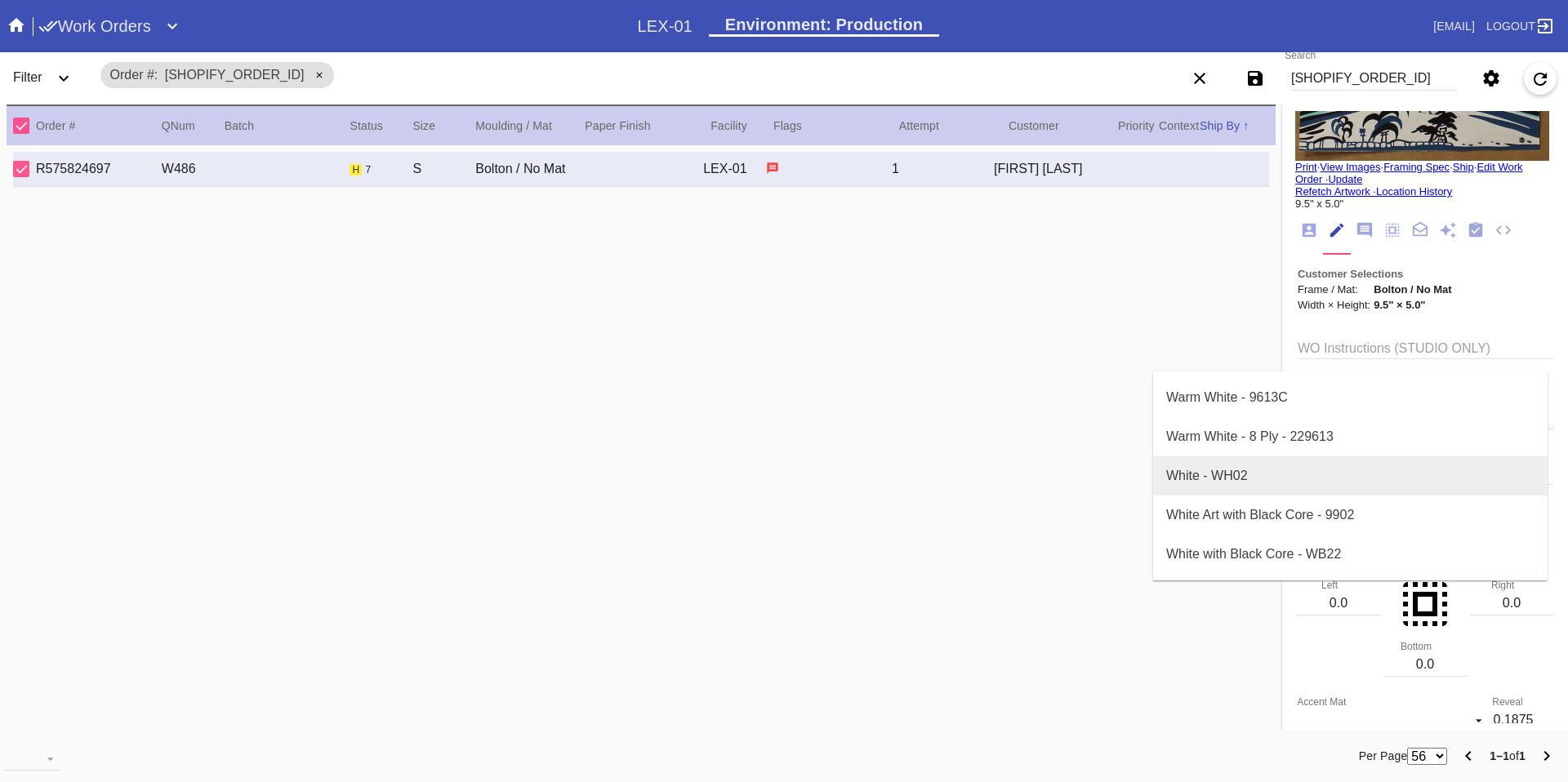 click on "White - WH02" at bounding box center [1350, 476] 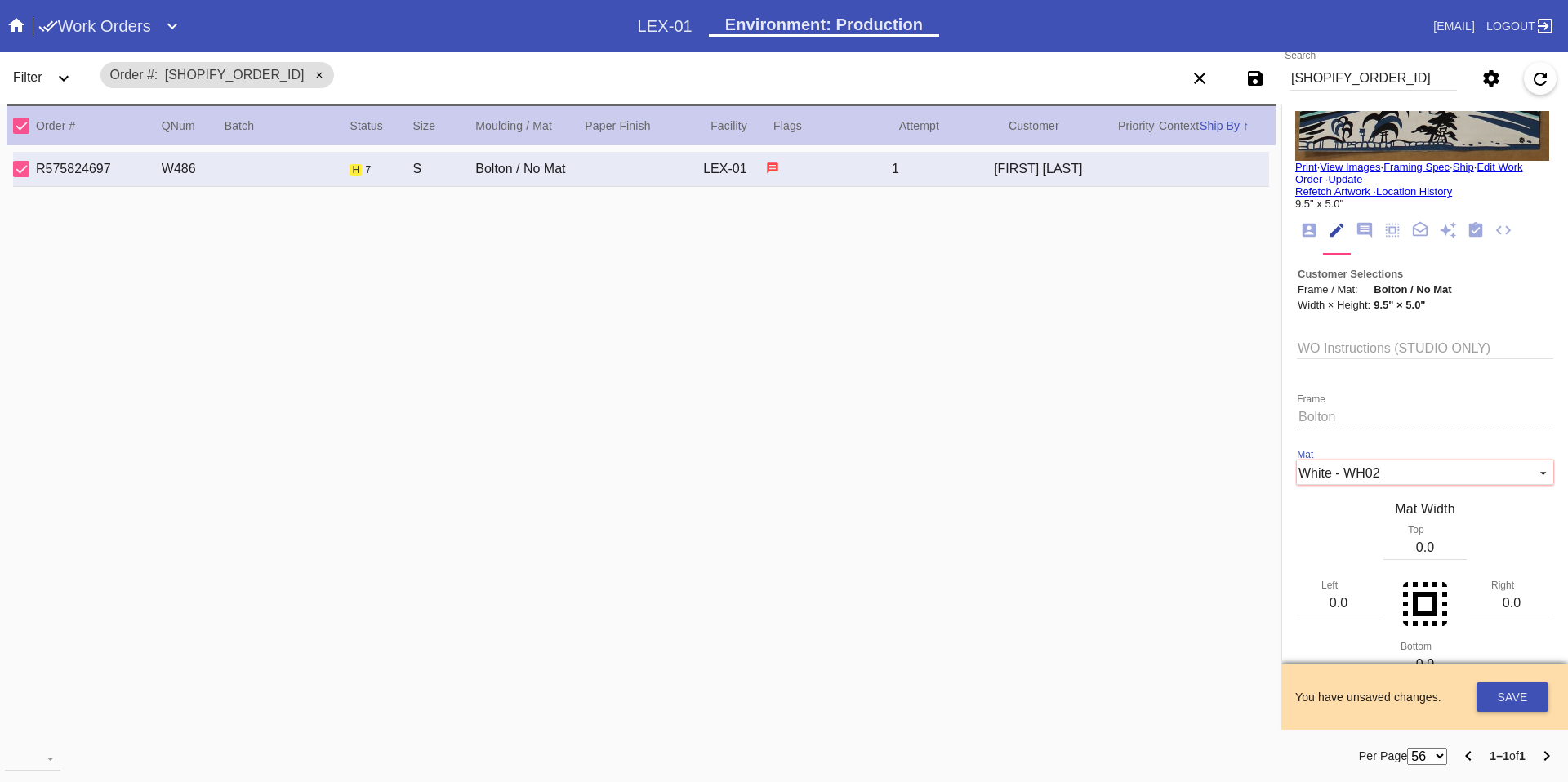 click on "0.0" at bounding box center (1425, 548) 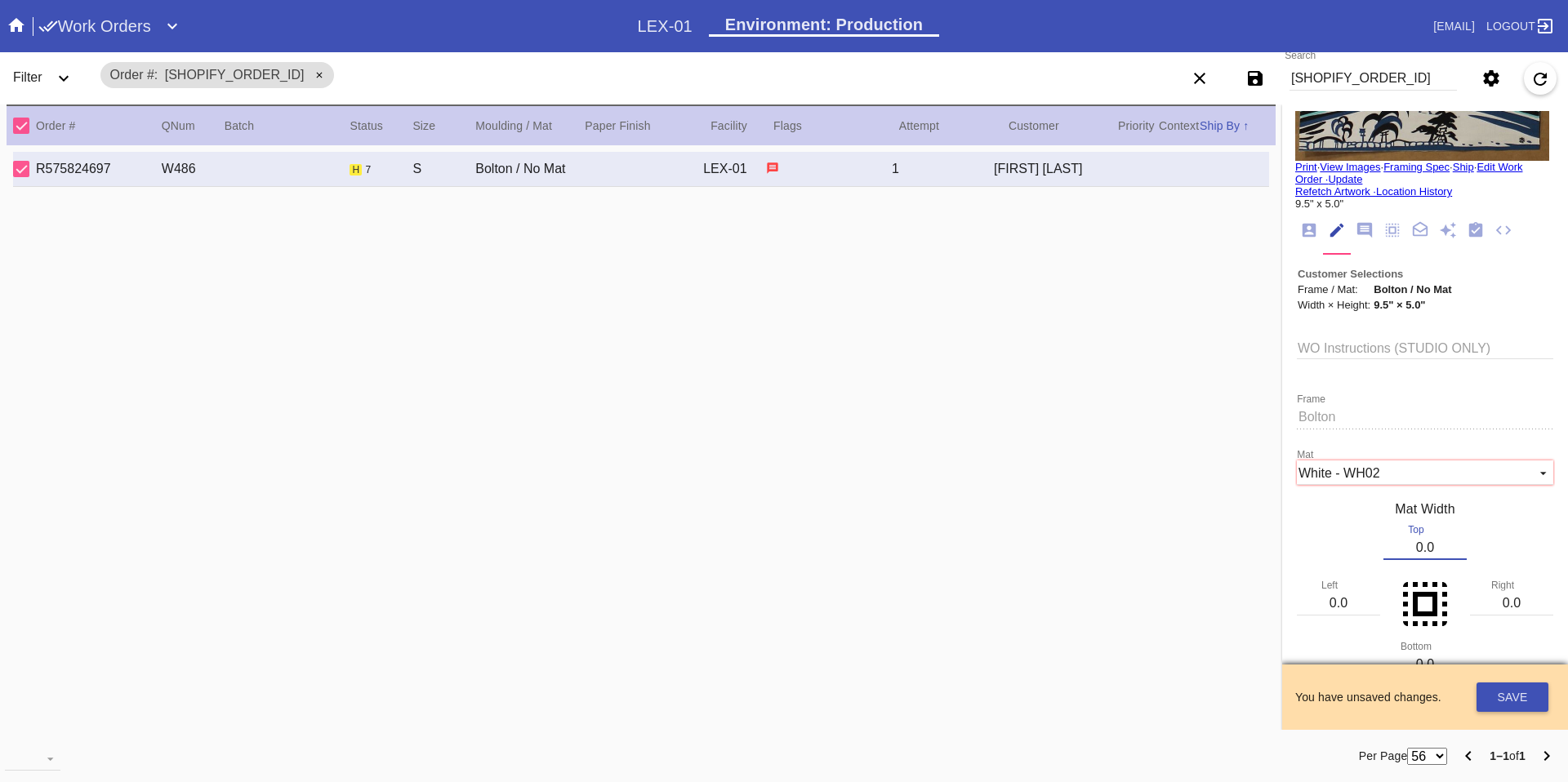 click on "0.0" at bounding box center [1425, 548] 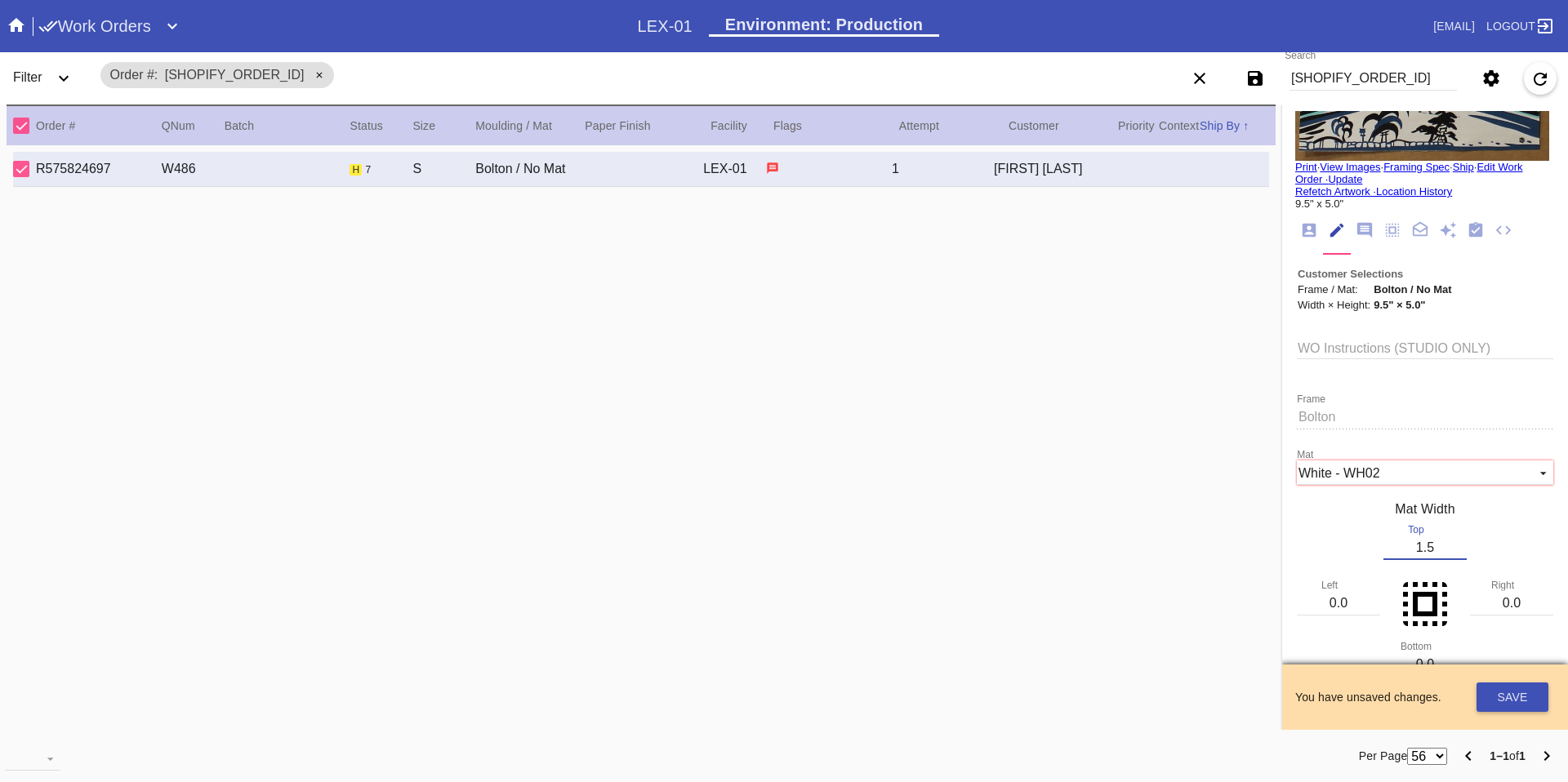 type on "1.5" 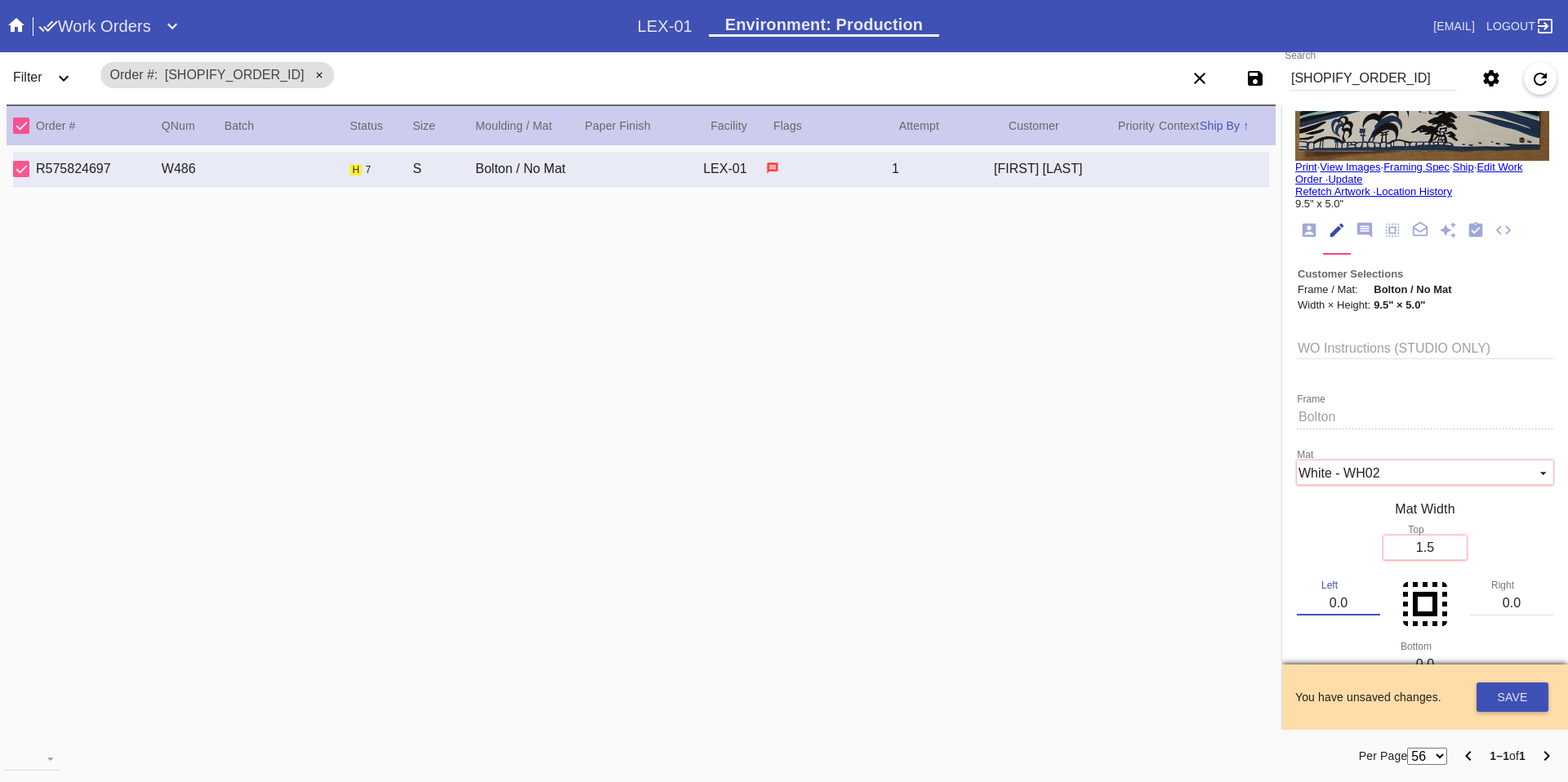 click on "0.0" at bounding box center (1339, 603) 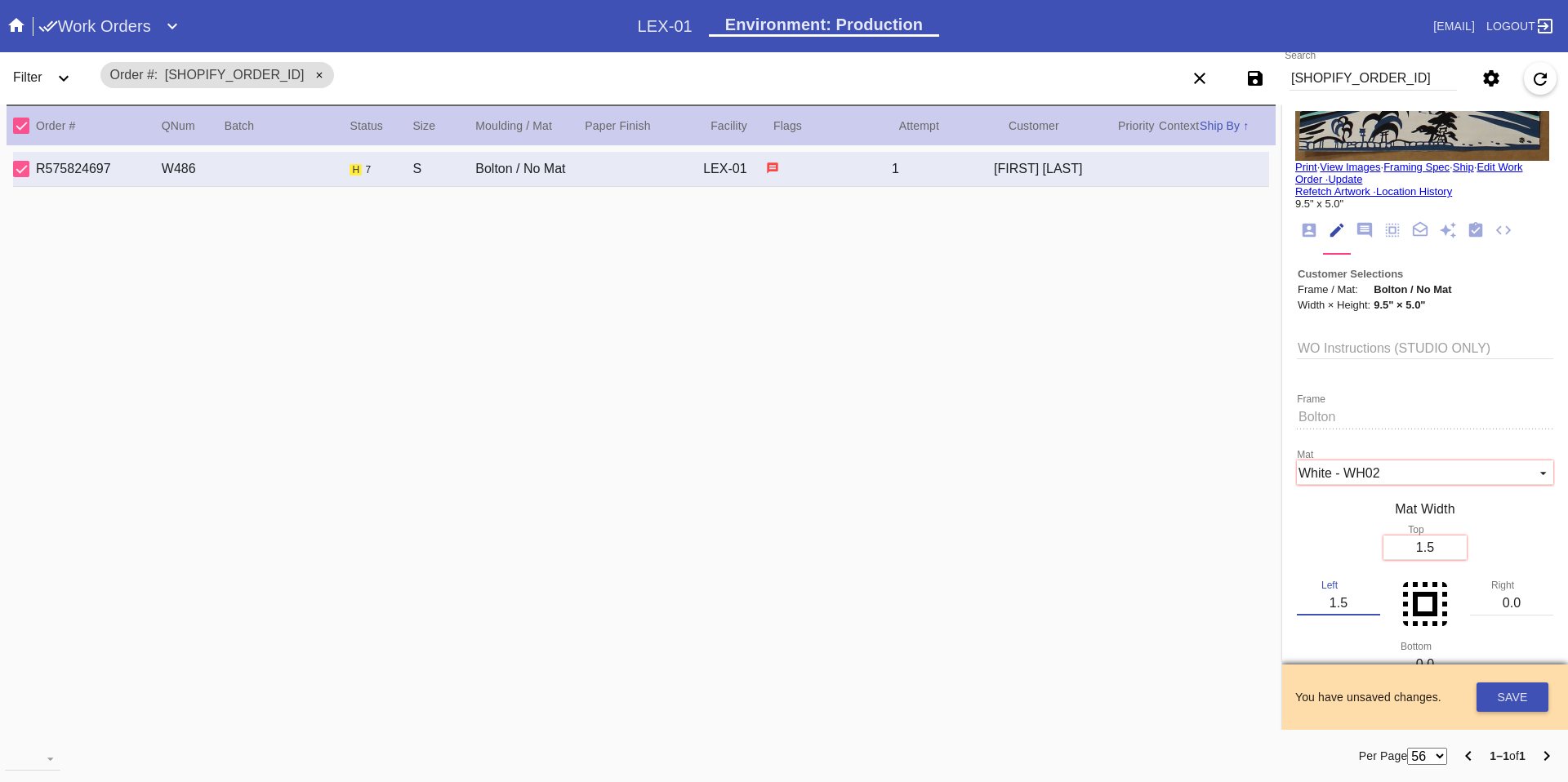 type on "1.5" 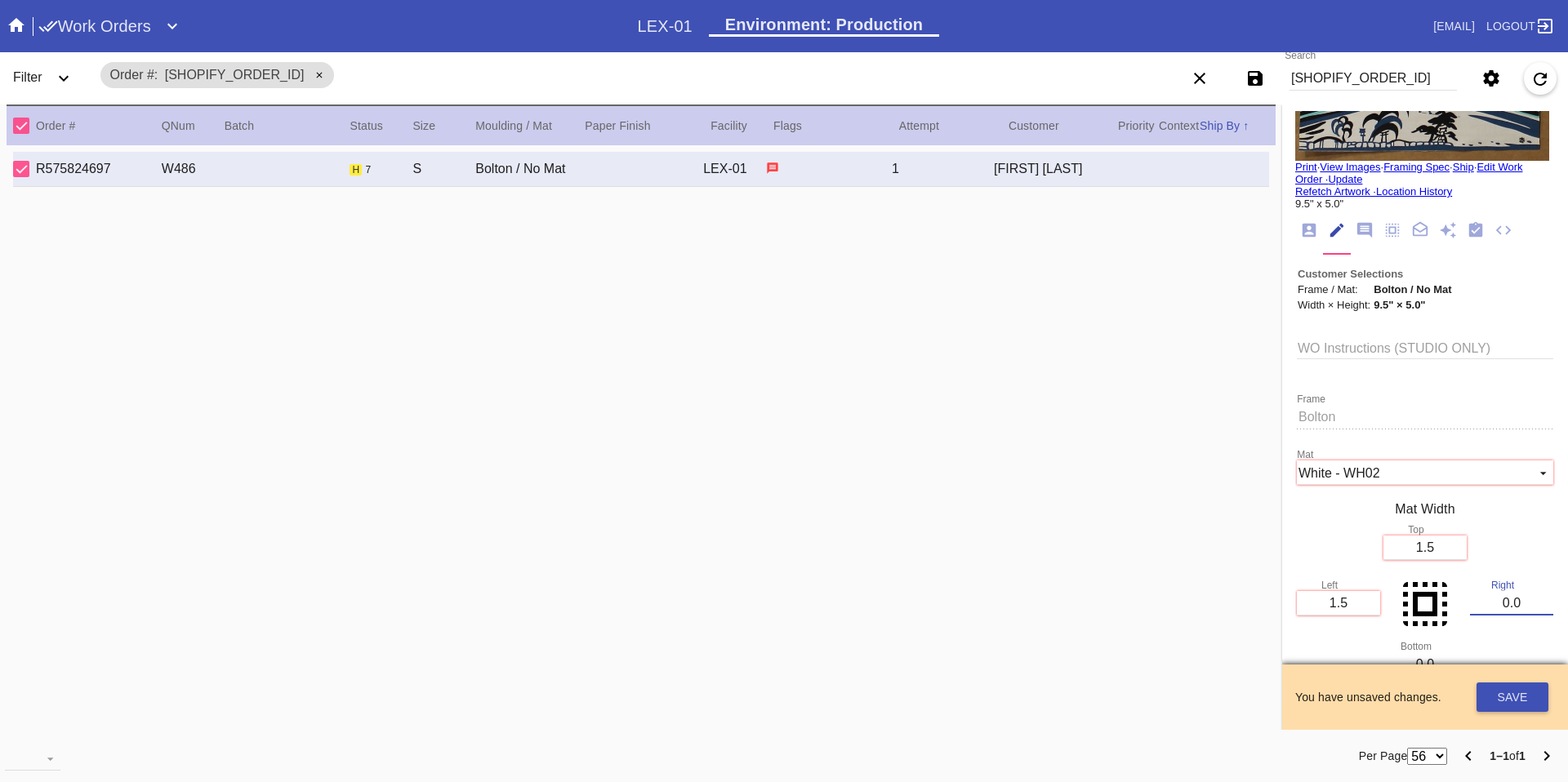 click on "0.0" at bounding box center (1512, 603) 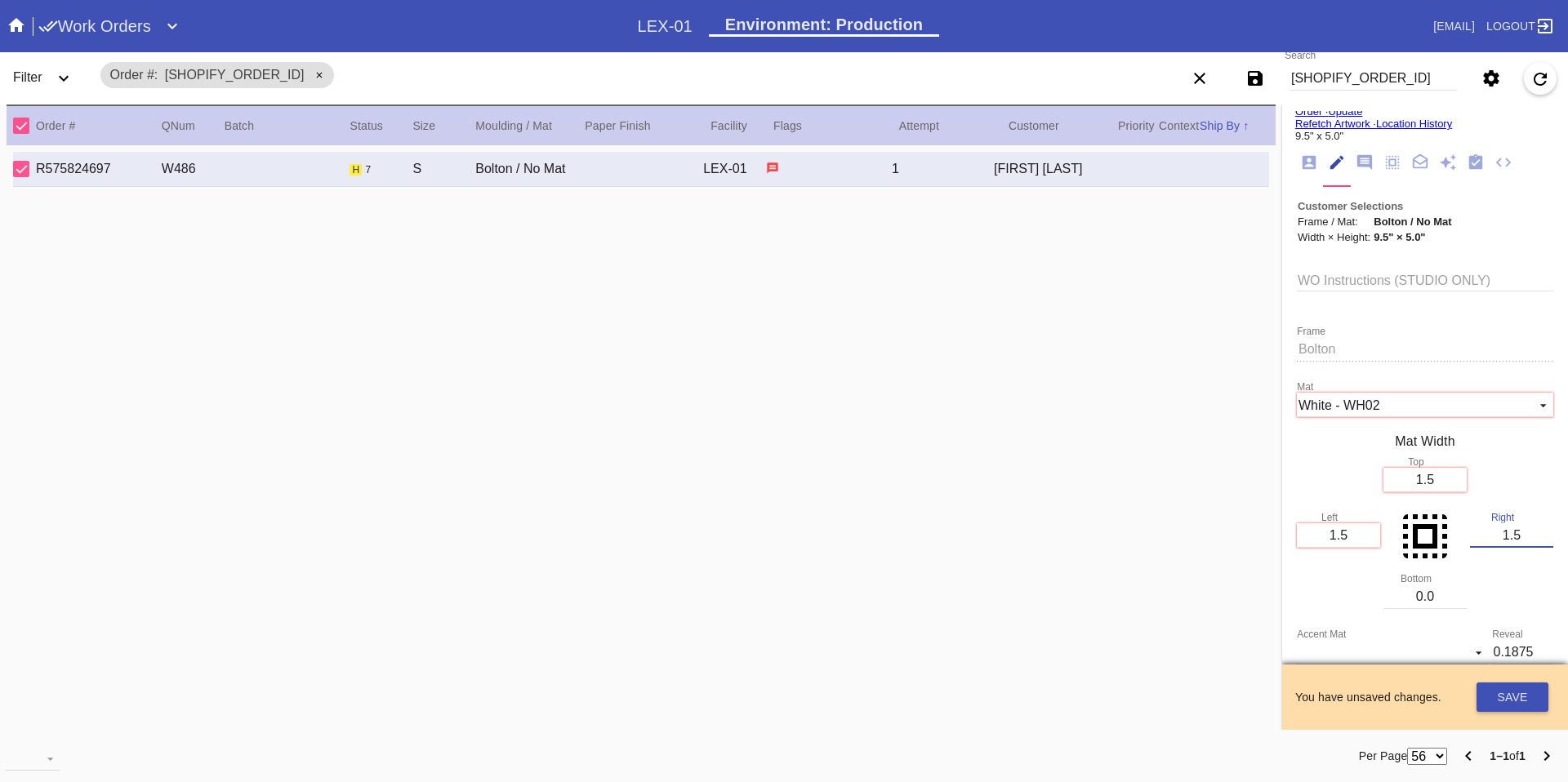 scroll, scrollTop: 225, scrollLeft: 0, axis: vertical 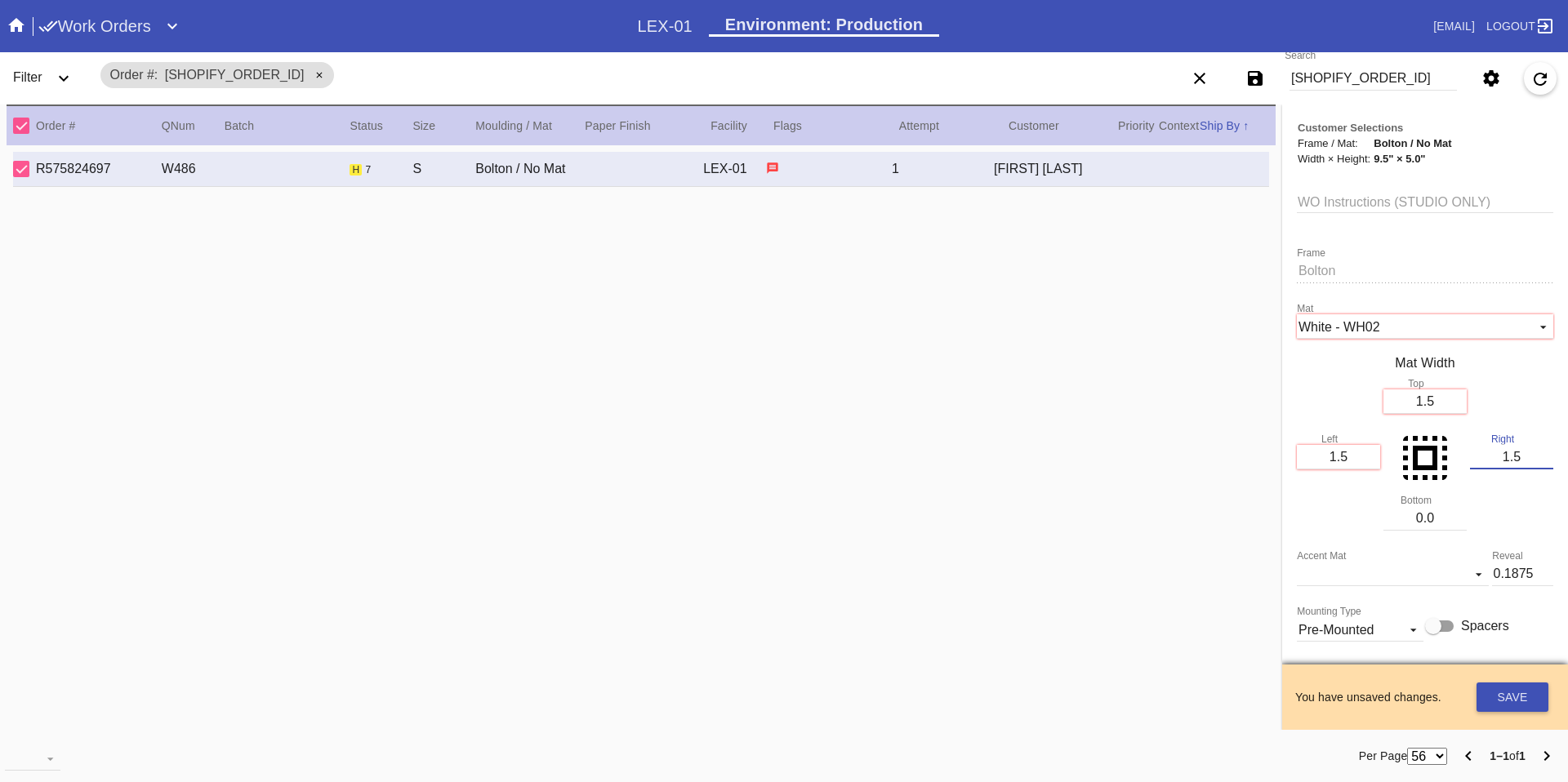 type on "1.5" 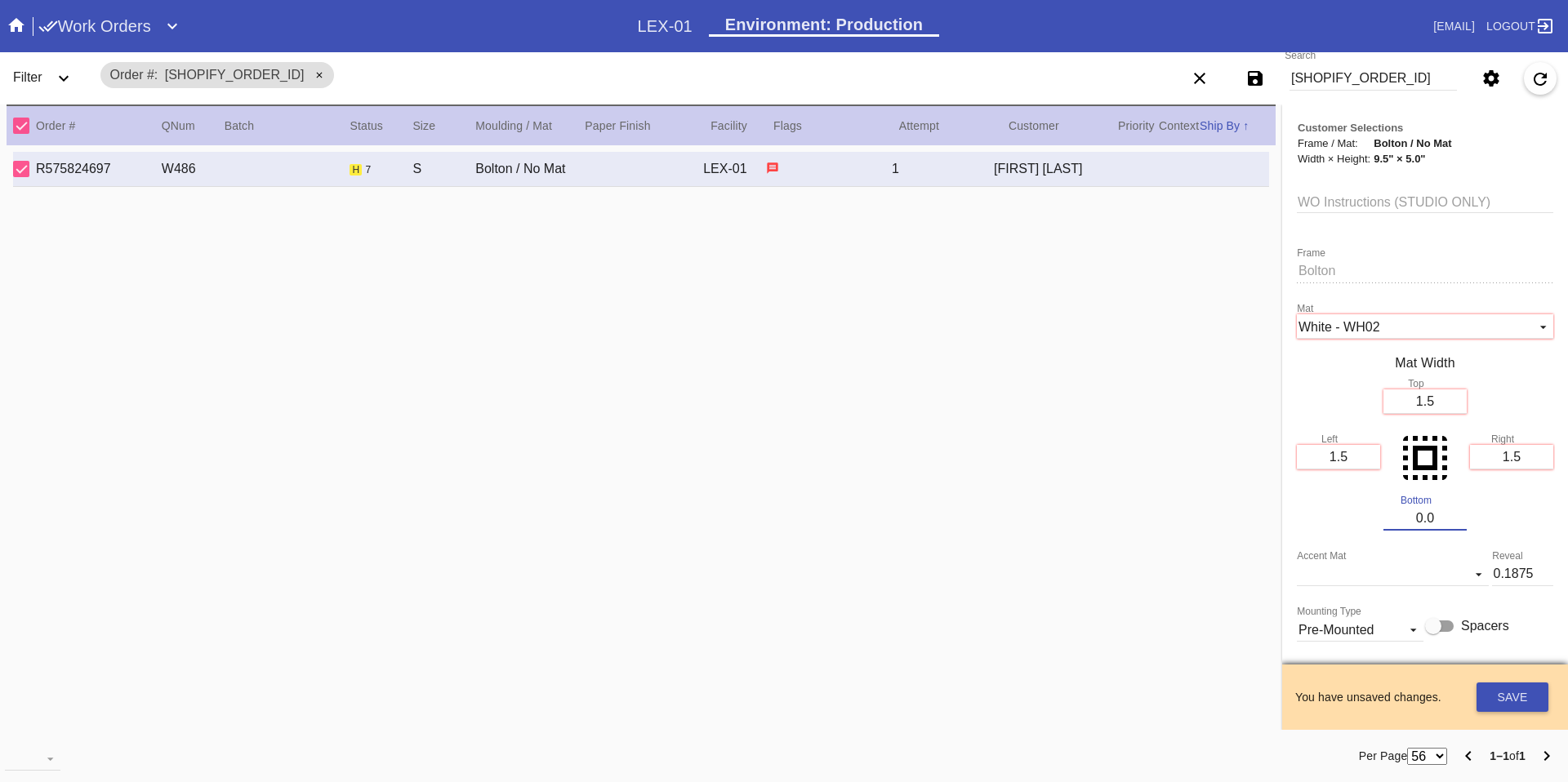 click on "0.0" at bounding box center (1425, 518) 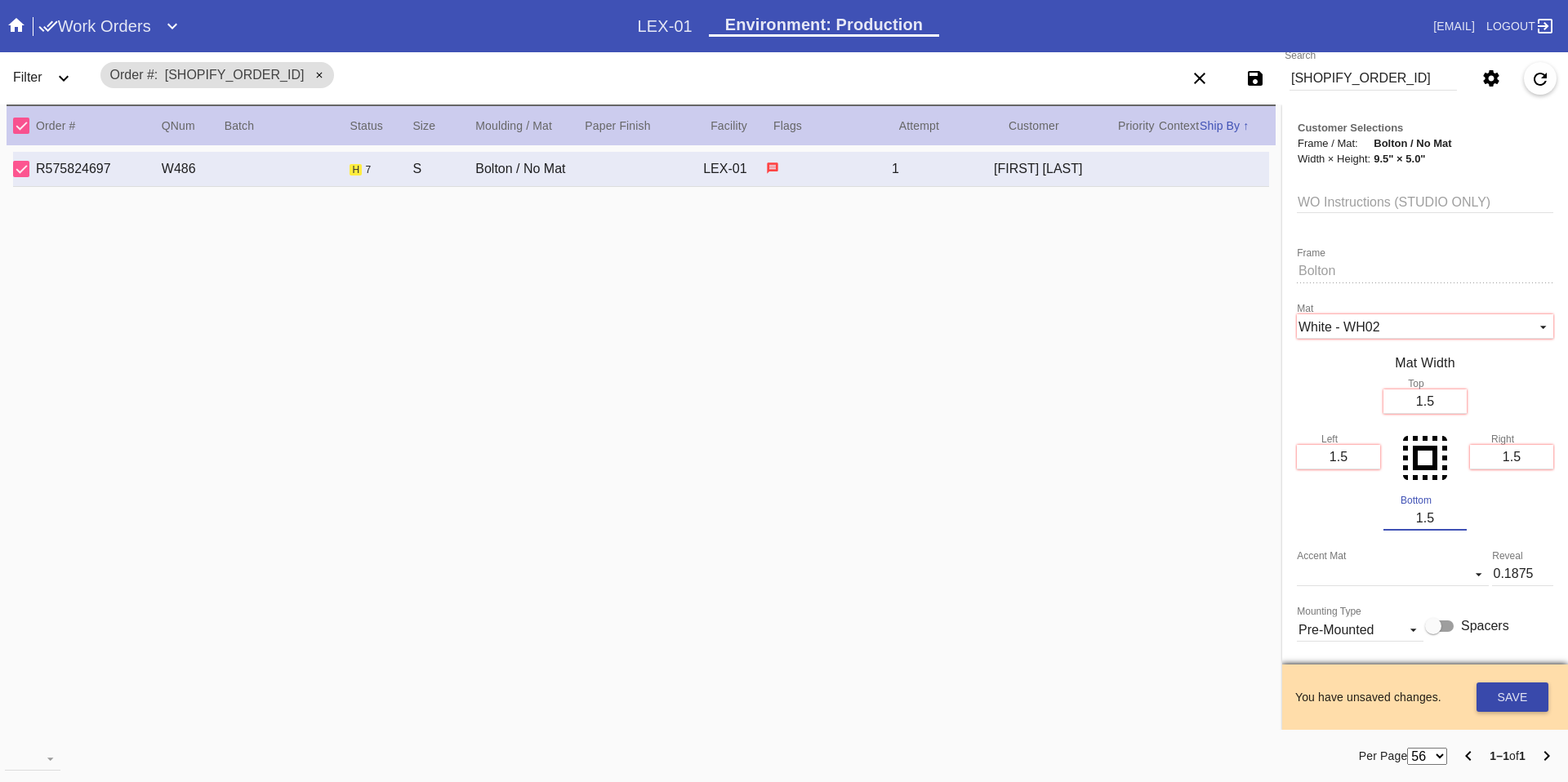type on "1.5" 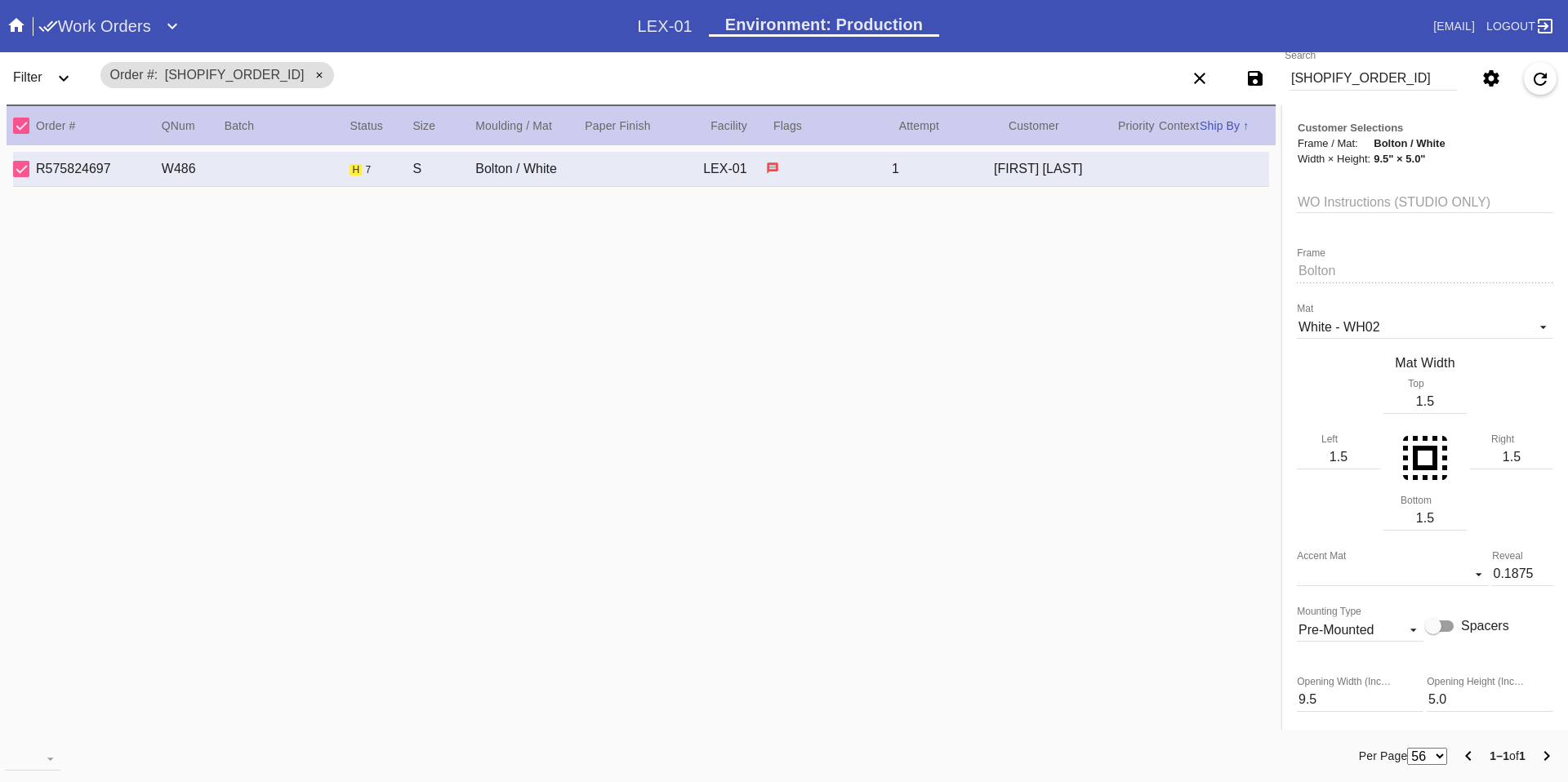 click on "WO Instructions (STUDIO ONLY)" at bounding box center (1425, 201) 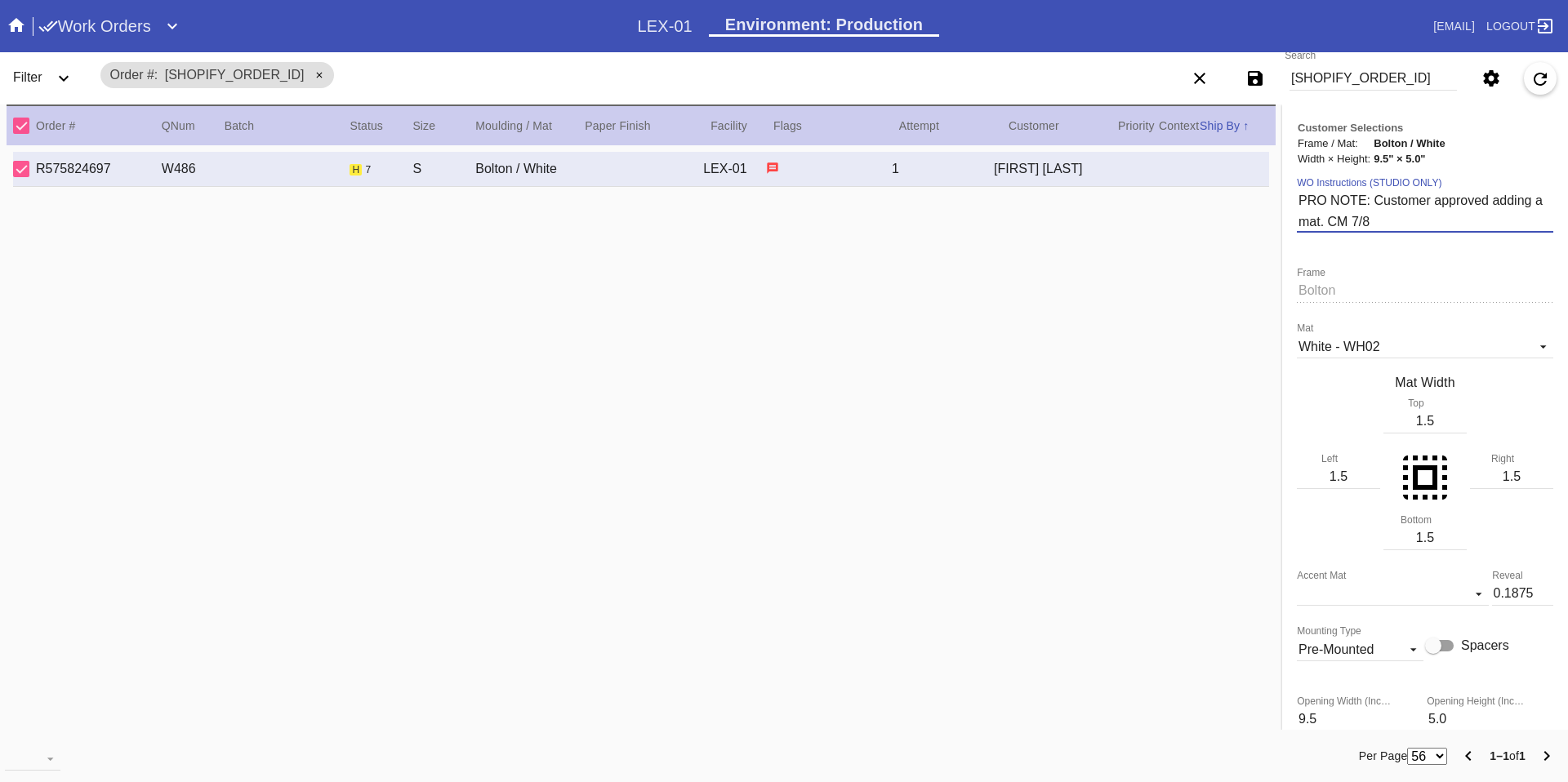 type on "PRO NOTE: Customer approved adding a mat. CM 7/8" 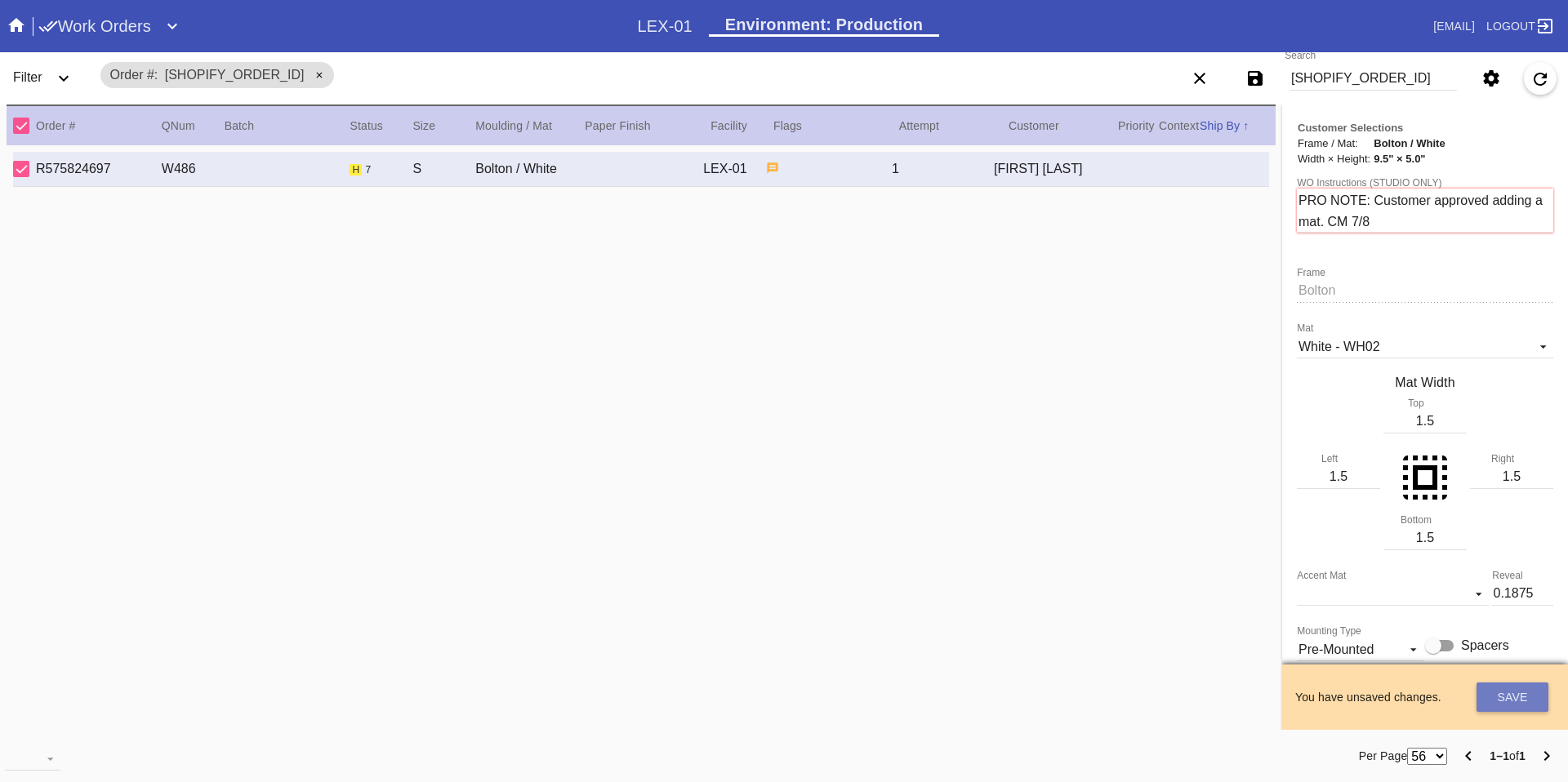 click on "Save" at bounding box center [1512, 697] 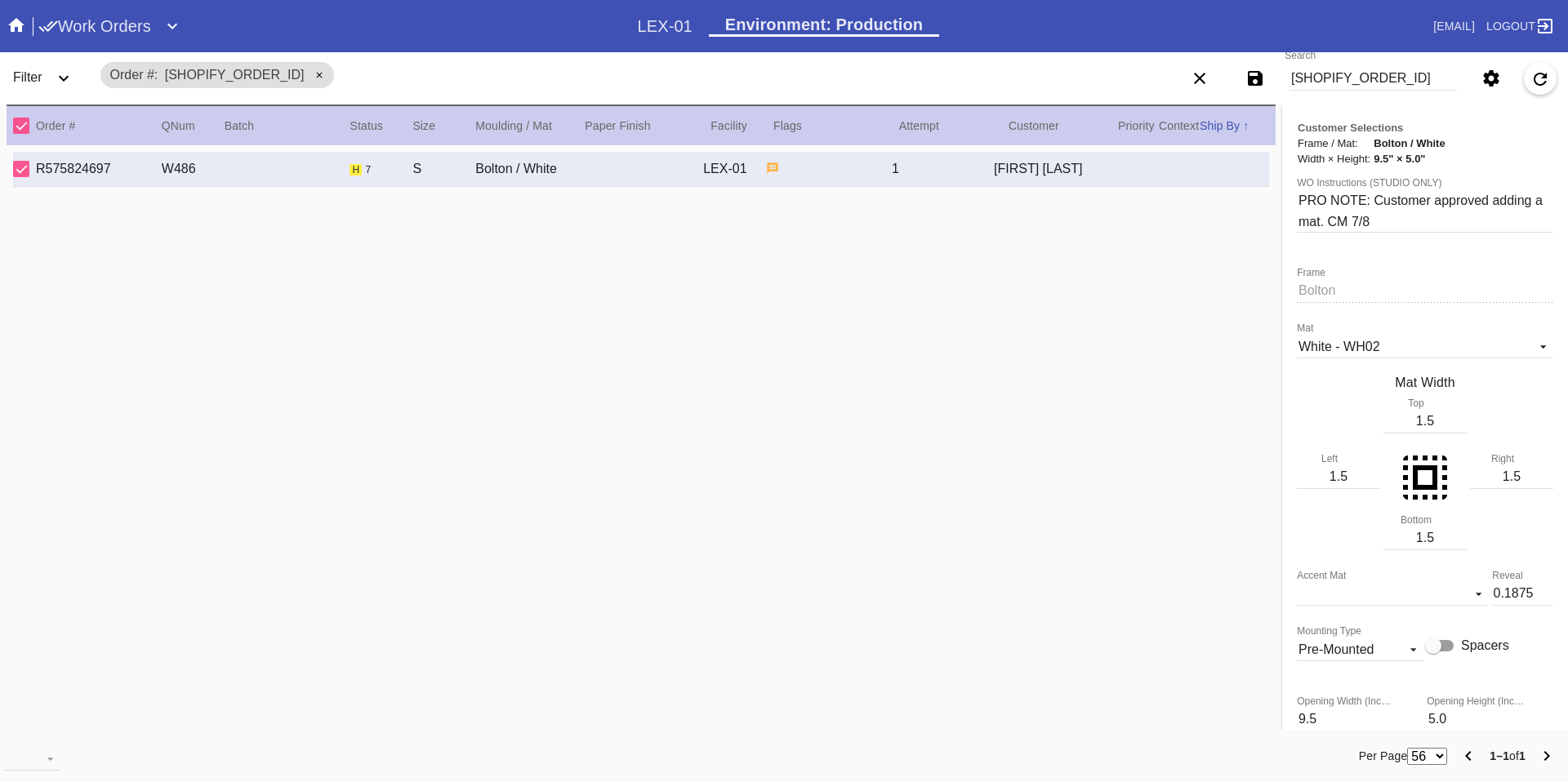scroll, scrollTop: 0, scrollLeft: 0, axis: both 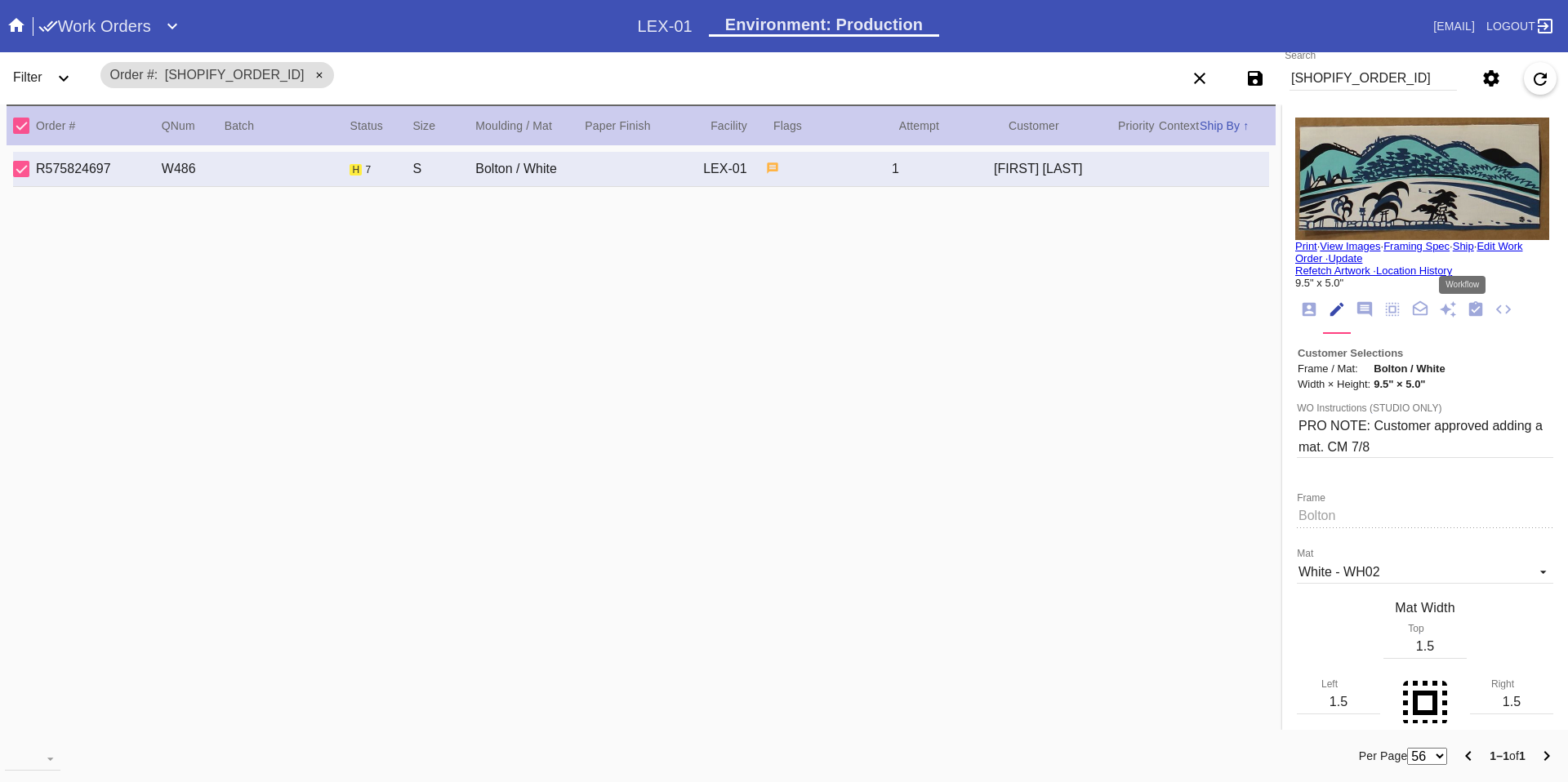 click at bounding box center [1476, 309] 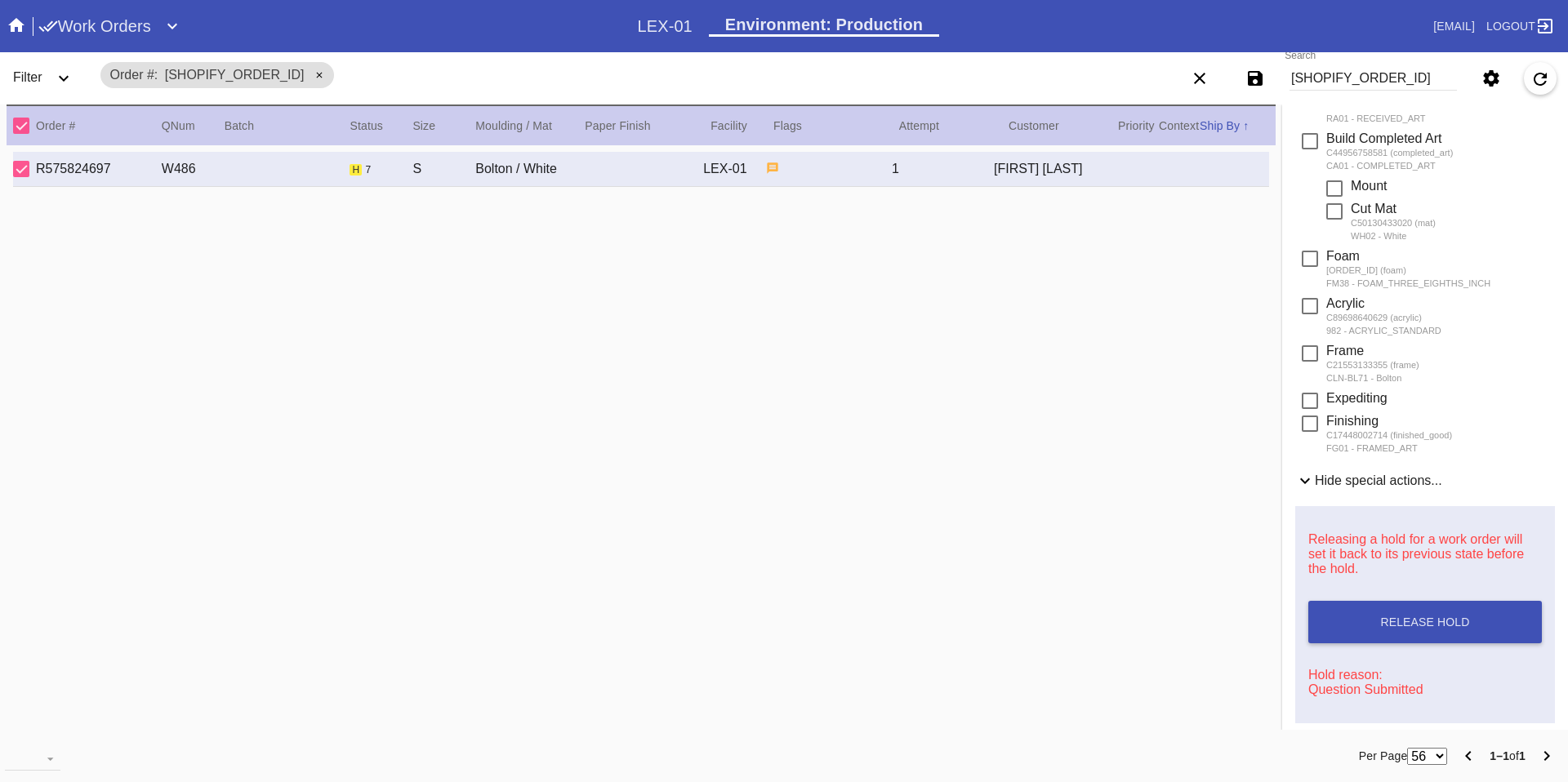 scroll, scrollTop: 454, scrollLeft: 0, axis: vertical 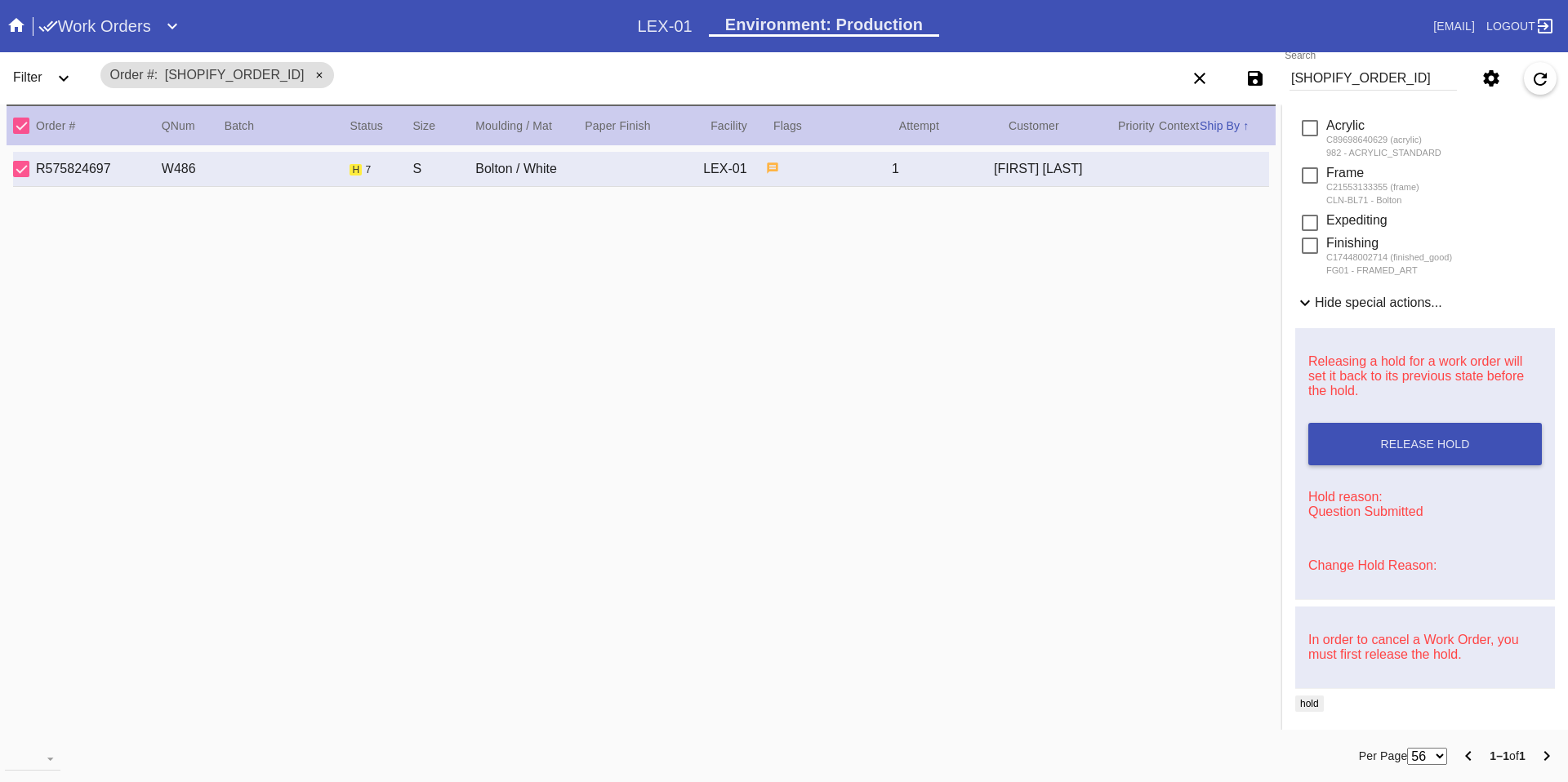 click on "Change Hold Reason:" at bounding box center [1372, 565] 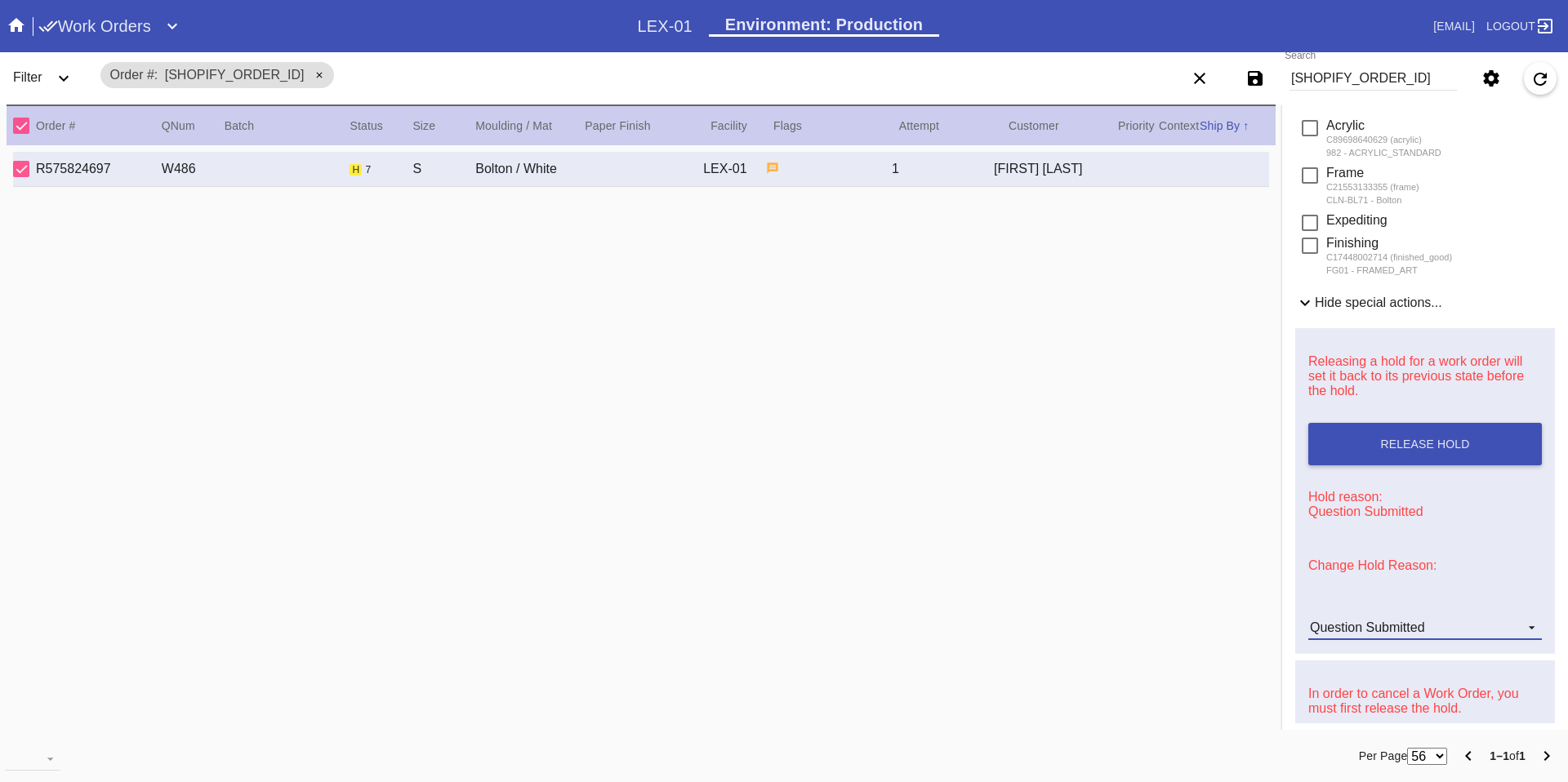 click on "Question Submitted" at bounding box center (1367, 627) 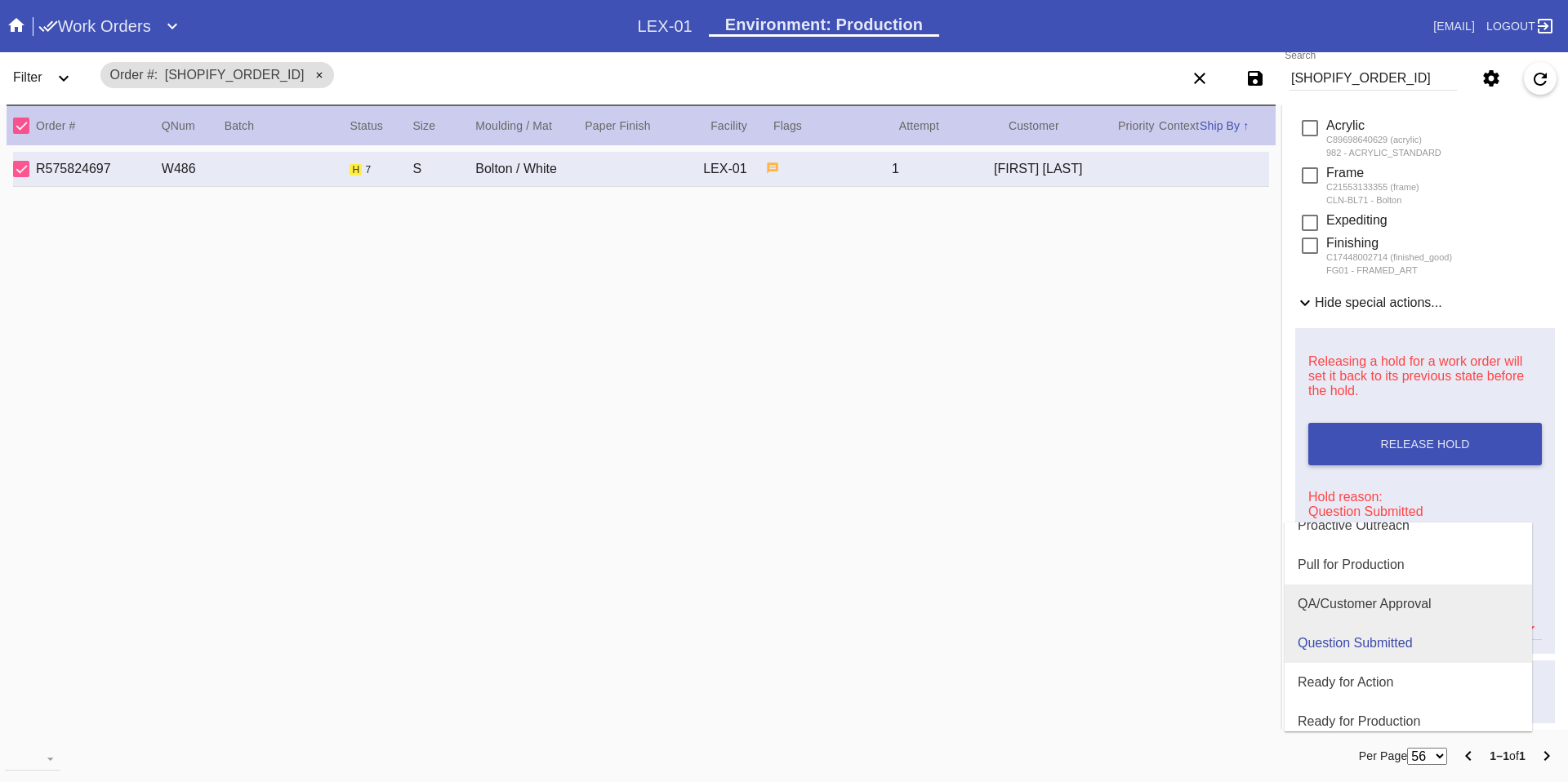 scroll, scrollTop: 483, scrollLeft: 0, axis: vertical 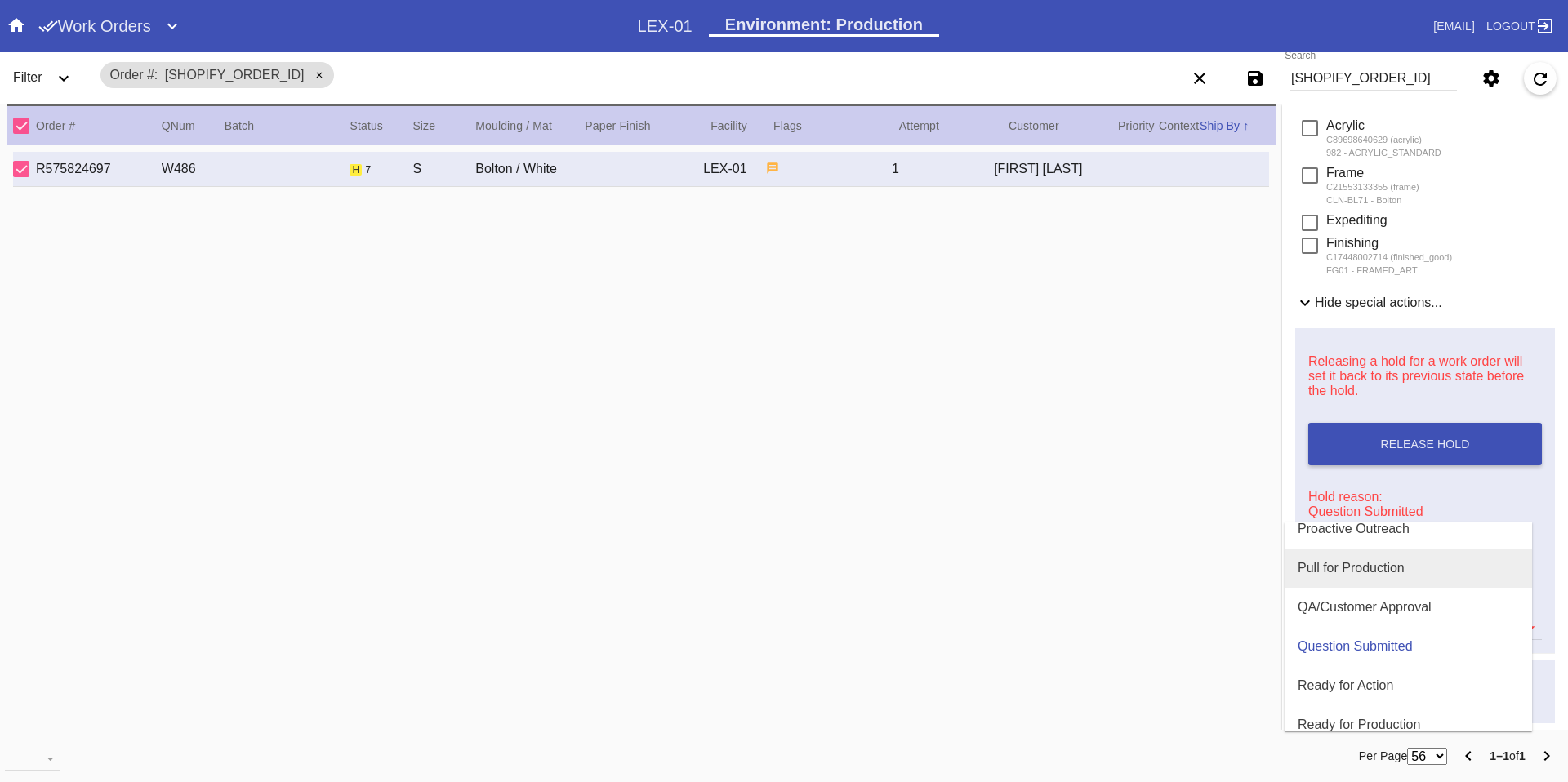 click on "Pull for Production" at bounding box center [1351, 568] 